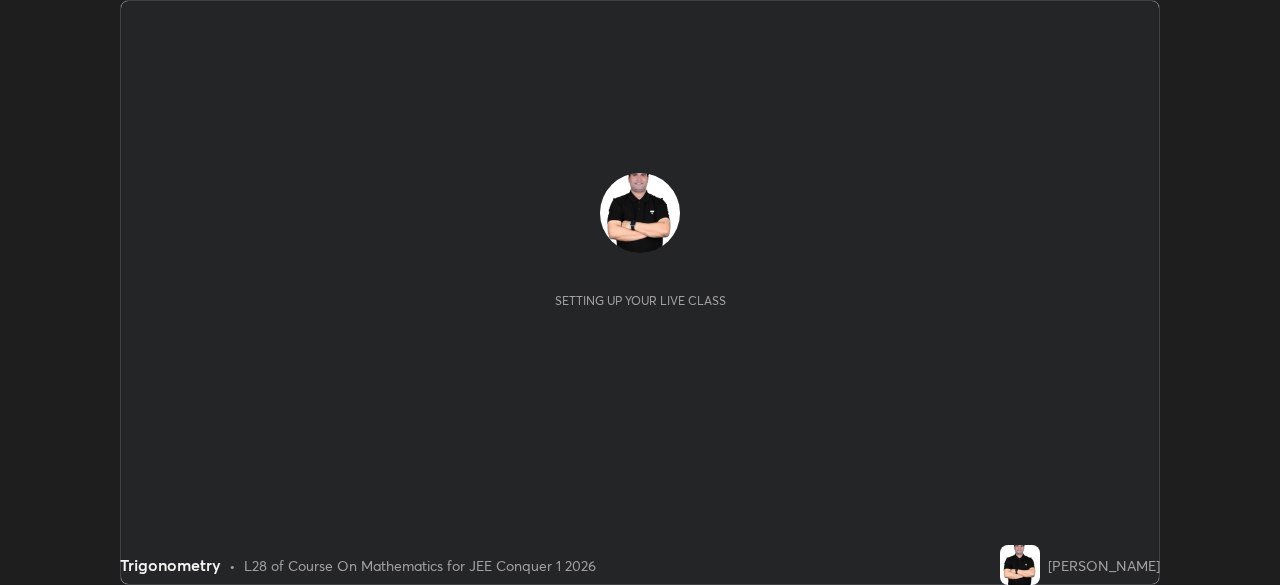scroll, scrollTop: 0, scrollLeft: 0, axis: both 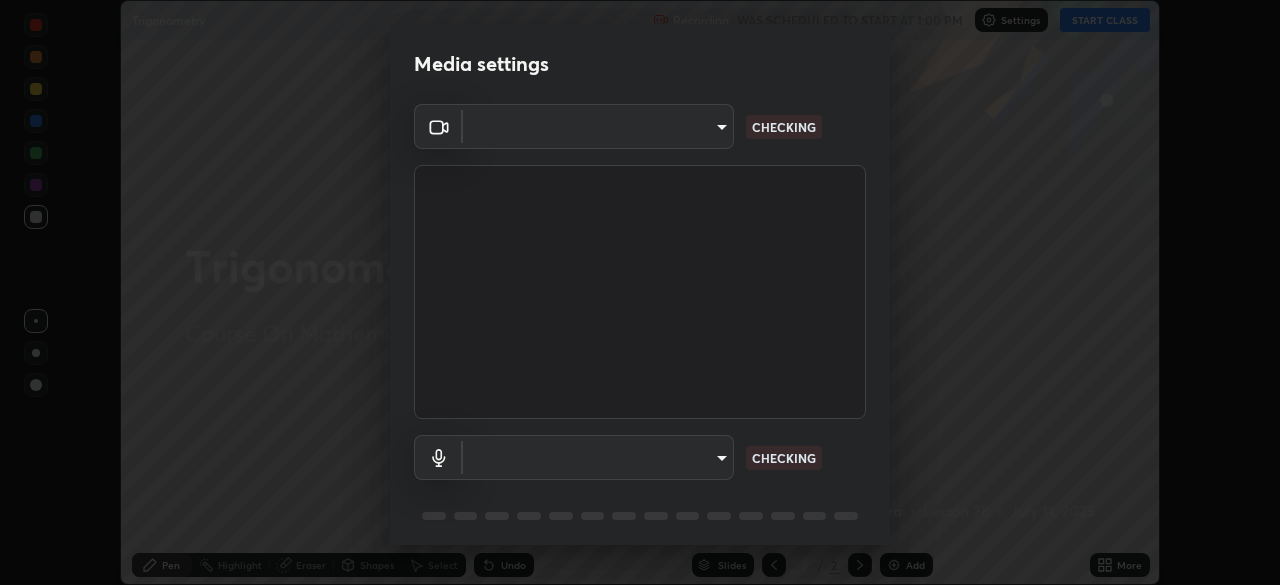 type on "29a6fad39686c8865271031c2ca64415912ad9ea0697b9480c0af49a57aa9a2c" 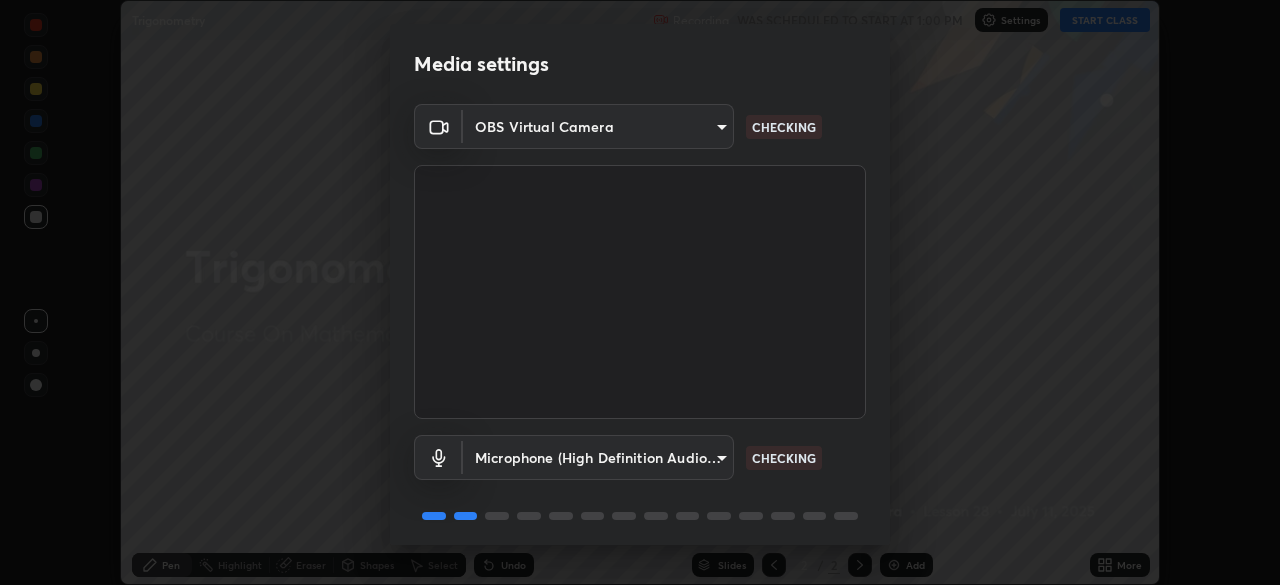 scroll, scrollTop: 71, scrollLeft: 0, axis: vertical 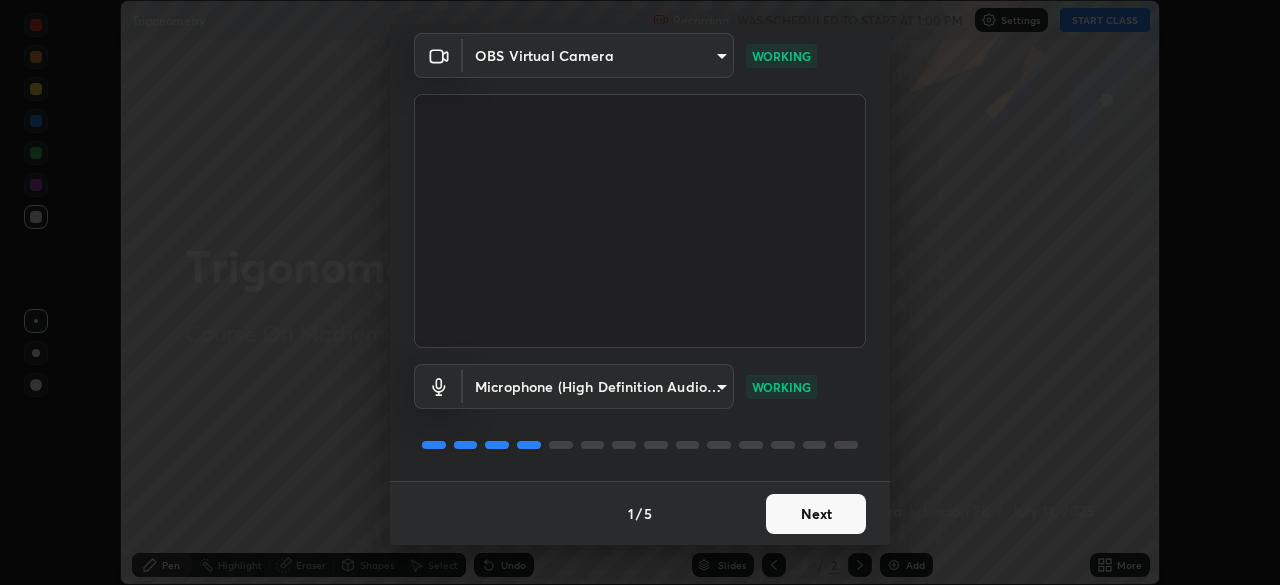 click at bounding box center [640, 221] 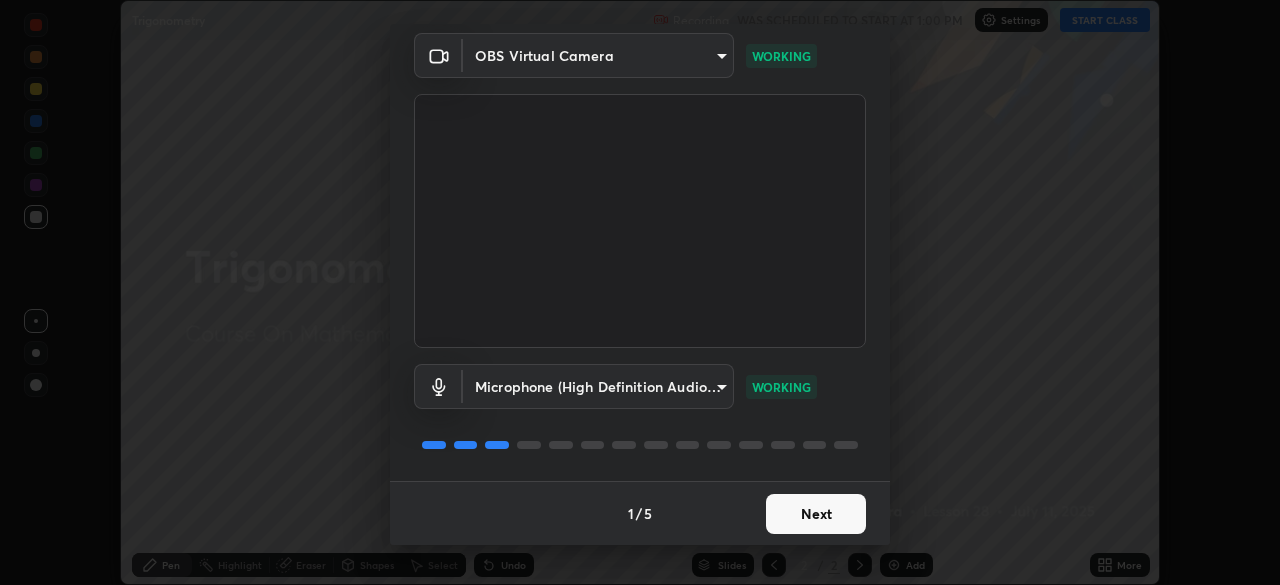 click at bounding box center (640, 221) 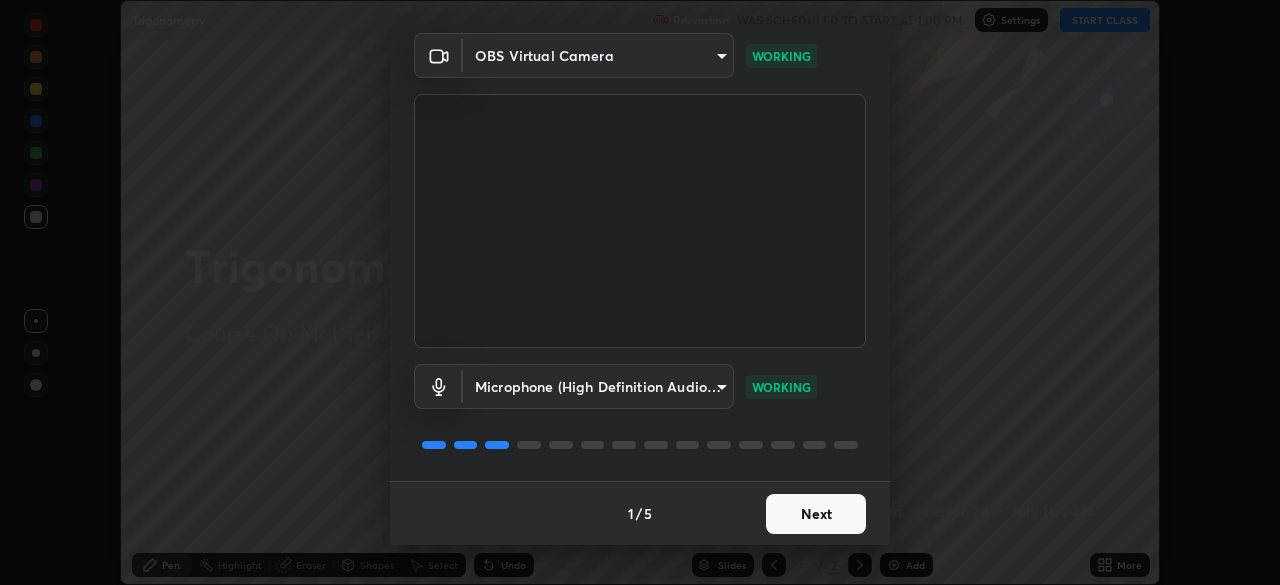 click on "Next" at bounding box center [816, 514] 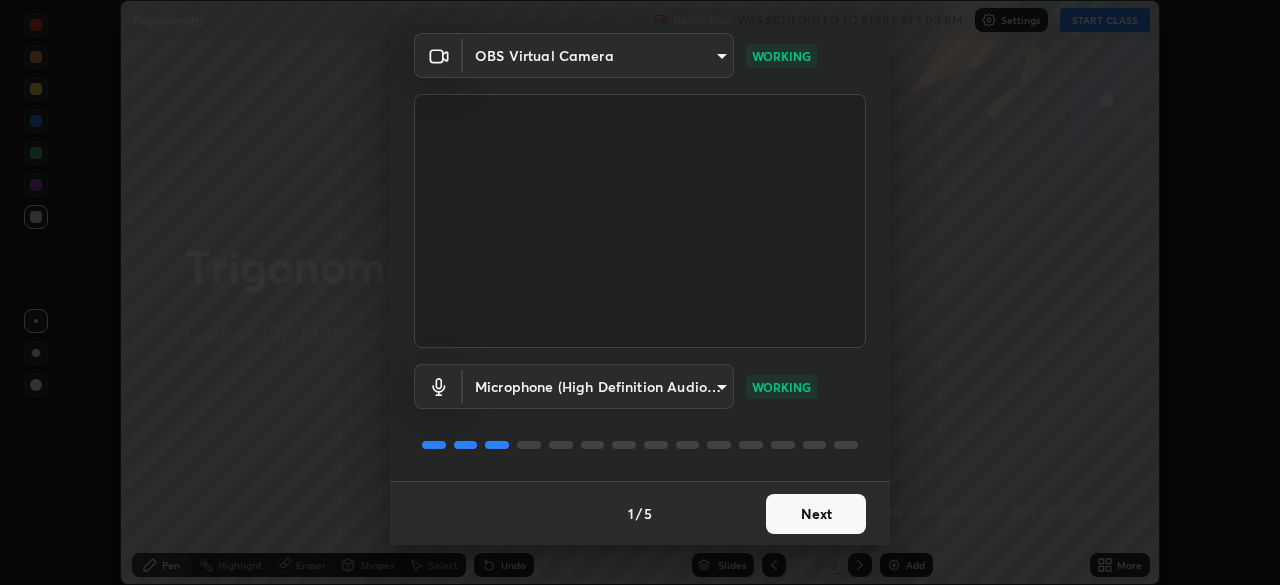scroll, scrollTop: 0, scrollLeft: 0, axis: both 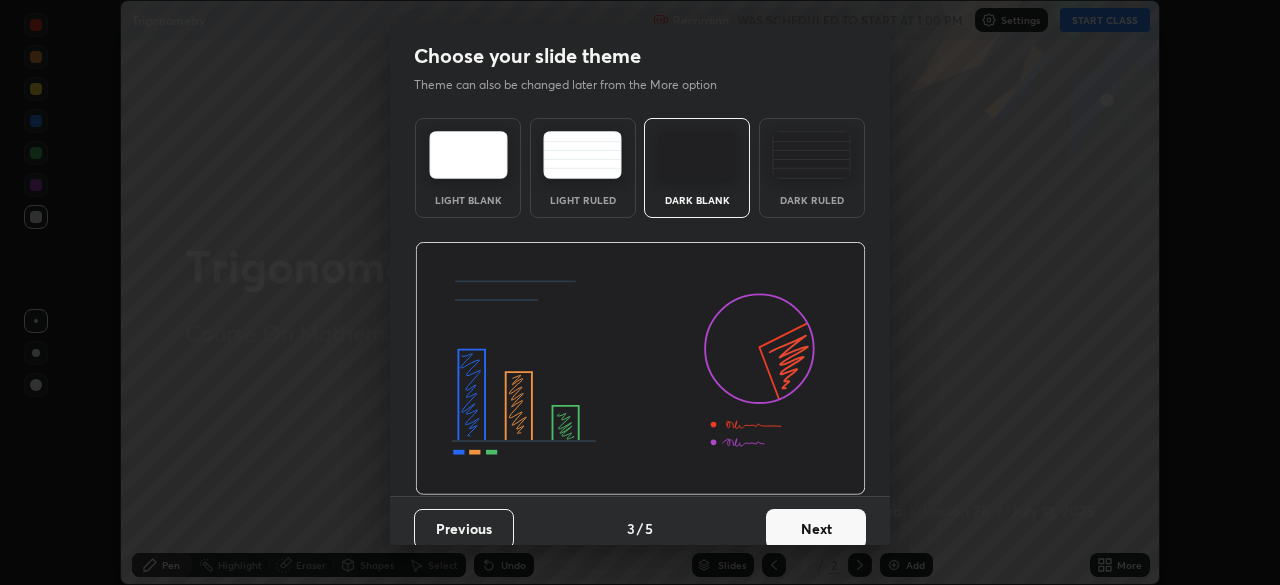 click on "Next" at bounding box center [816, 529] 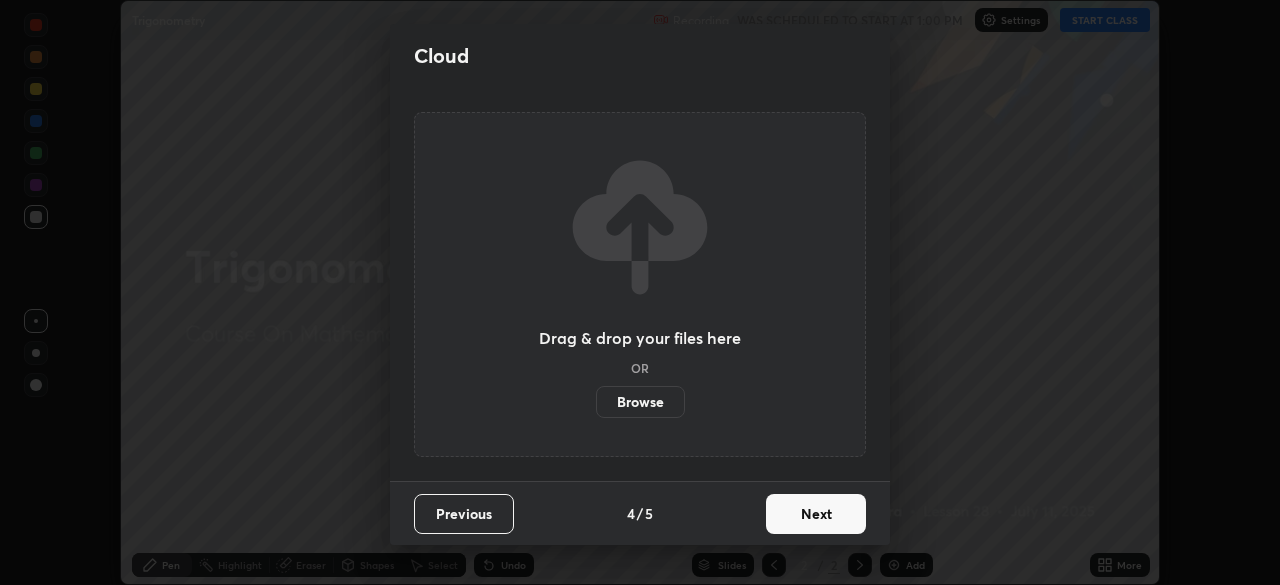 click on "Next" at bounding box center (816, 514) 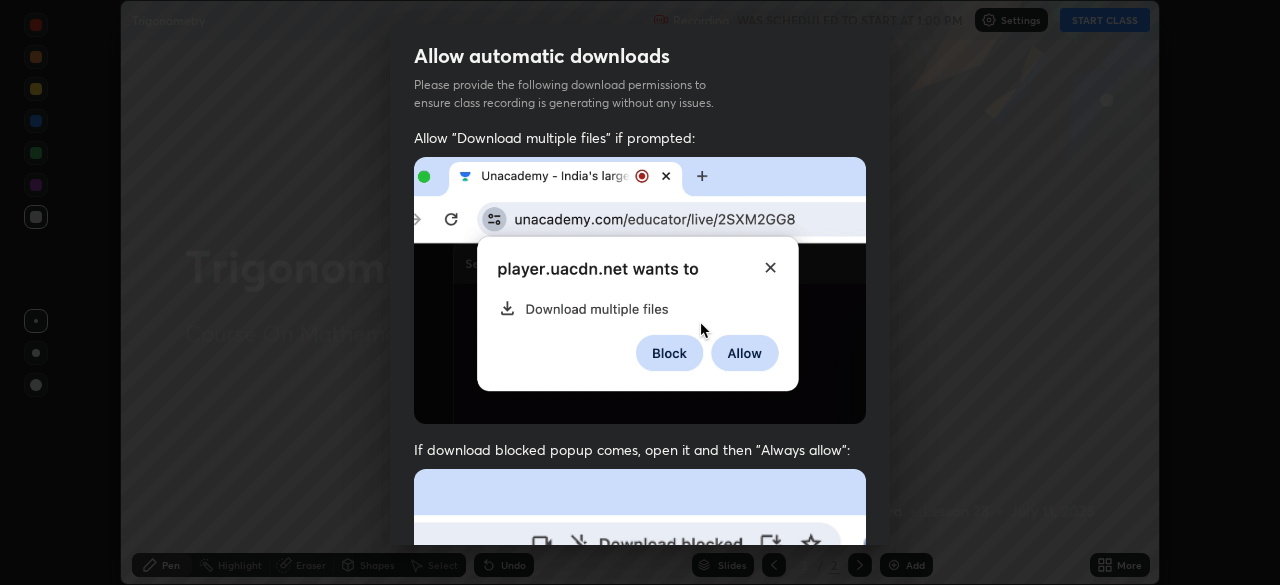 click at bounding box center (640, 687) 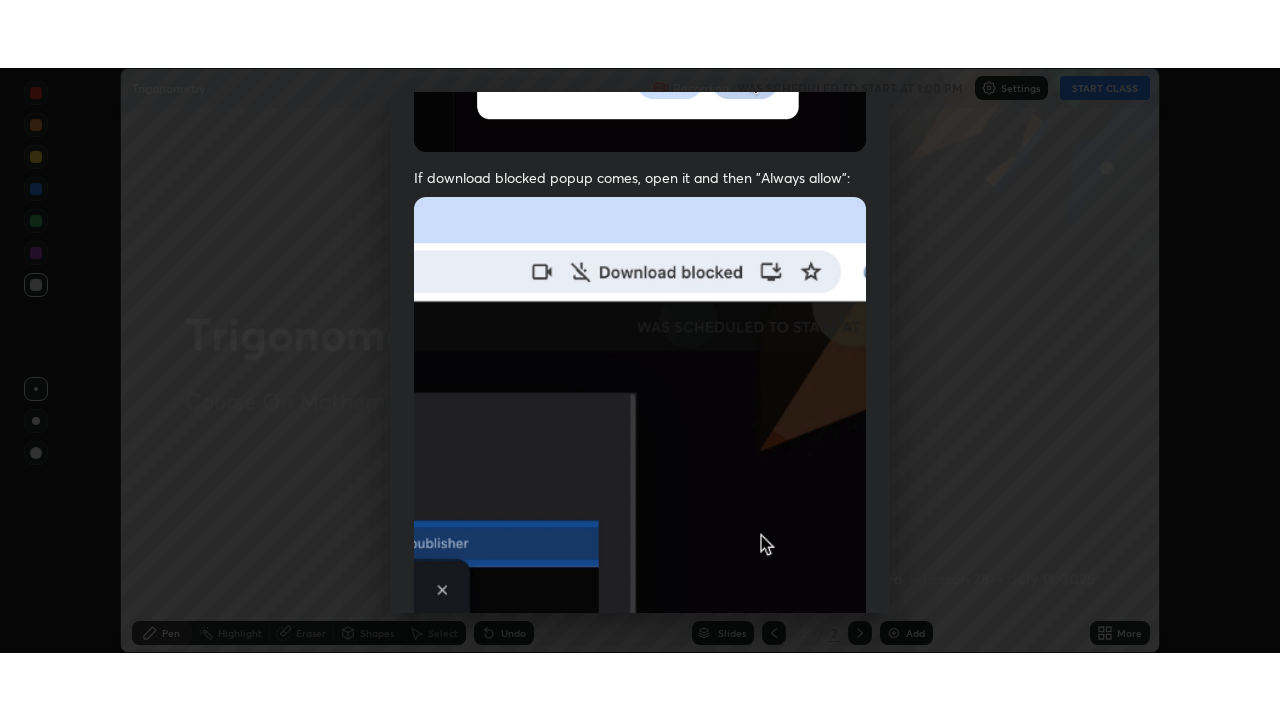 scroll, scrollTop: 479, scrollLeft: 0, axis: vertical 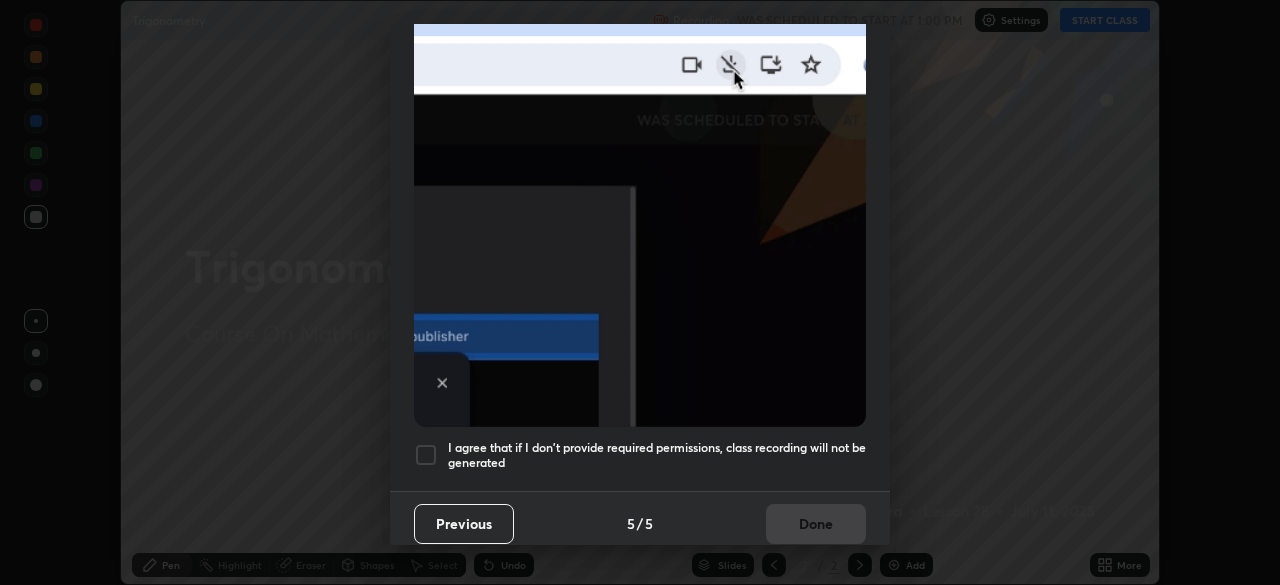 click at bounding box center (426, 455) 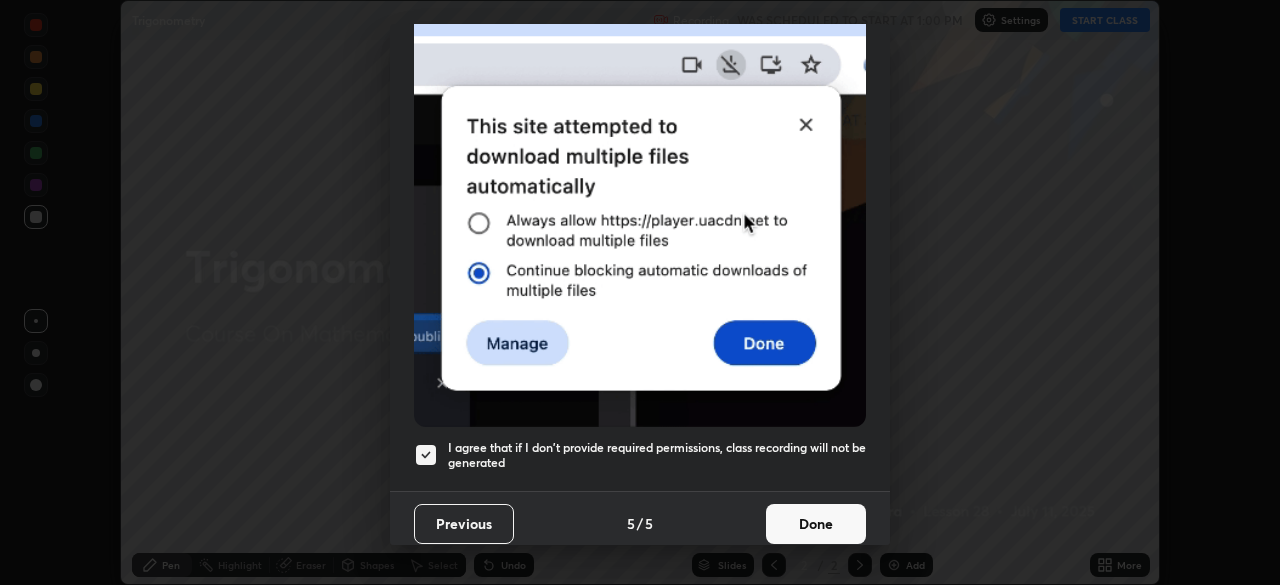 click on "Done" at bounding box center (816, 524) 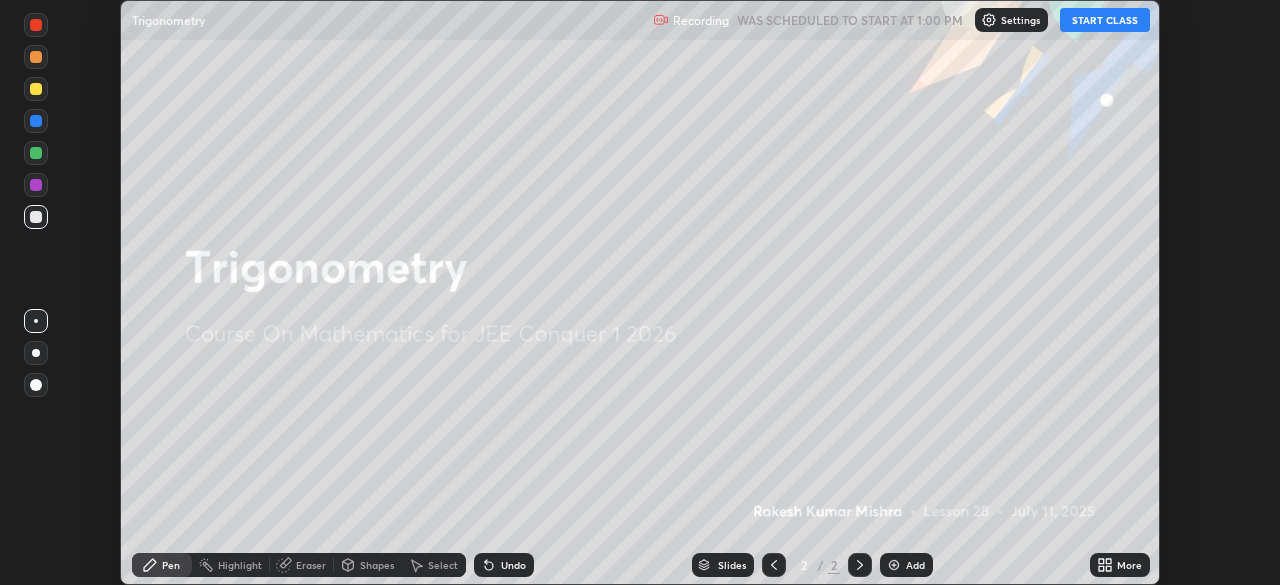 click 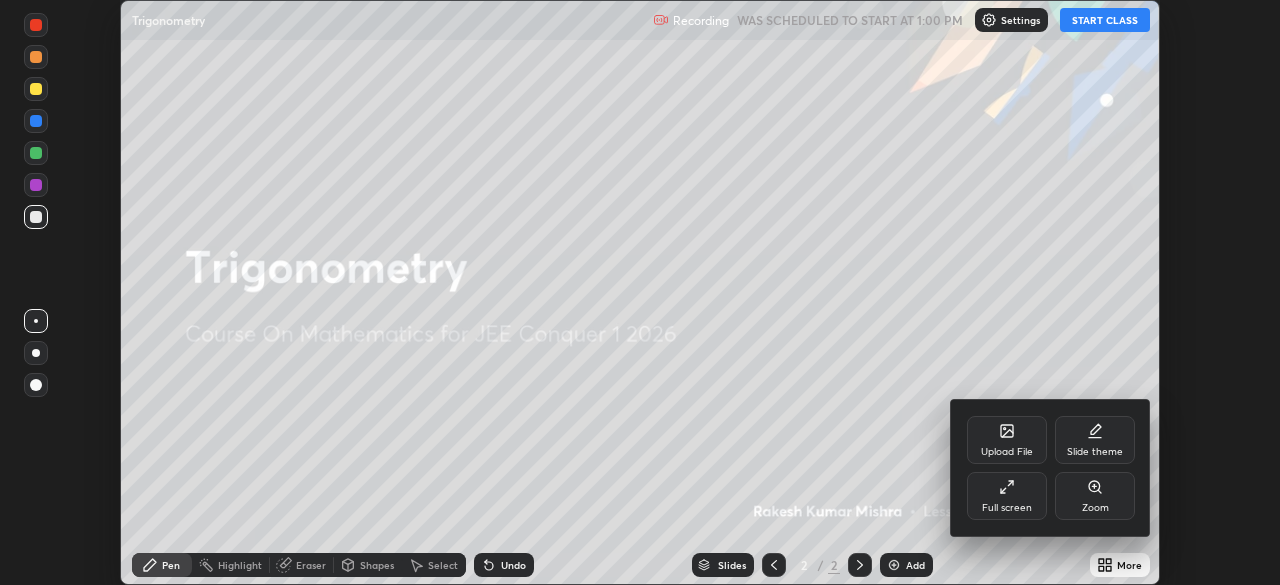 click on "Full screen" at bounding box center (1007, 508) 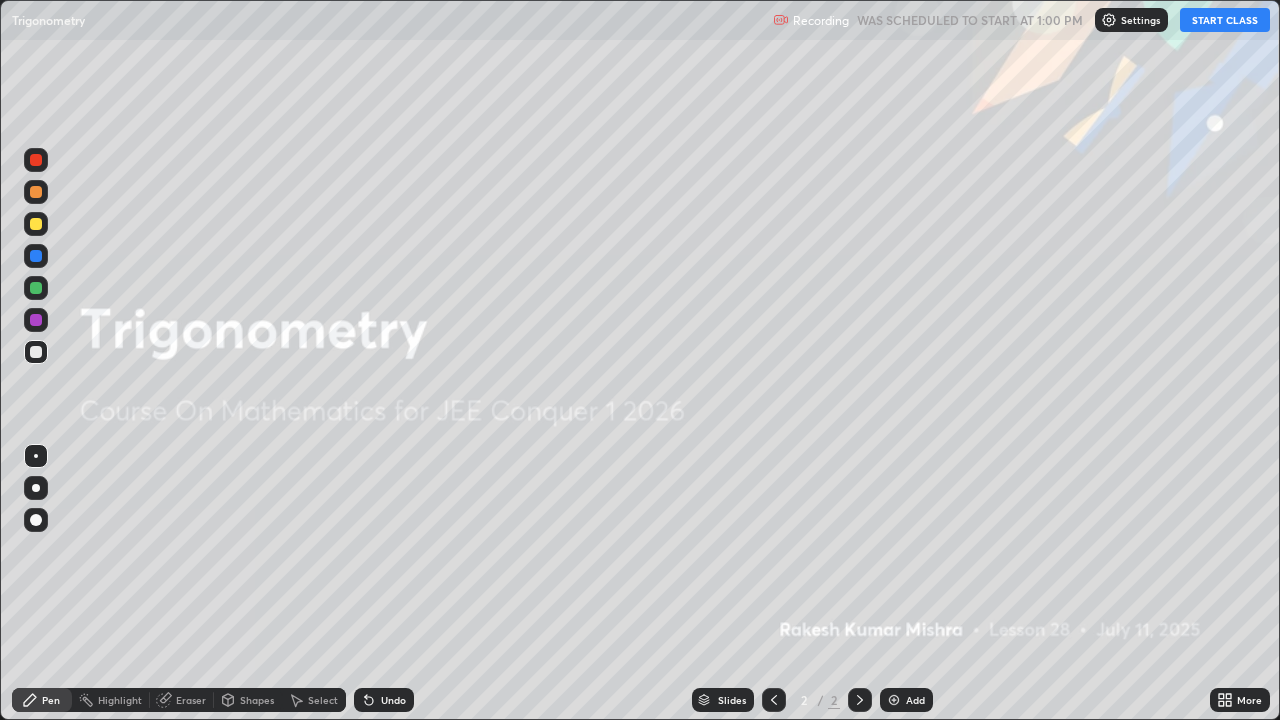scroll, scrollTop: 99280, scrollLeft: 98720, axis: both 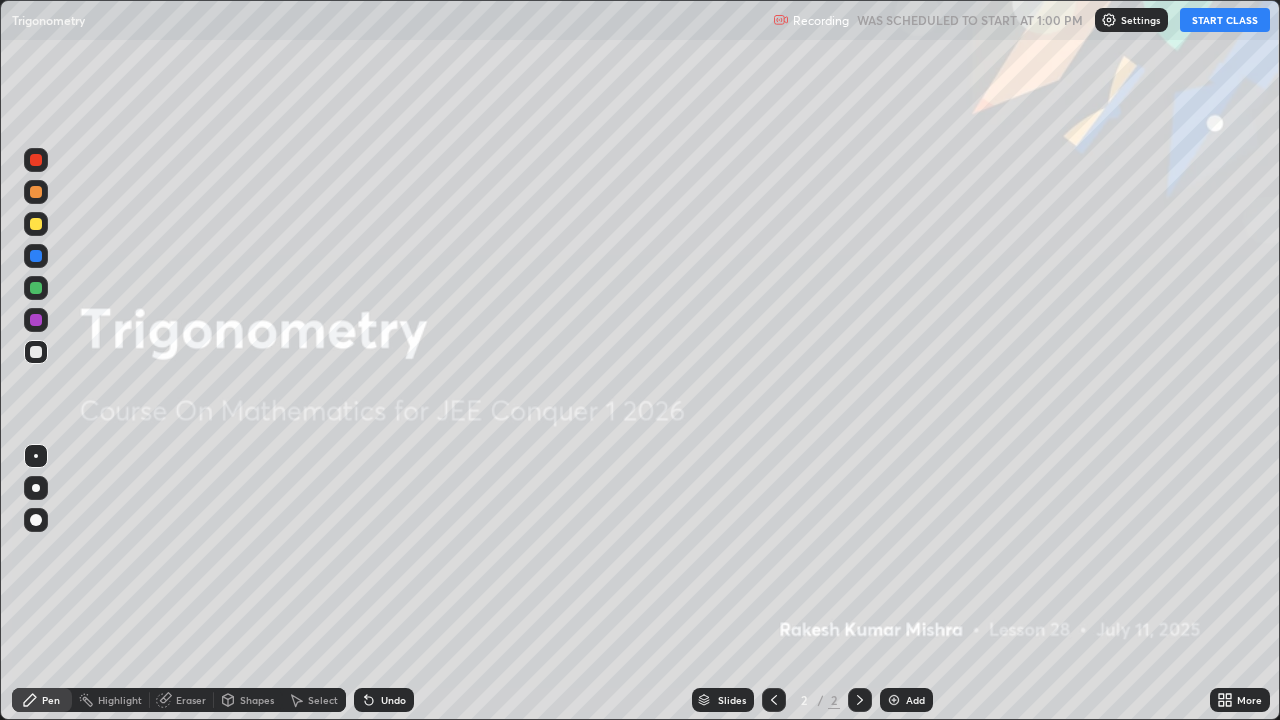 click on "START CLASS" at bounding box center [1225, 20] 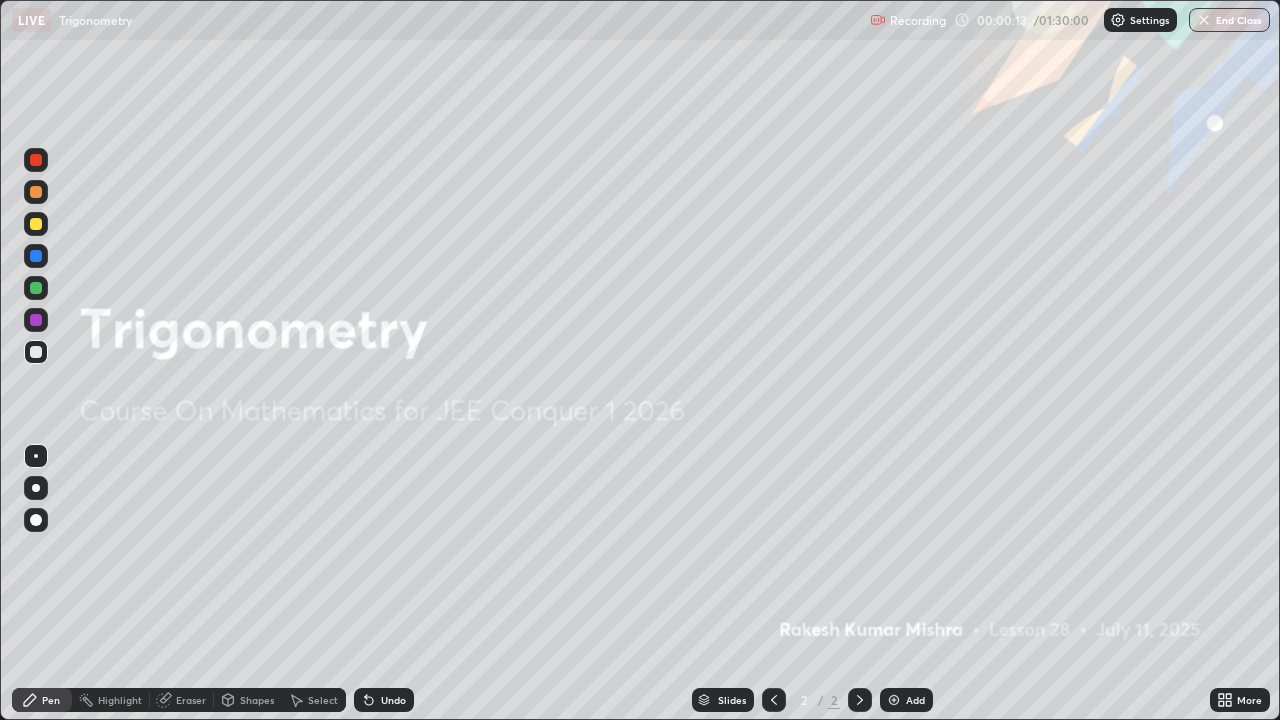 click at bounding box center [894, 700] 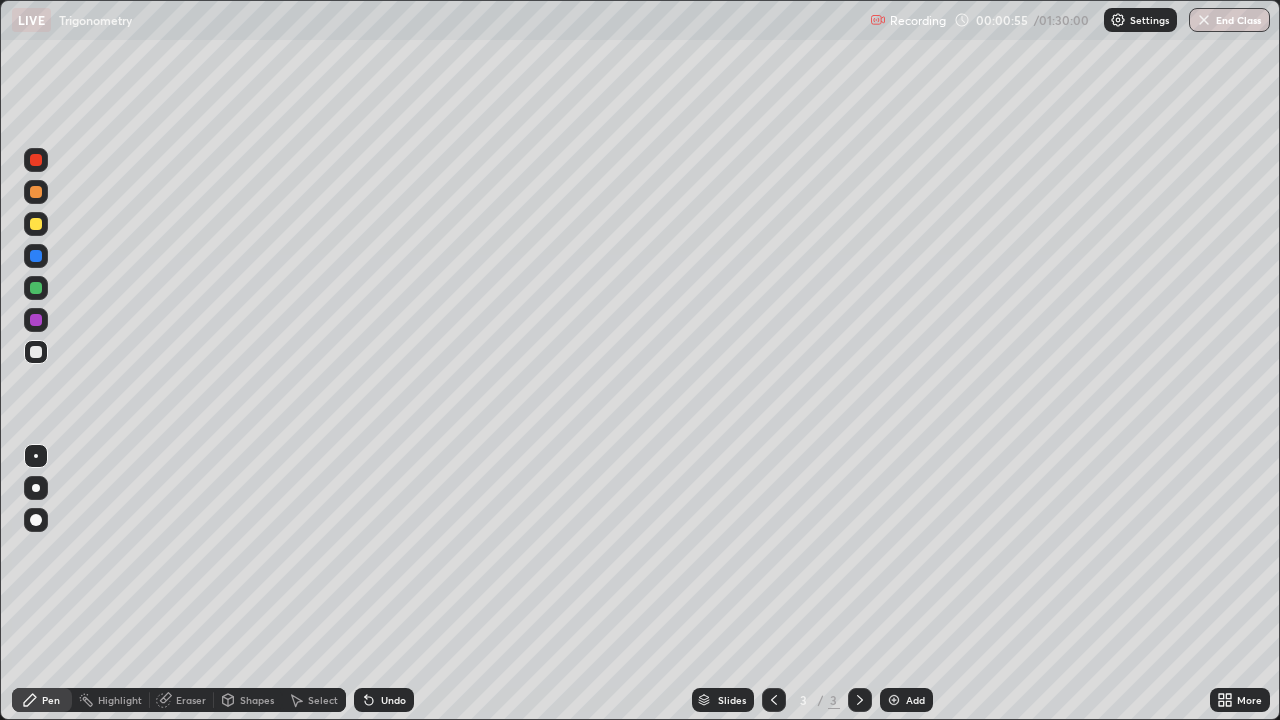 click on "Undo" at bounding box center [384, 700] 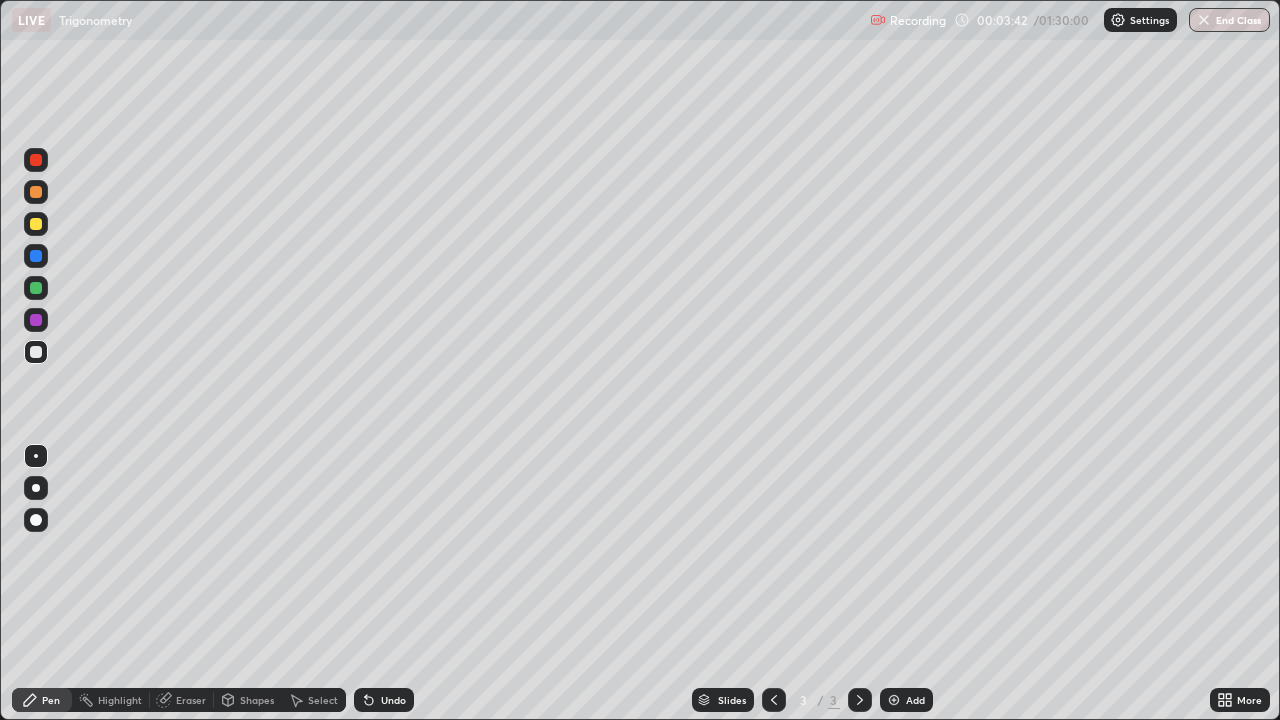 click at bounding box center [894, 700] 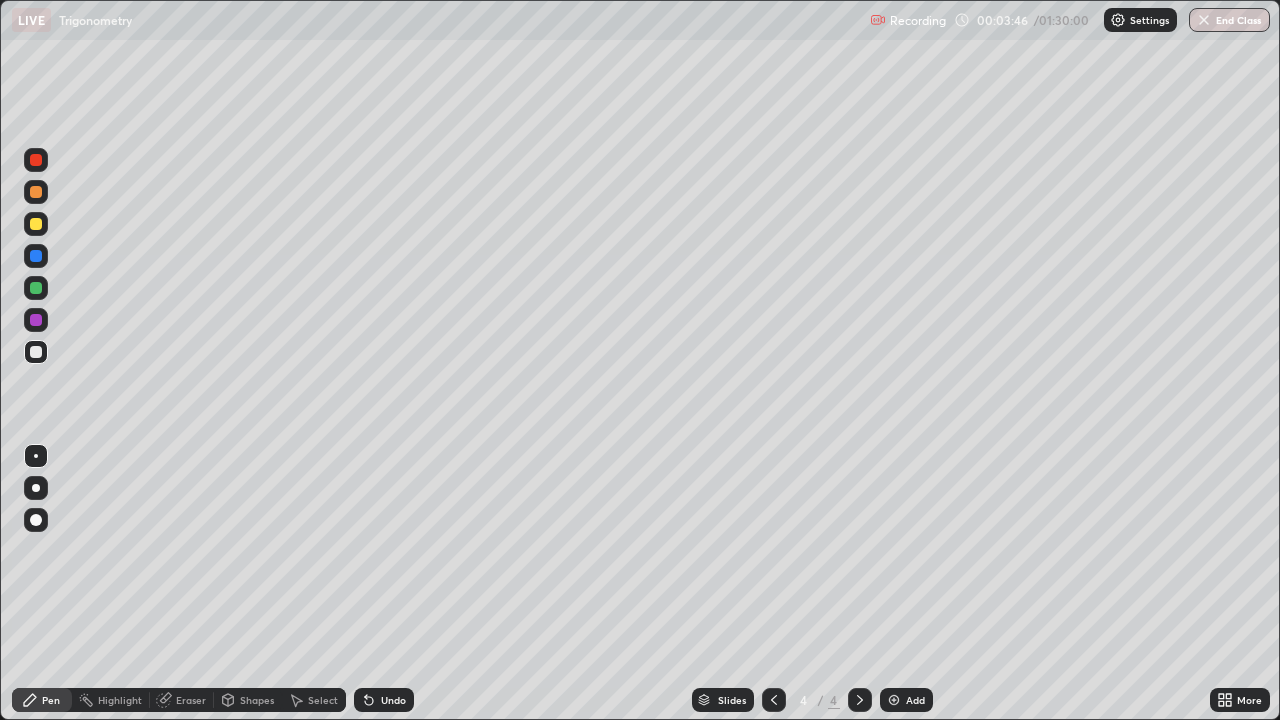click at bounding box center (36, 320) 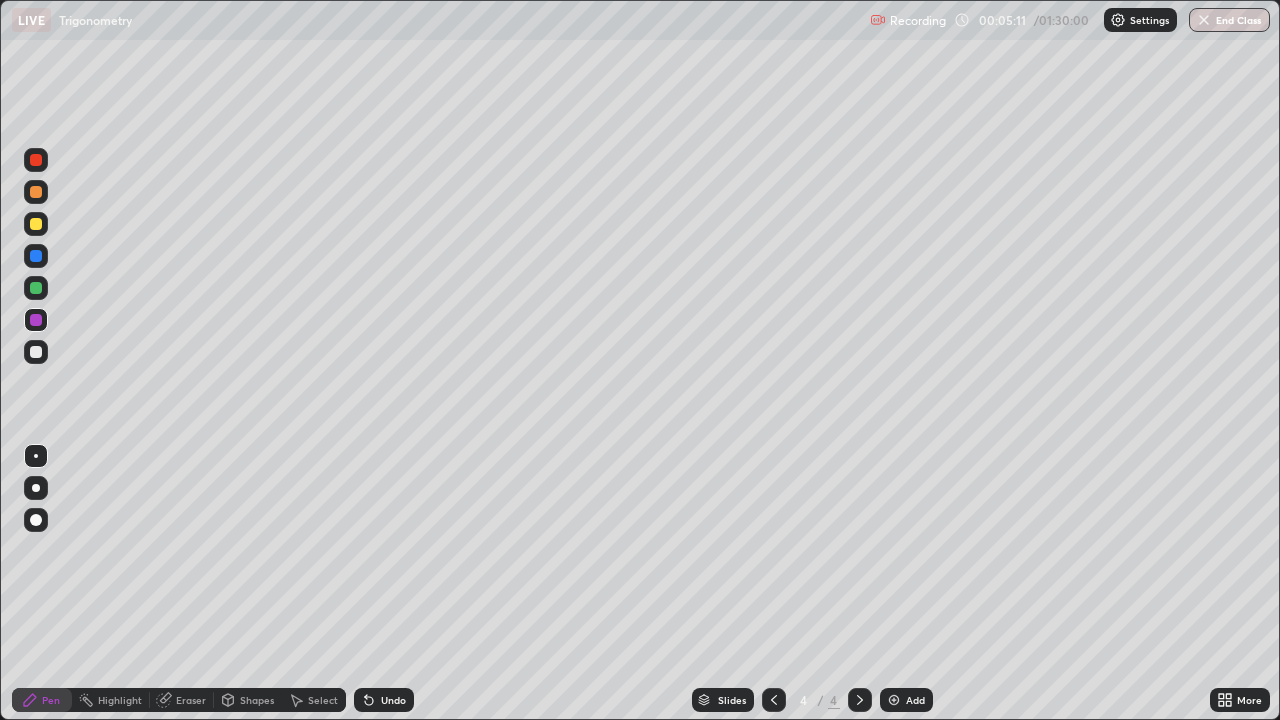 click at bounding box center (36, 224) 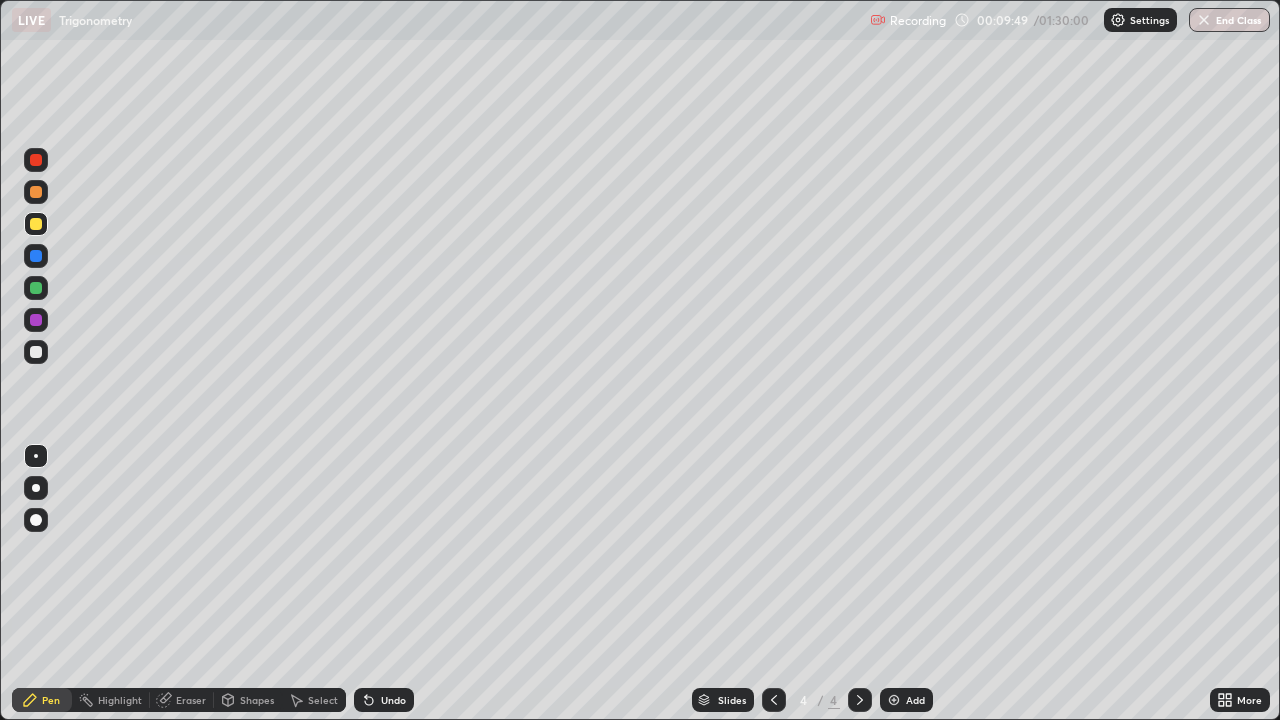 click on "Eraser" at bounding box center [182, 700] 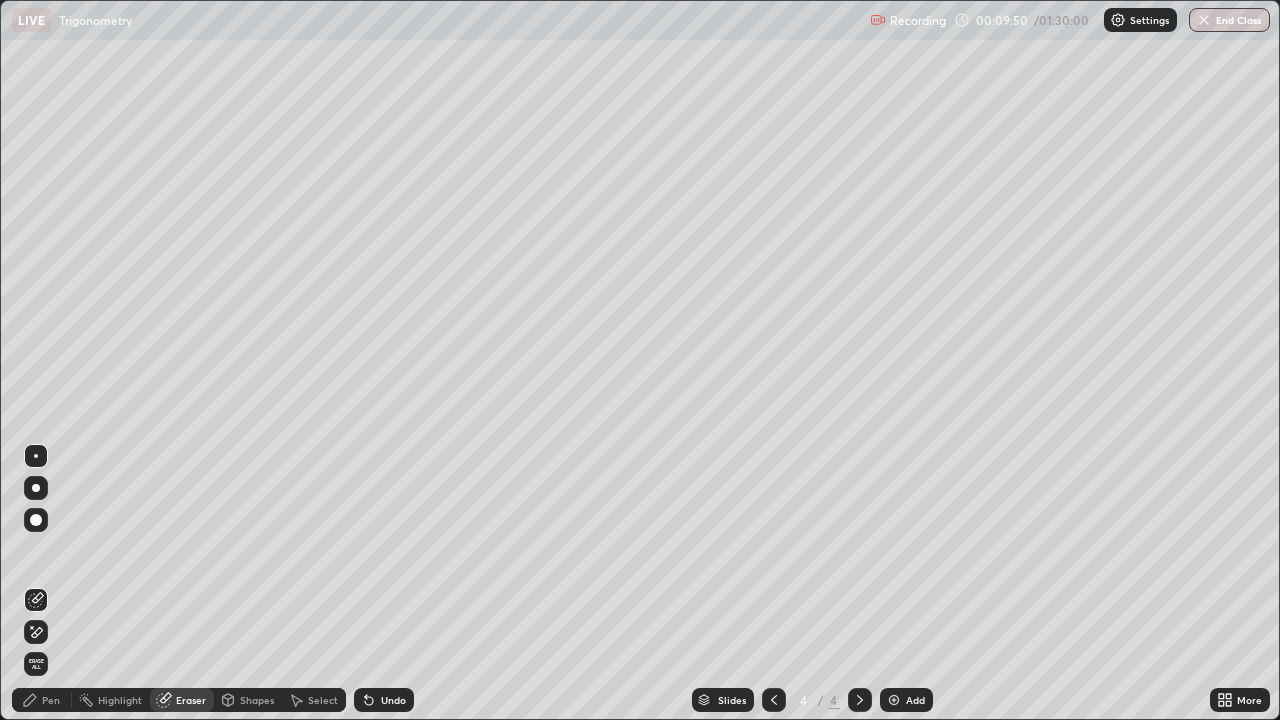 click 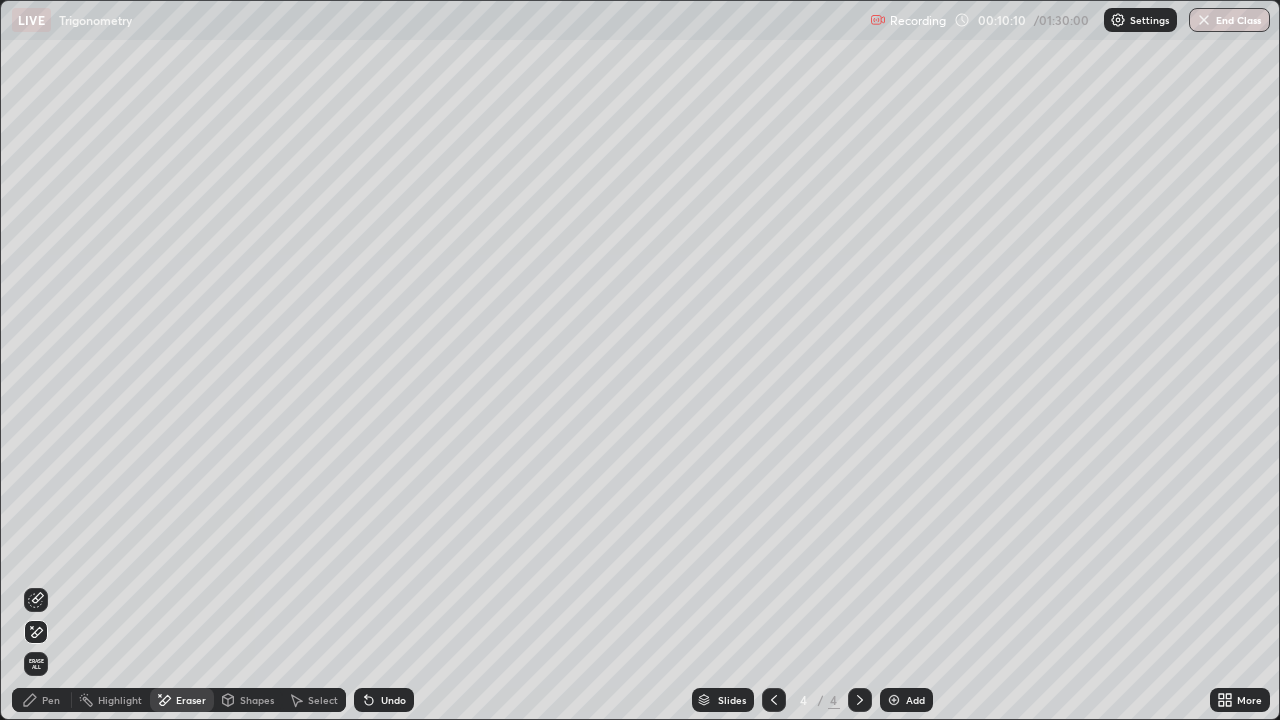 click on "Pen" at bounding box center [51, 700] 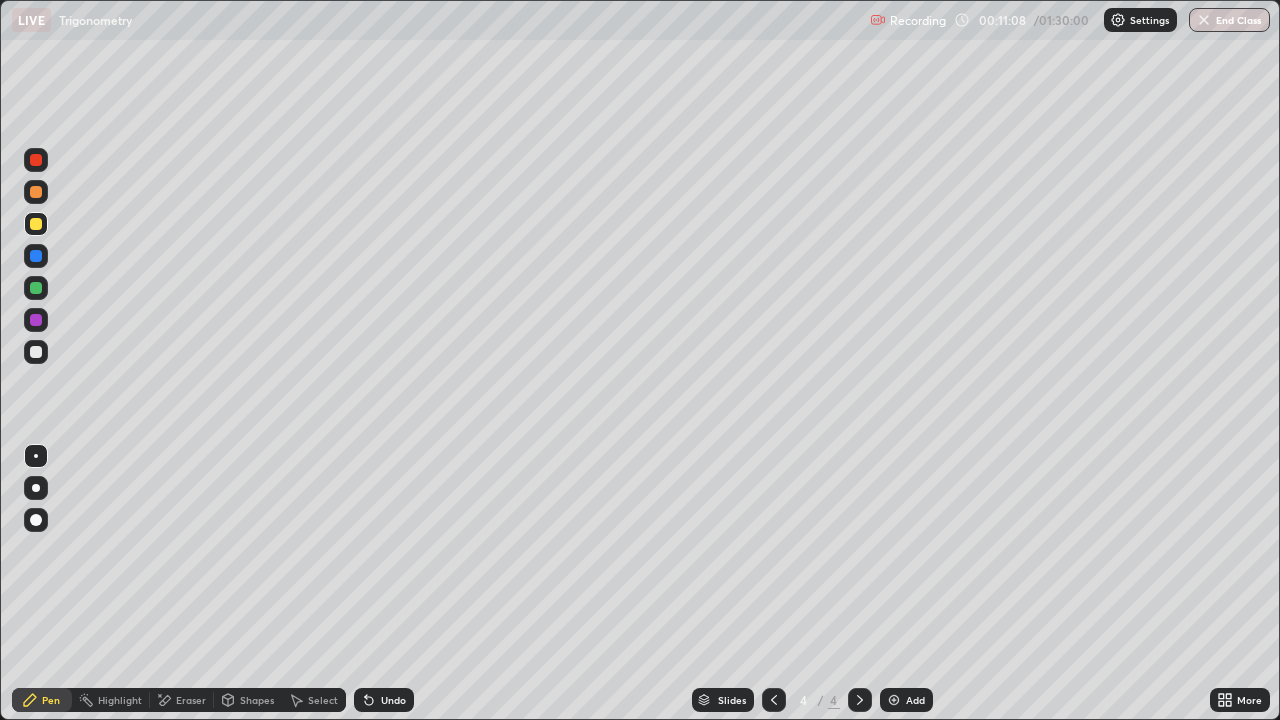 click on "Eraser" at bounding box center (191, 700) 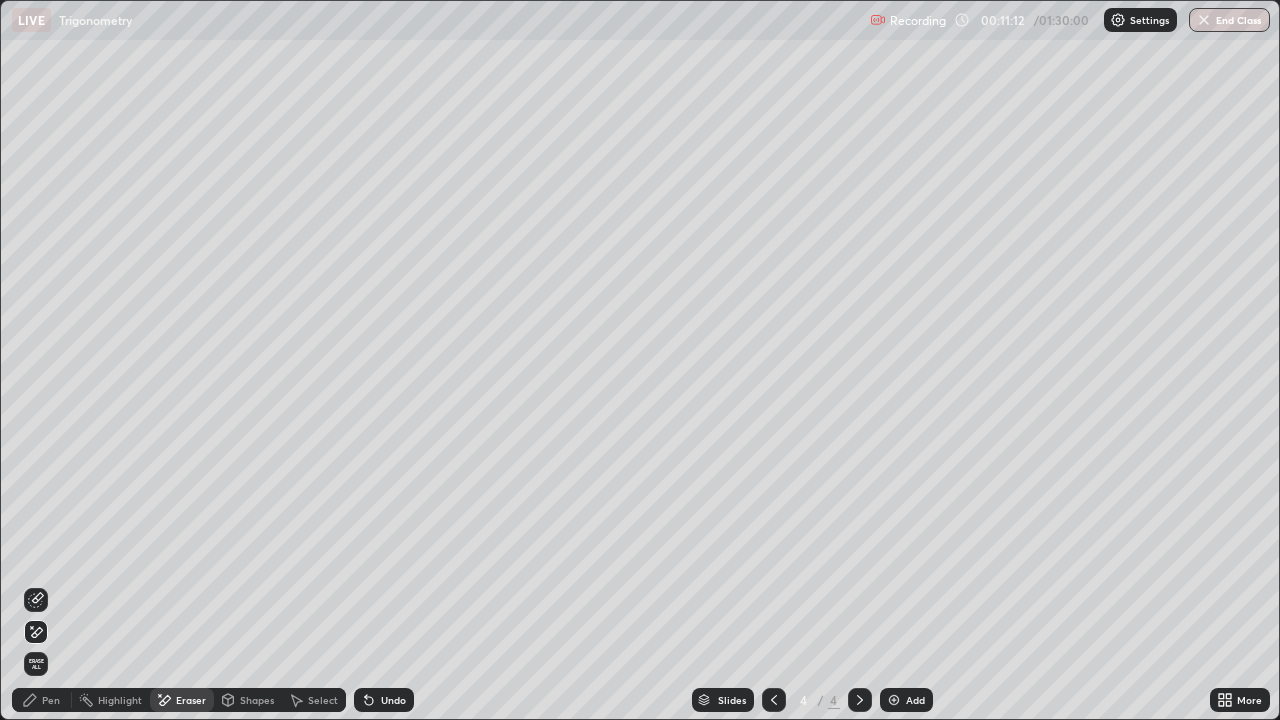 click 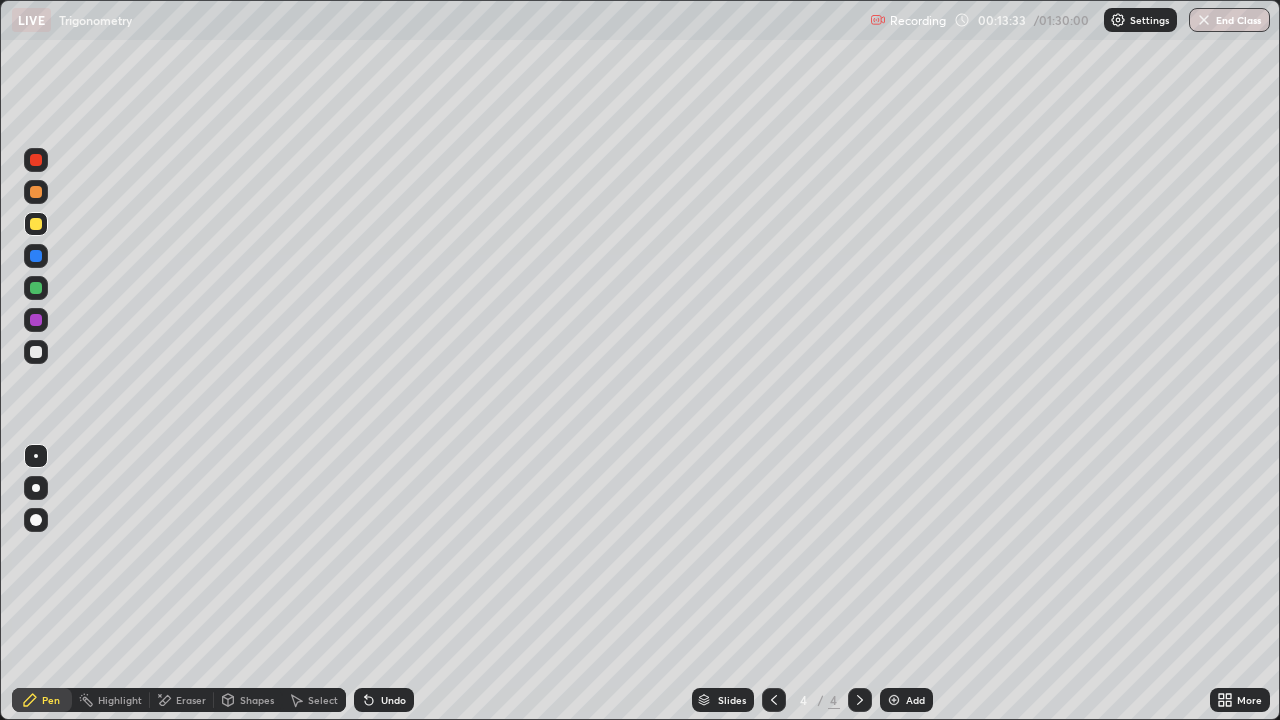click on "Eraser" at bounding box center [191, 700] 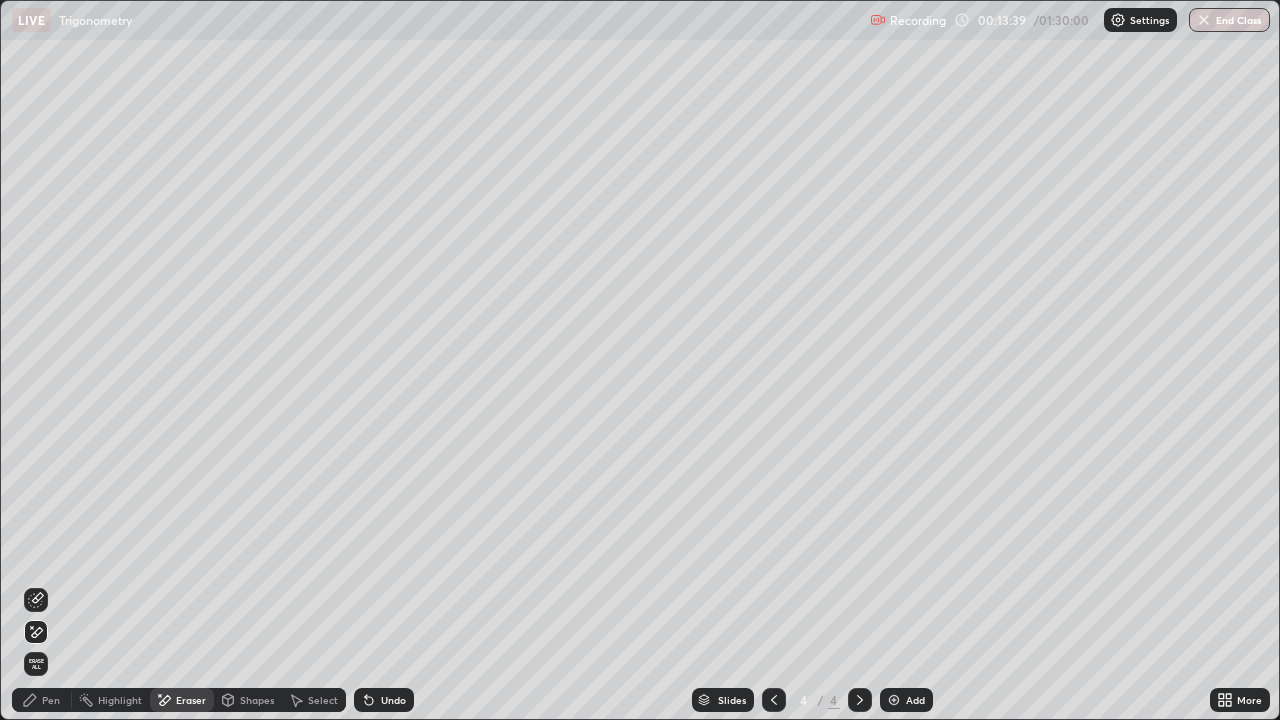click on "Pen" at bounding box center [51, 700] 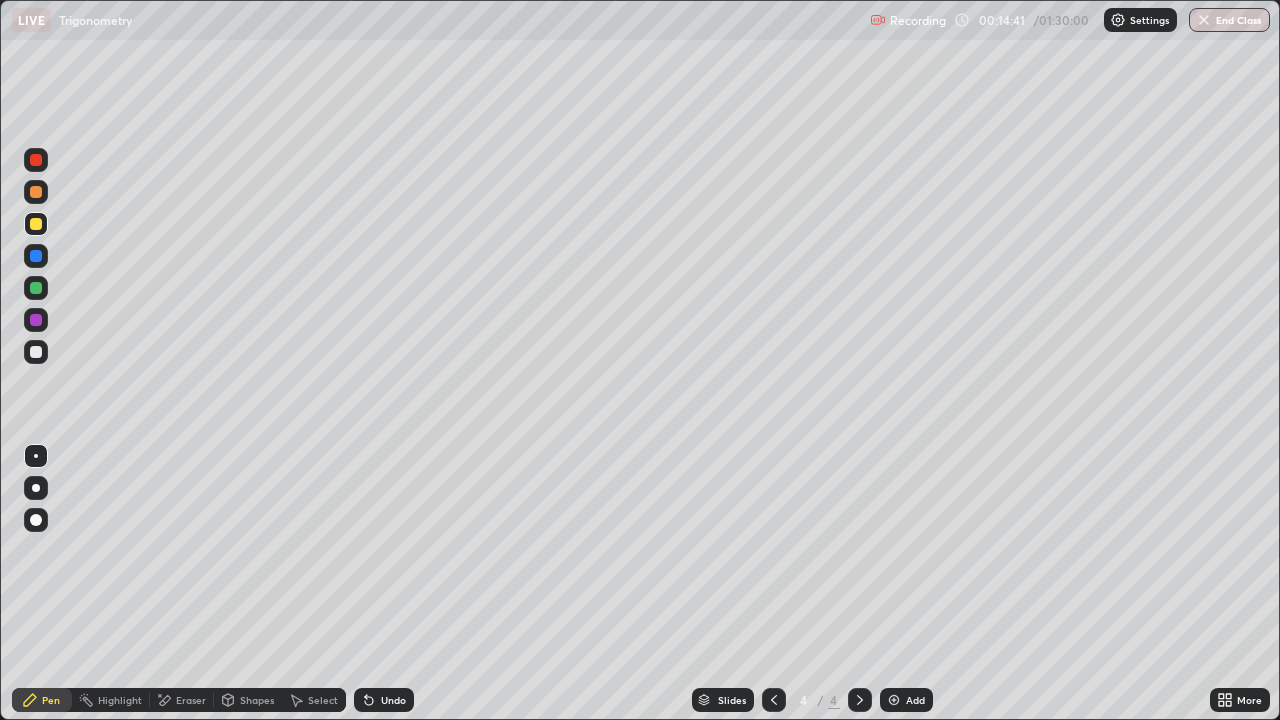 click at bounding box center (36, 288) 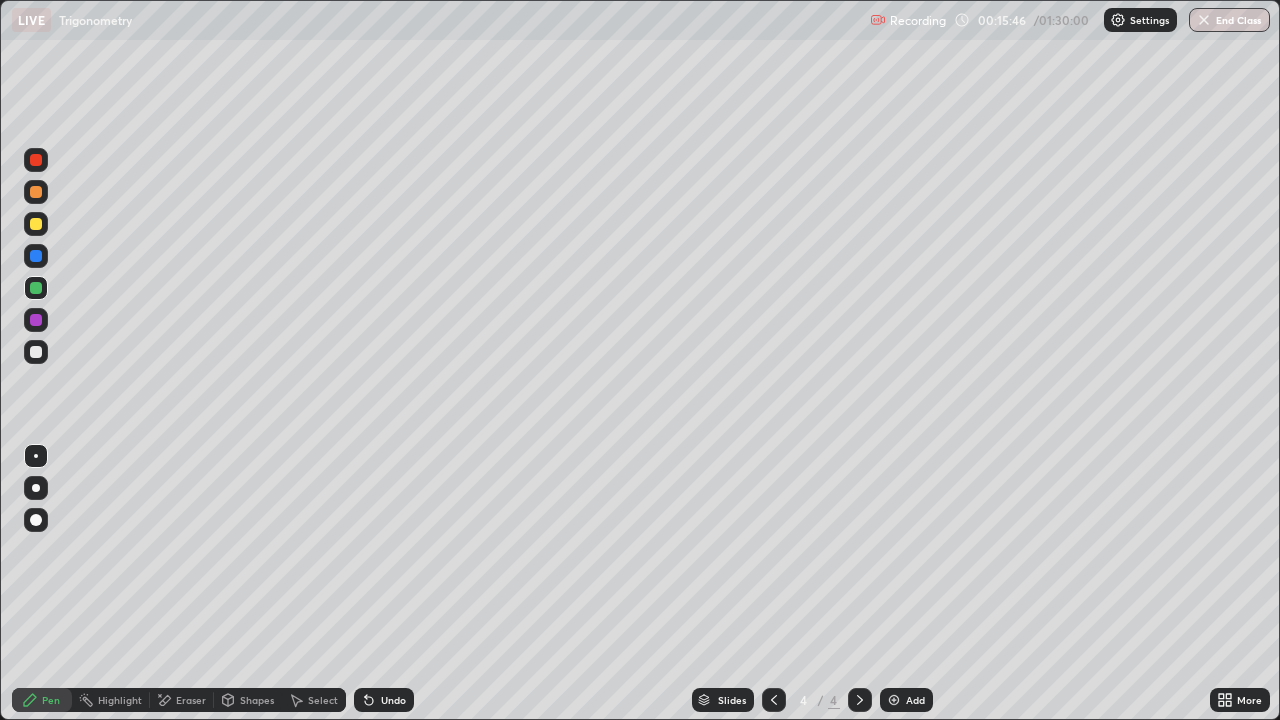 click at bounding box center (36, 320) 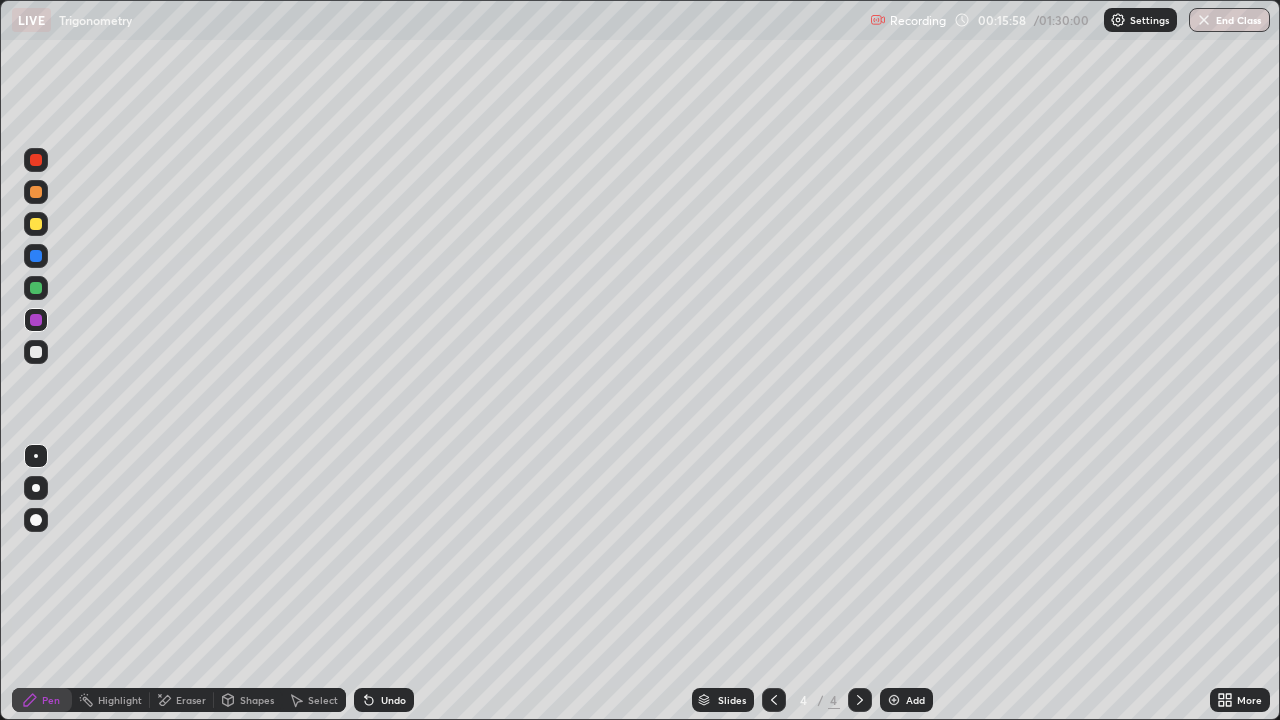 click at bounding box center (36, 320) 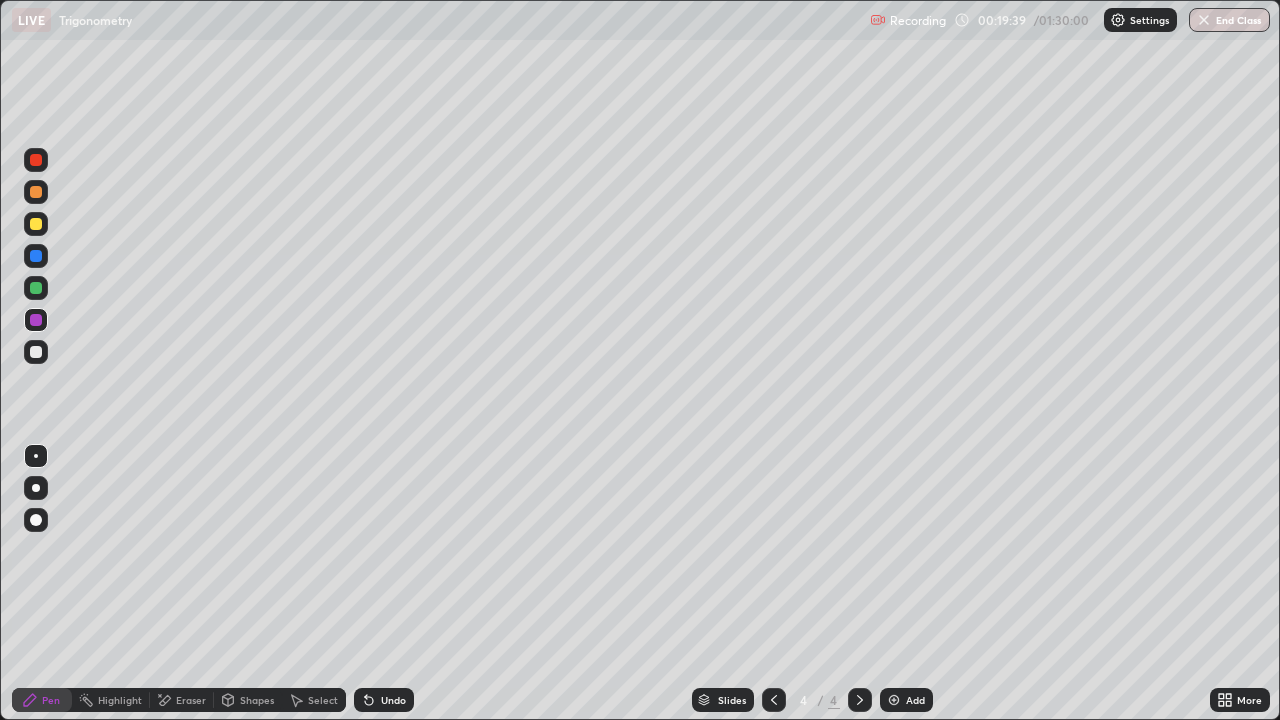 click on "Add" at bounding box center (906, 700) 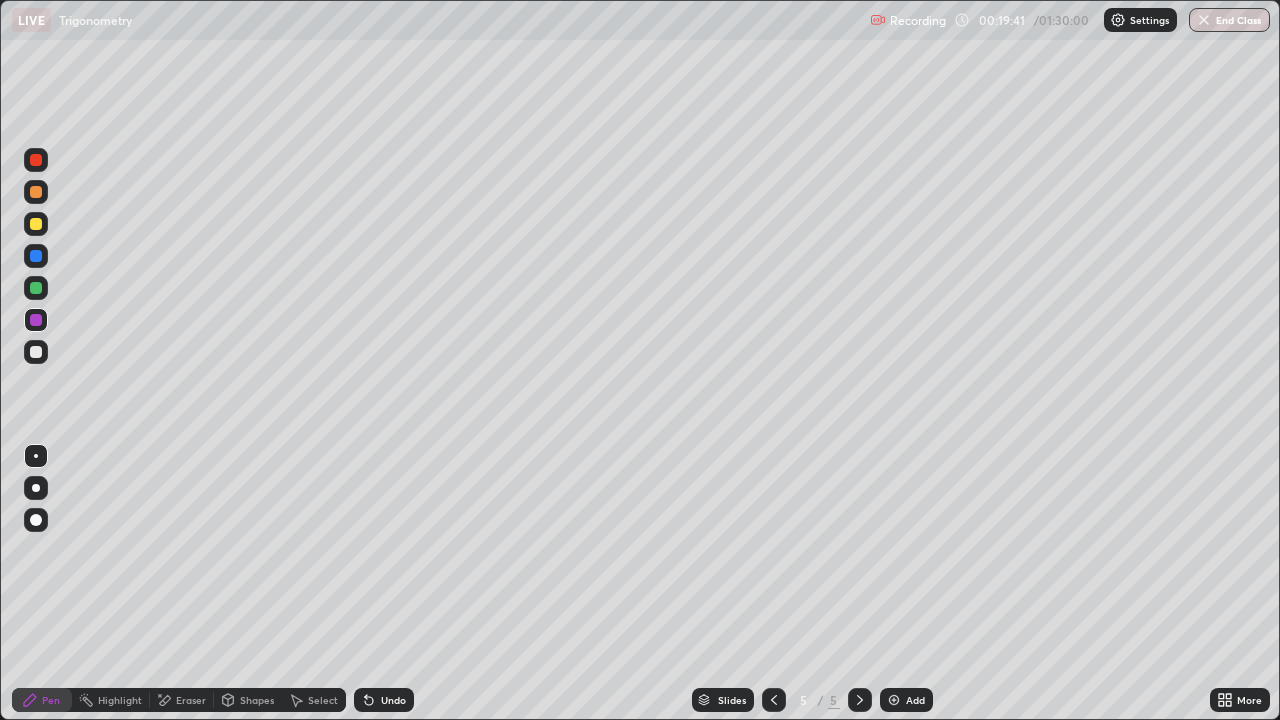 click at bounding box center (36, 288) 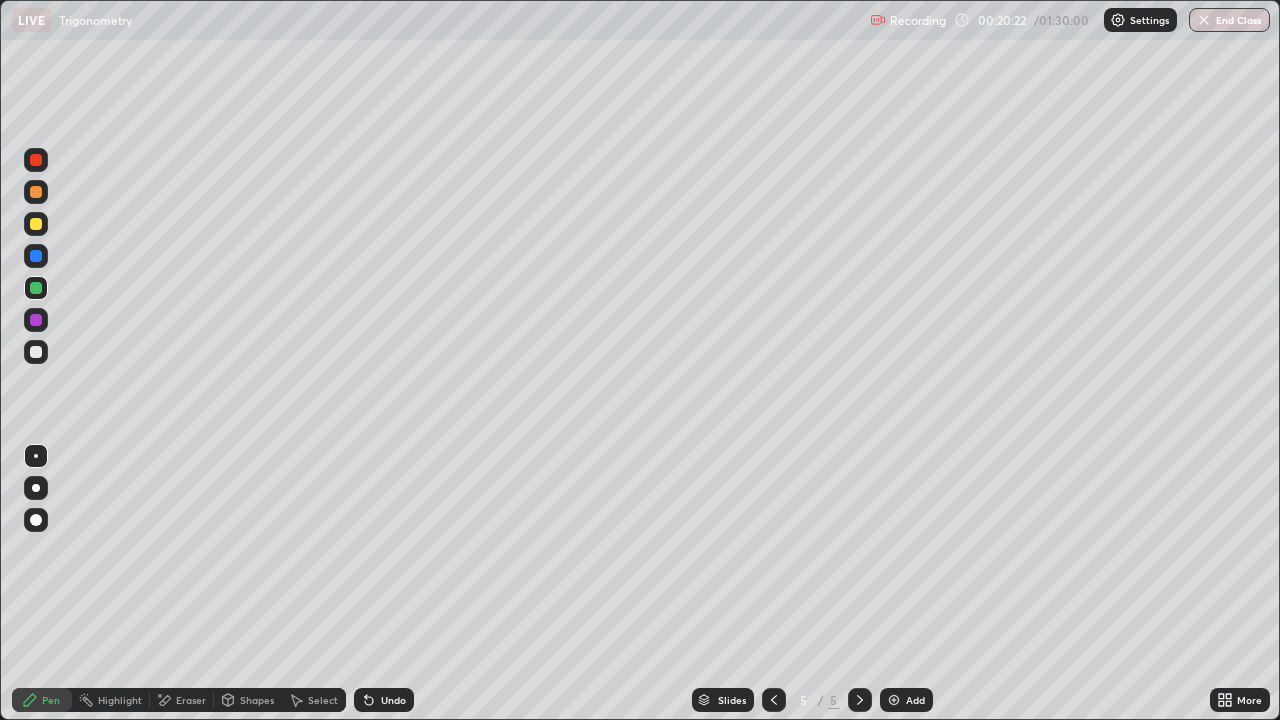 click at bounding box center [36, 320] 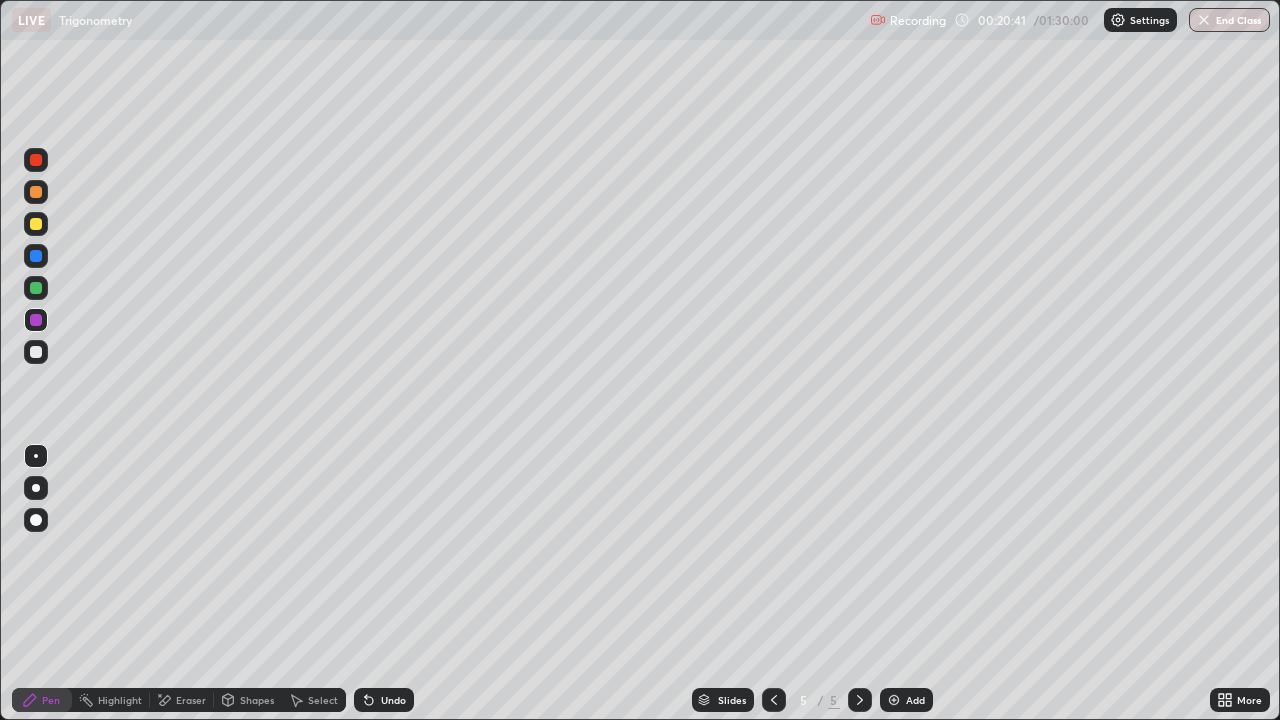 click 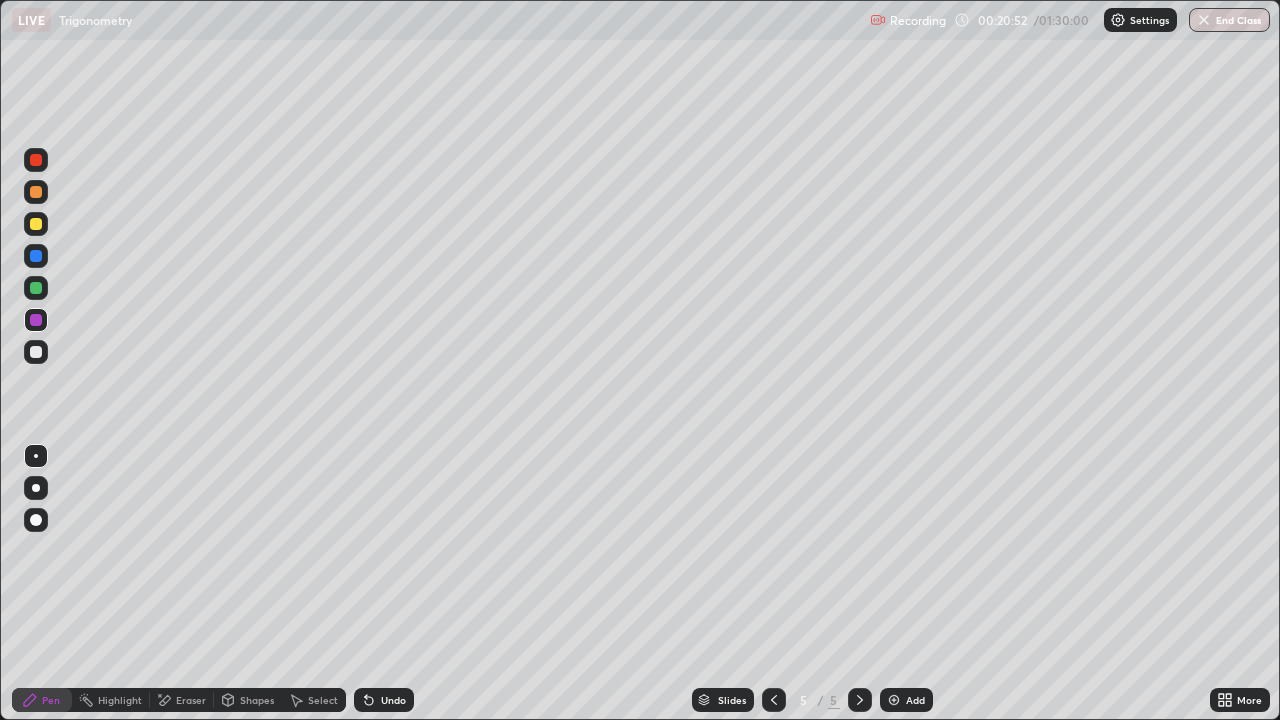 click 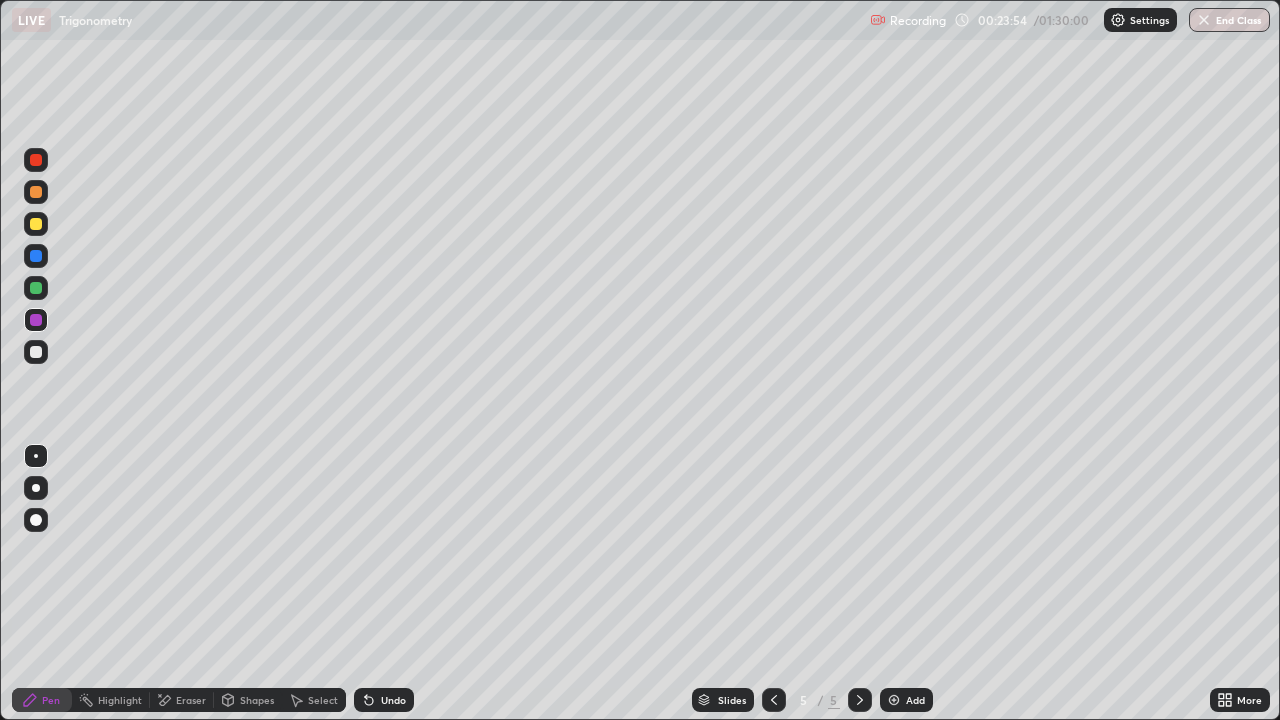 click at bounding box center (36, 224) 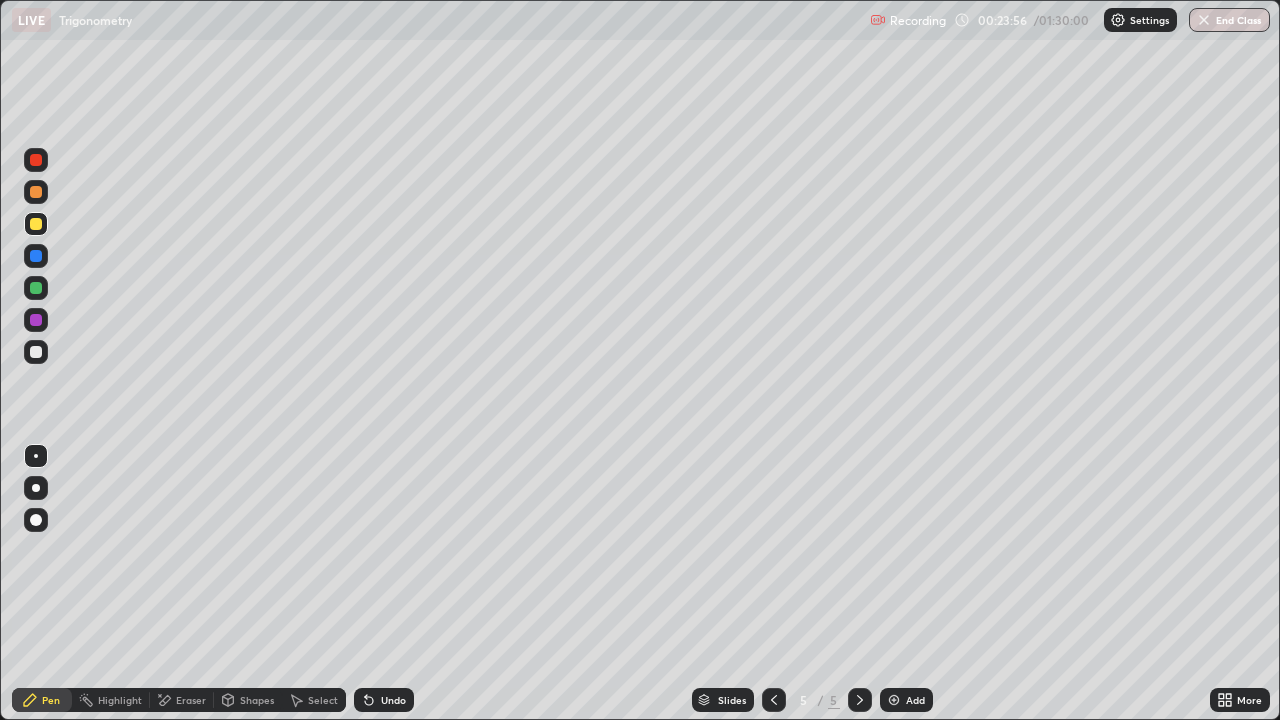 click at bounding box center [36, 320] 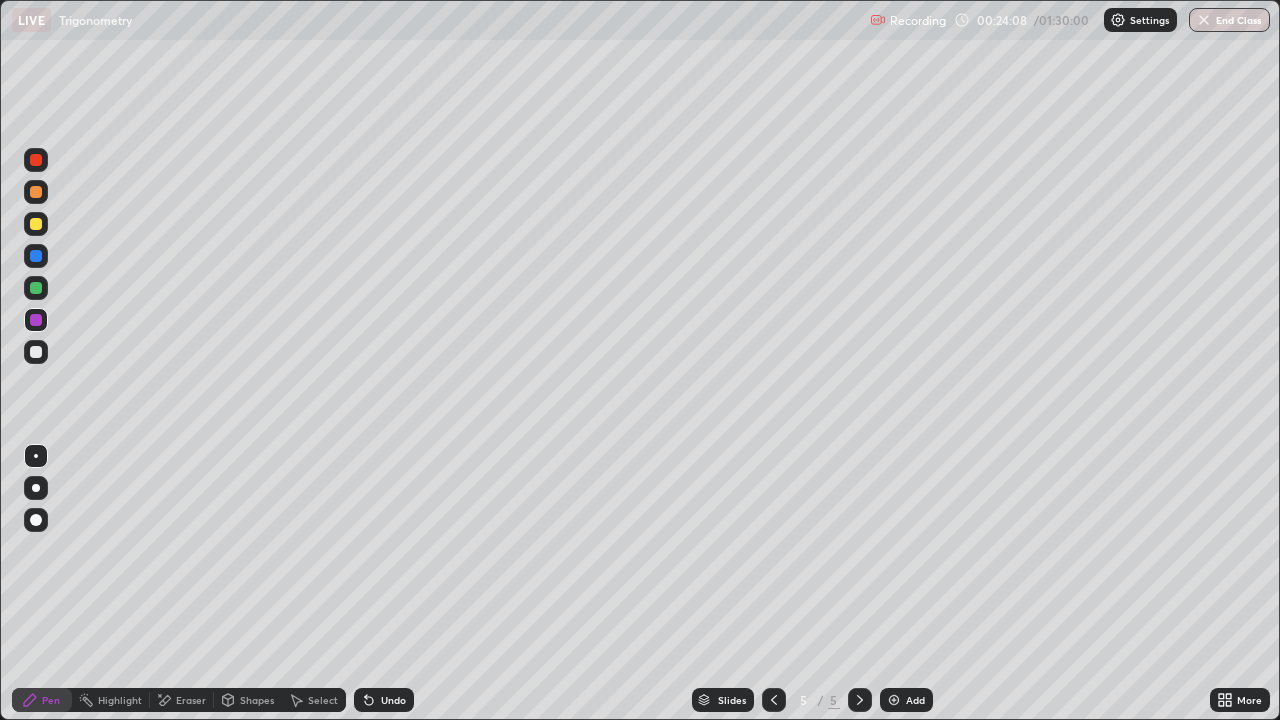 click on "Eraser" at bounding box center (191, 700) 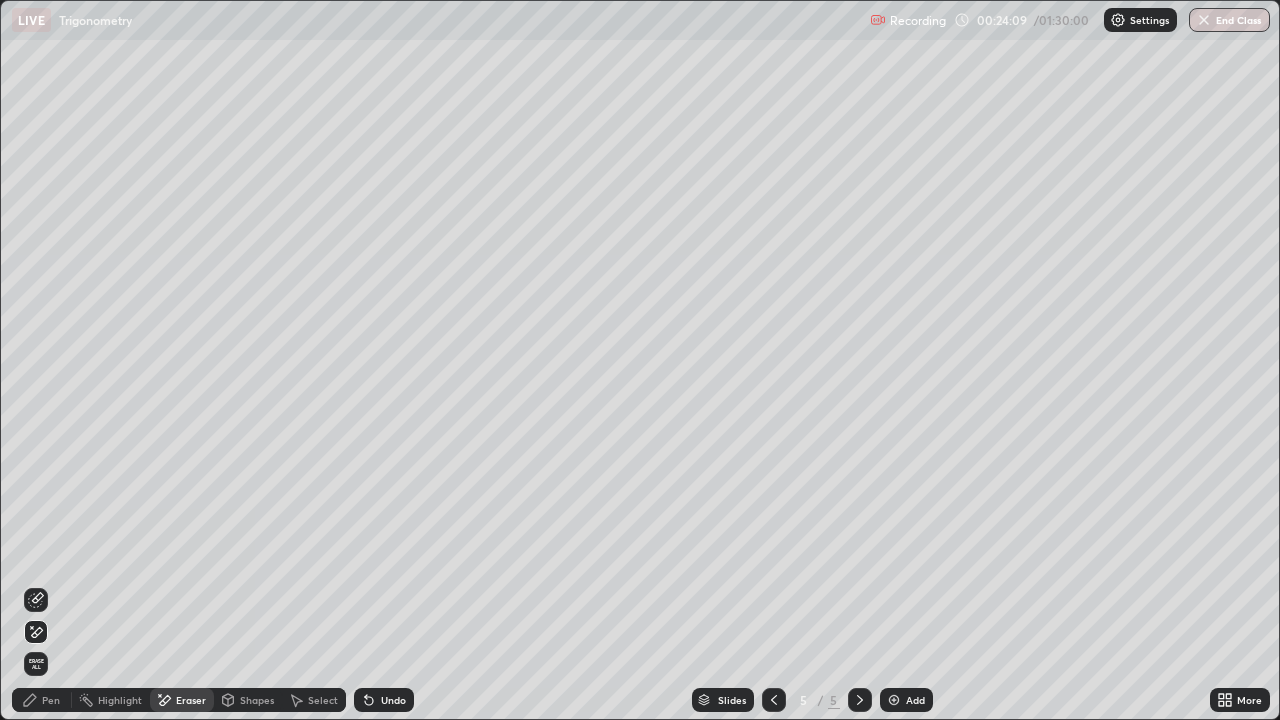 click on "Pen" at bounding box center [51, 700] 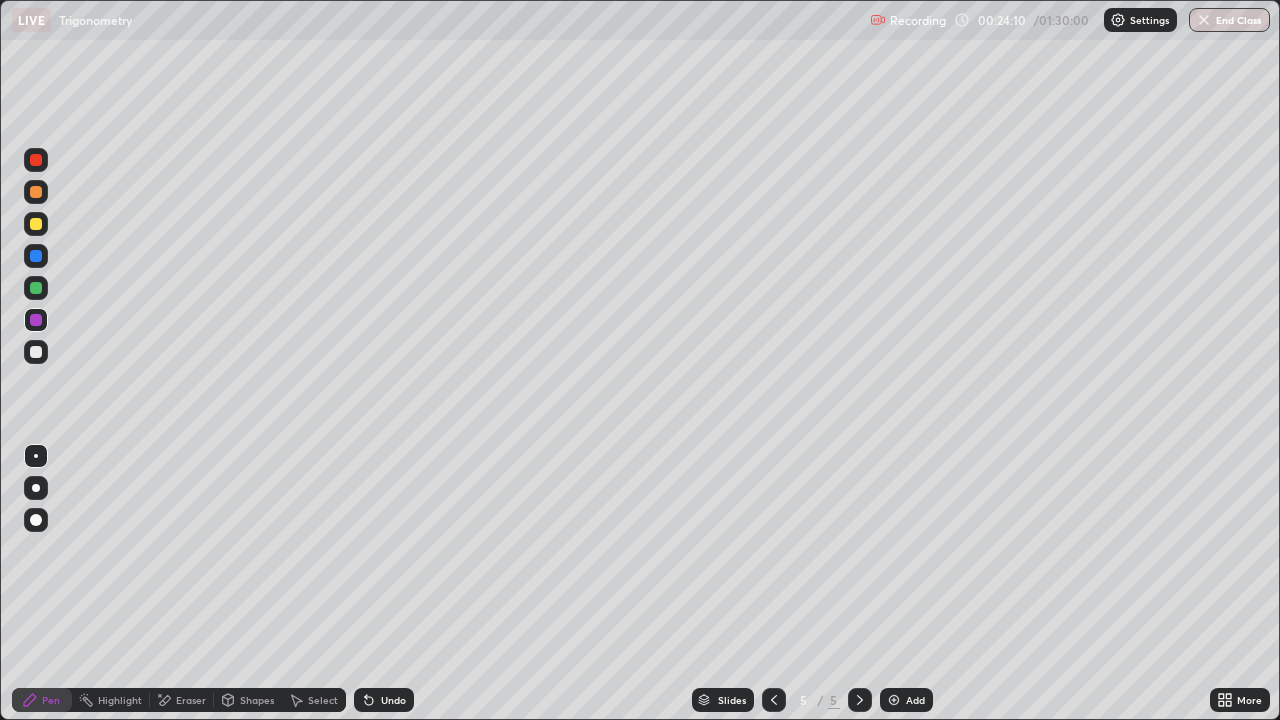 click at bounding box center (36, 224) 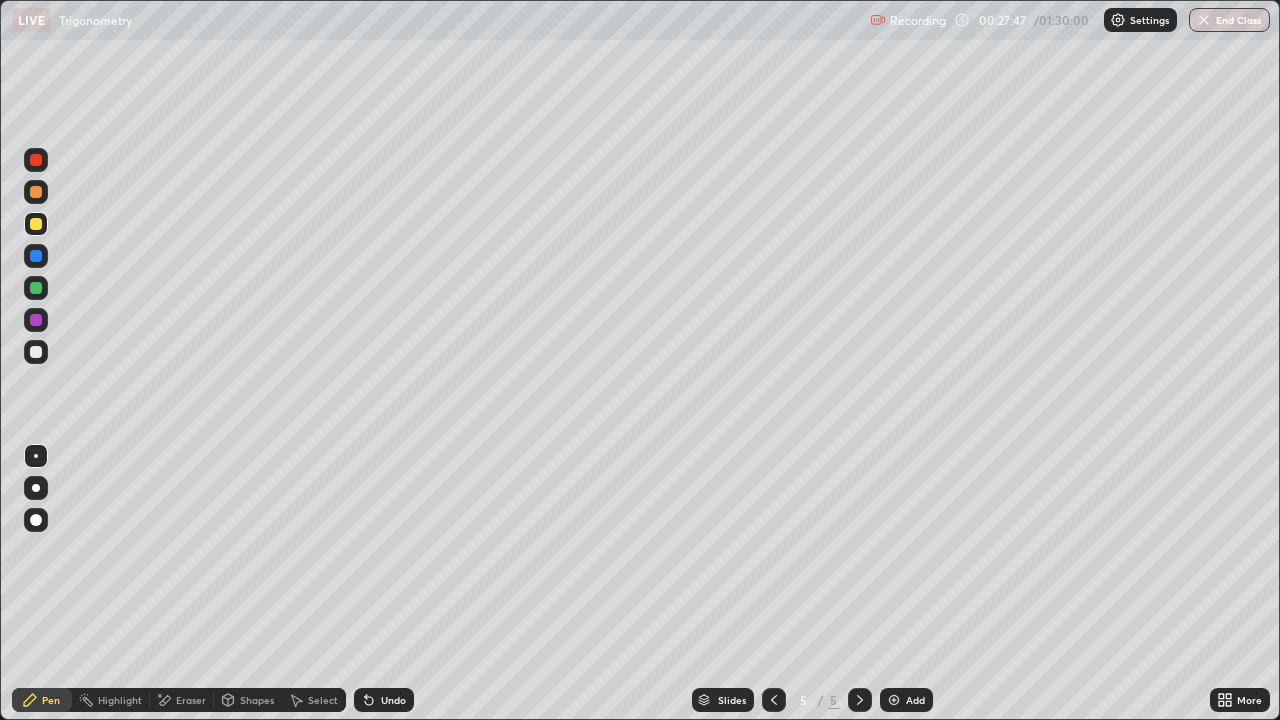 click at bounding box center (894, 700) 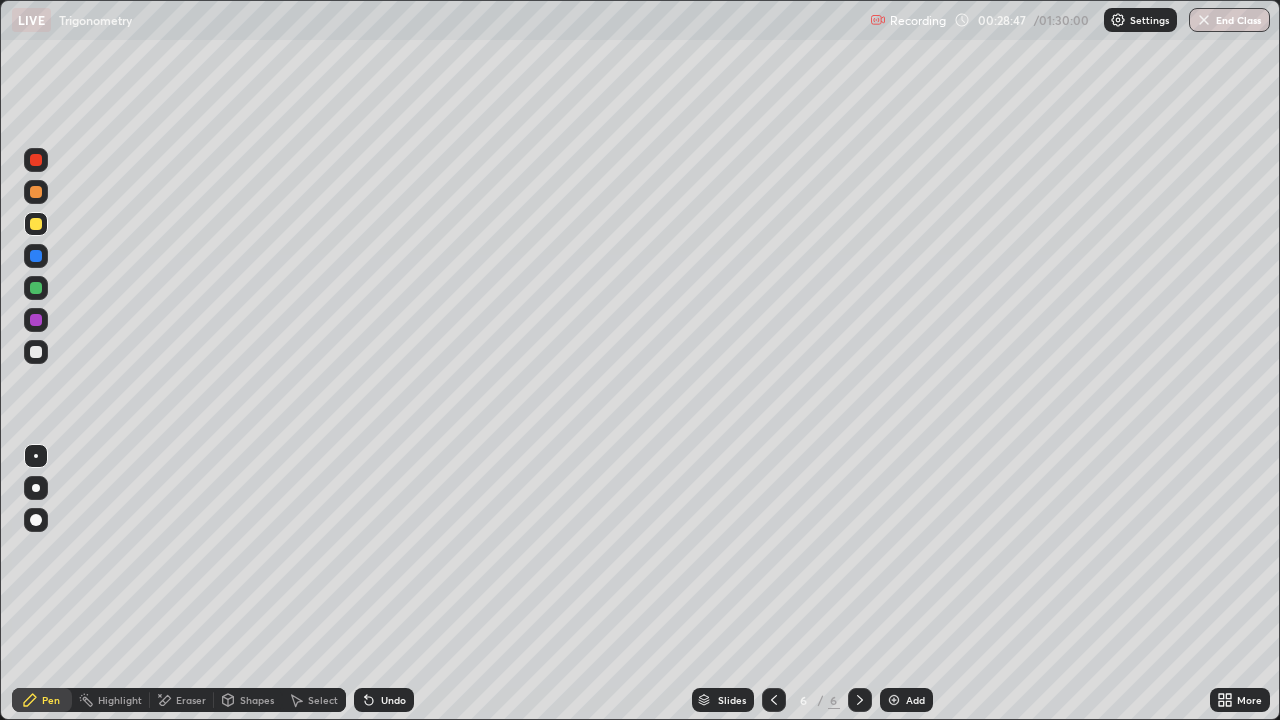 click 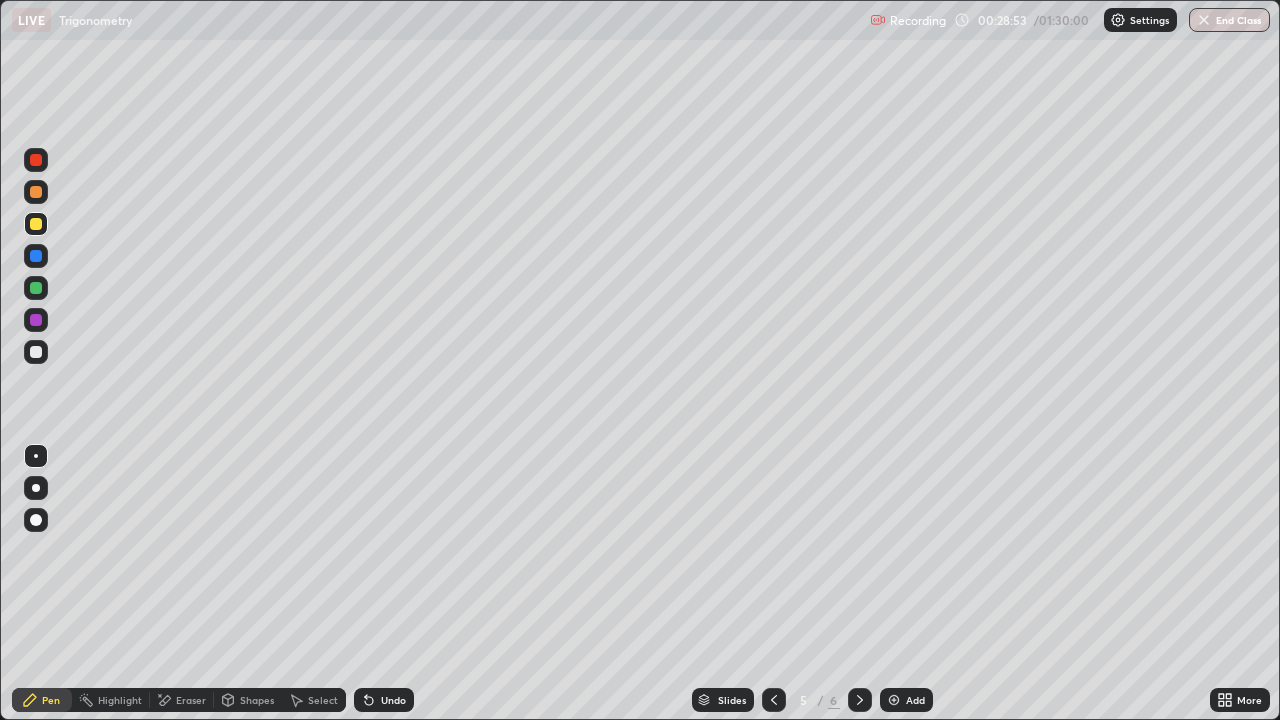click 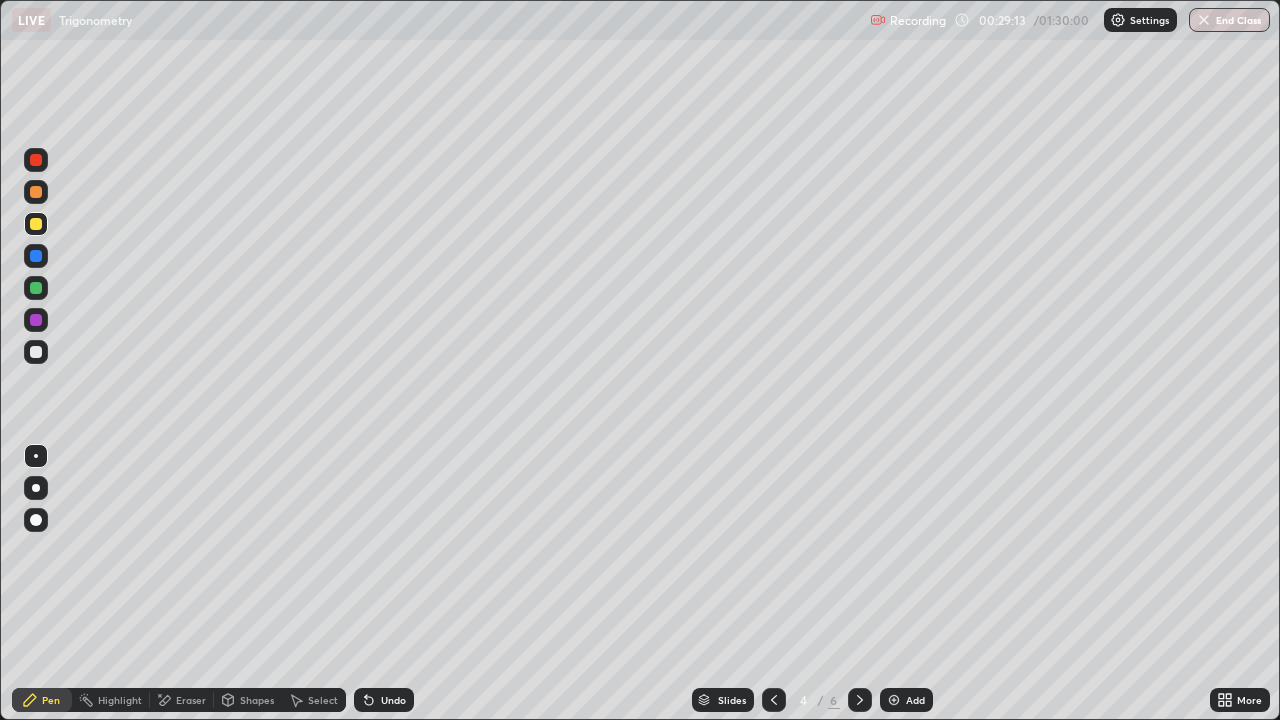 click 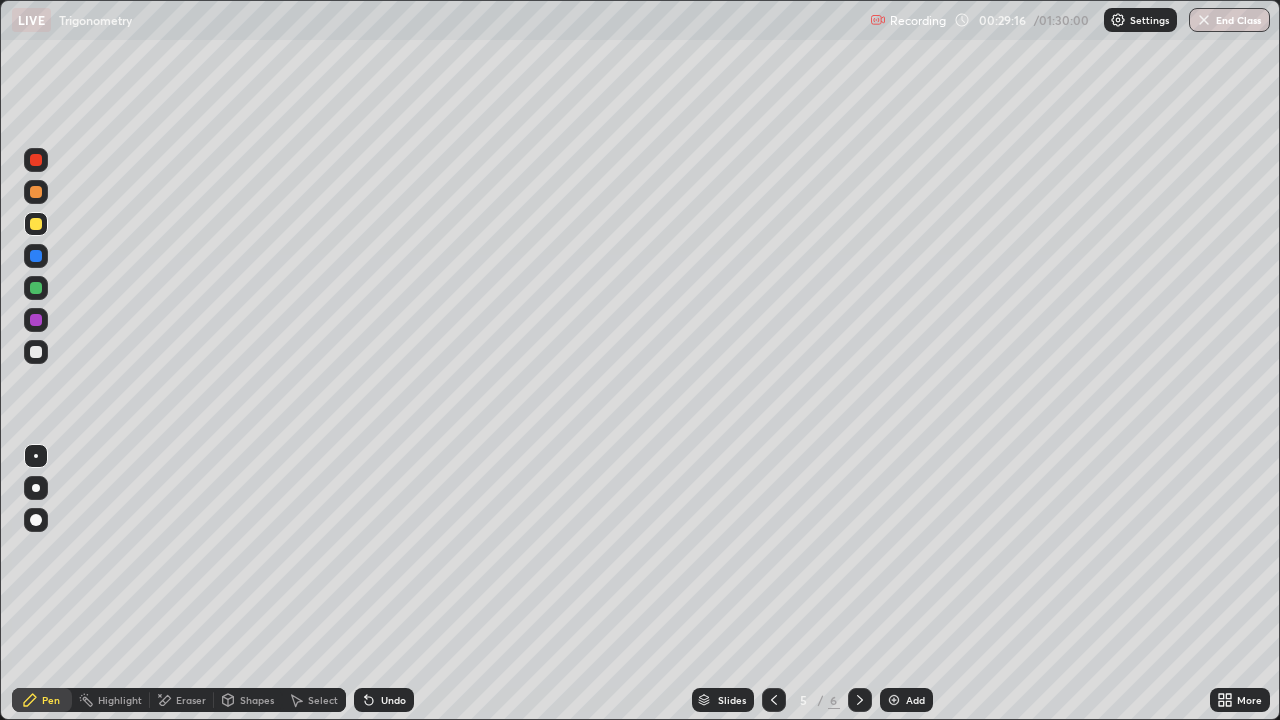 click at bounding box center (860, 700) 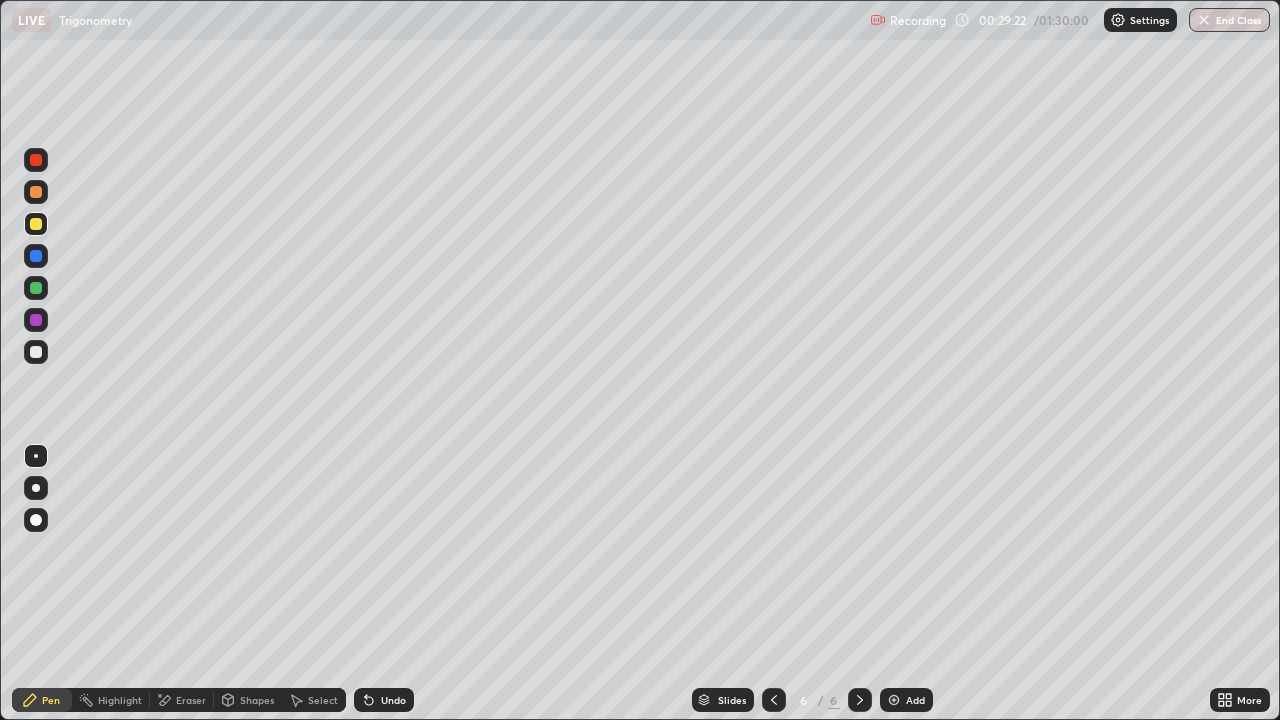 click 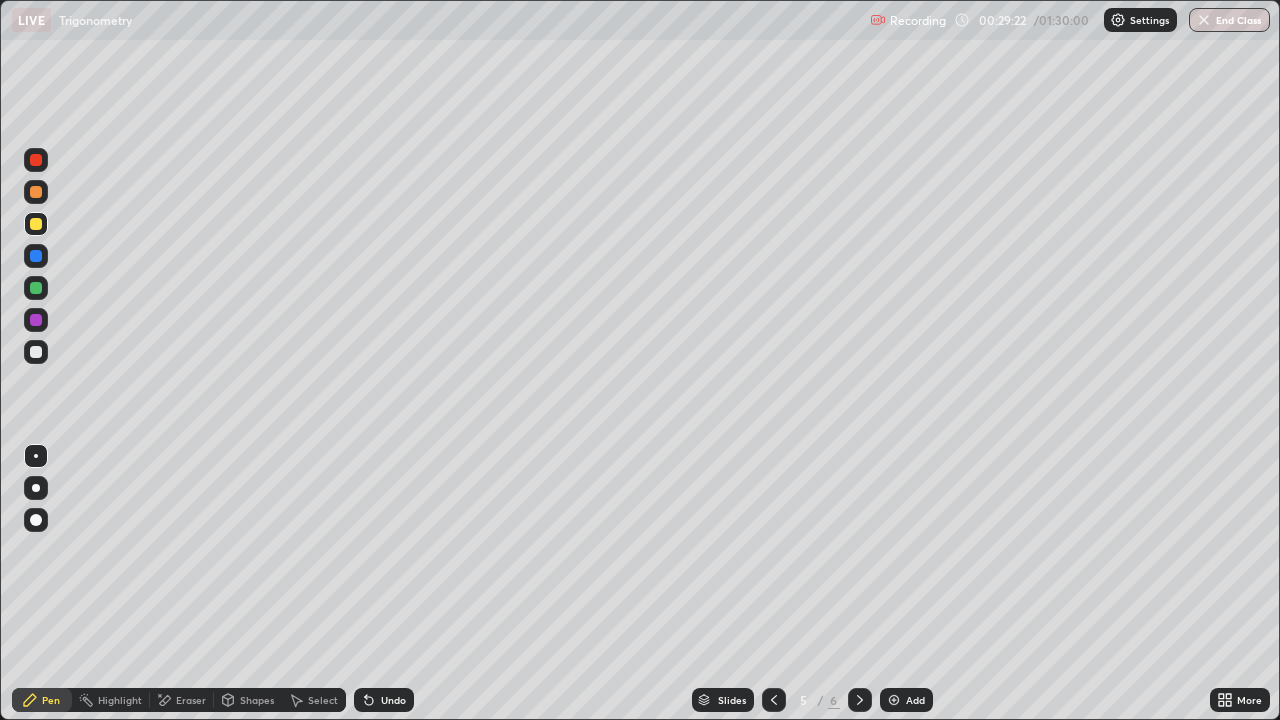click 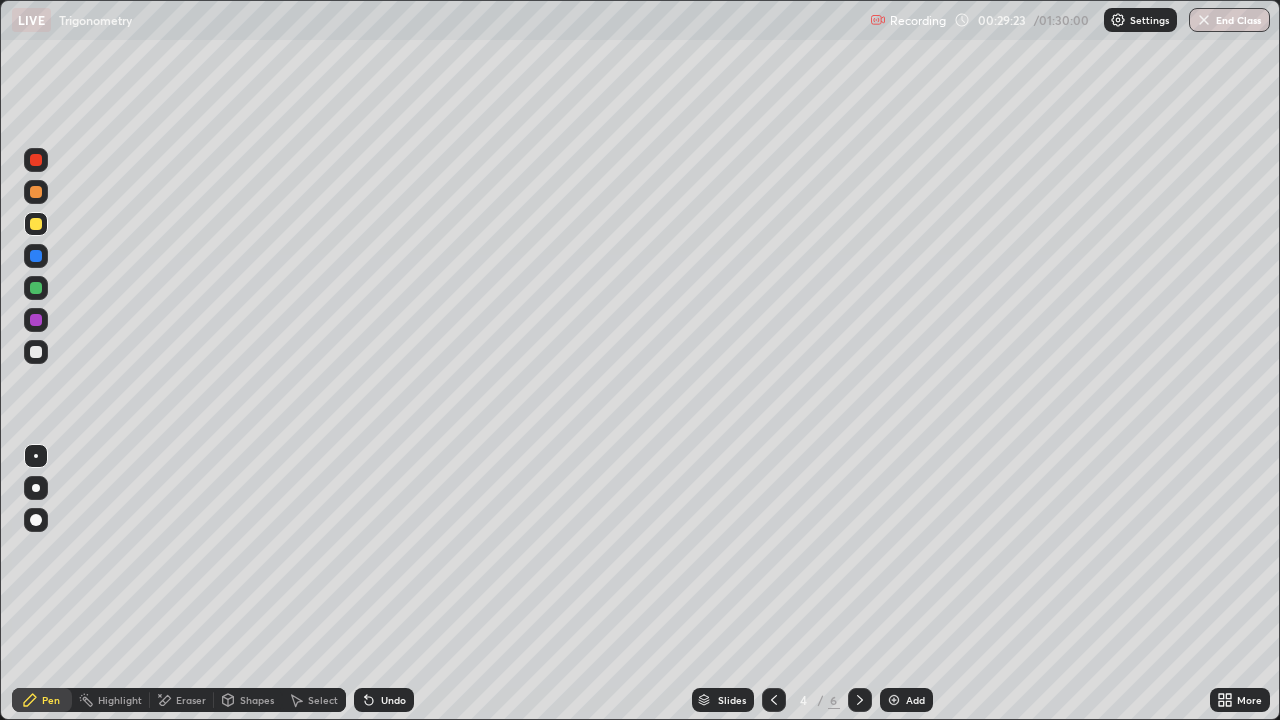 click 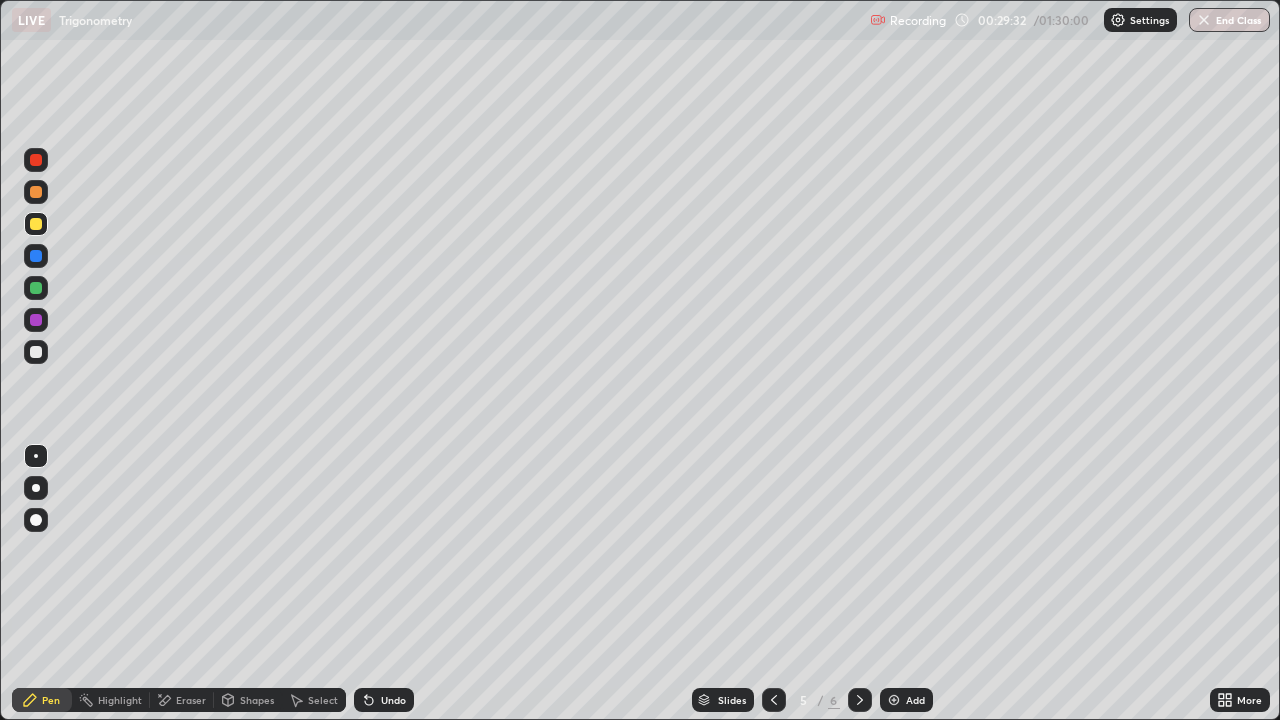 click 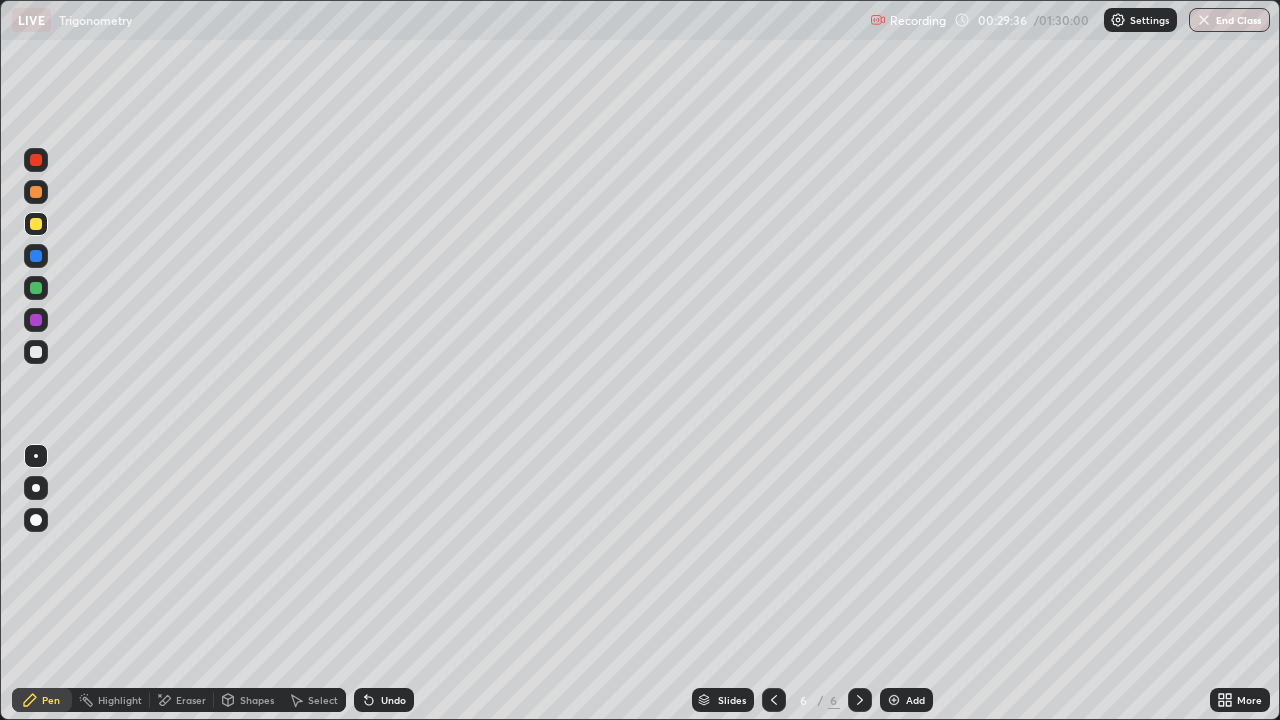 click 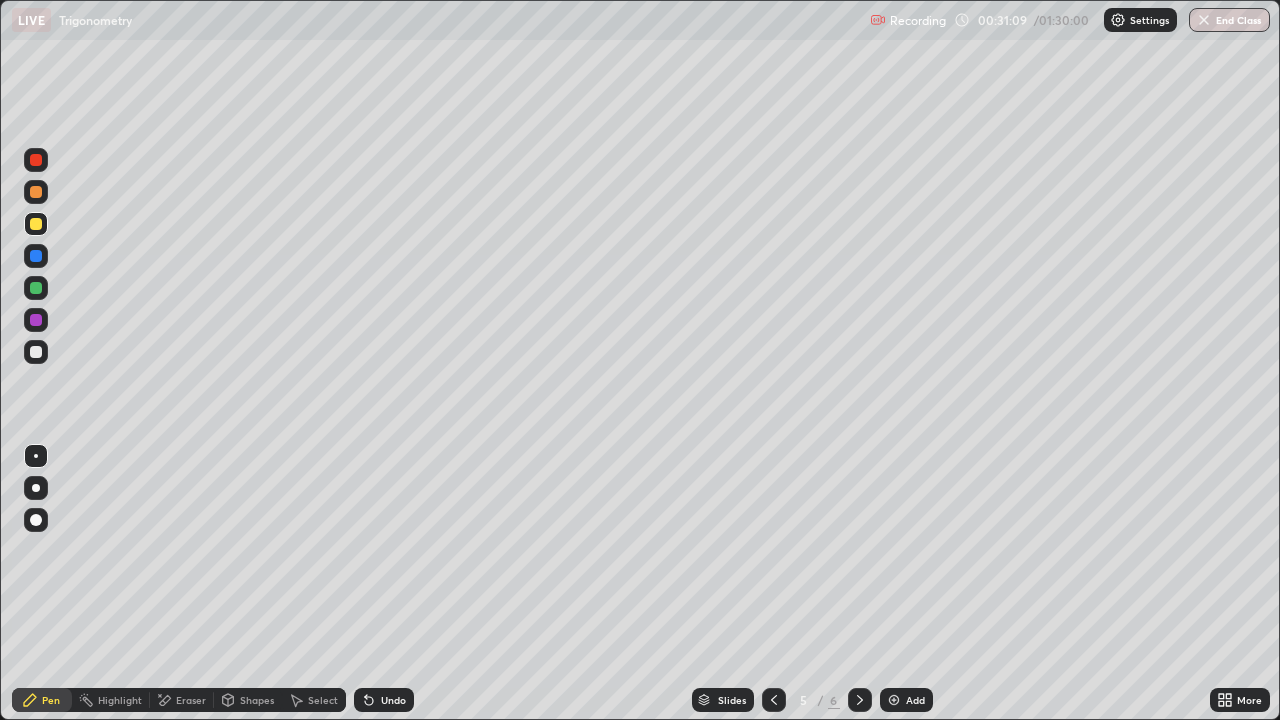click at bounding box center (894, 700) 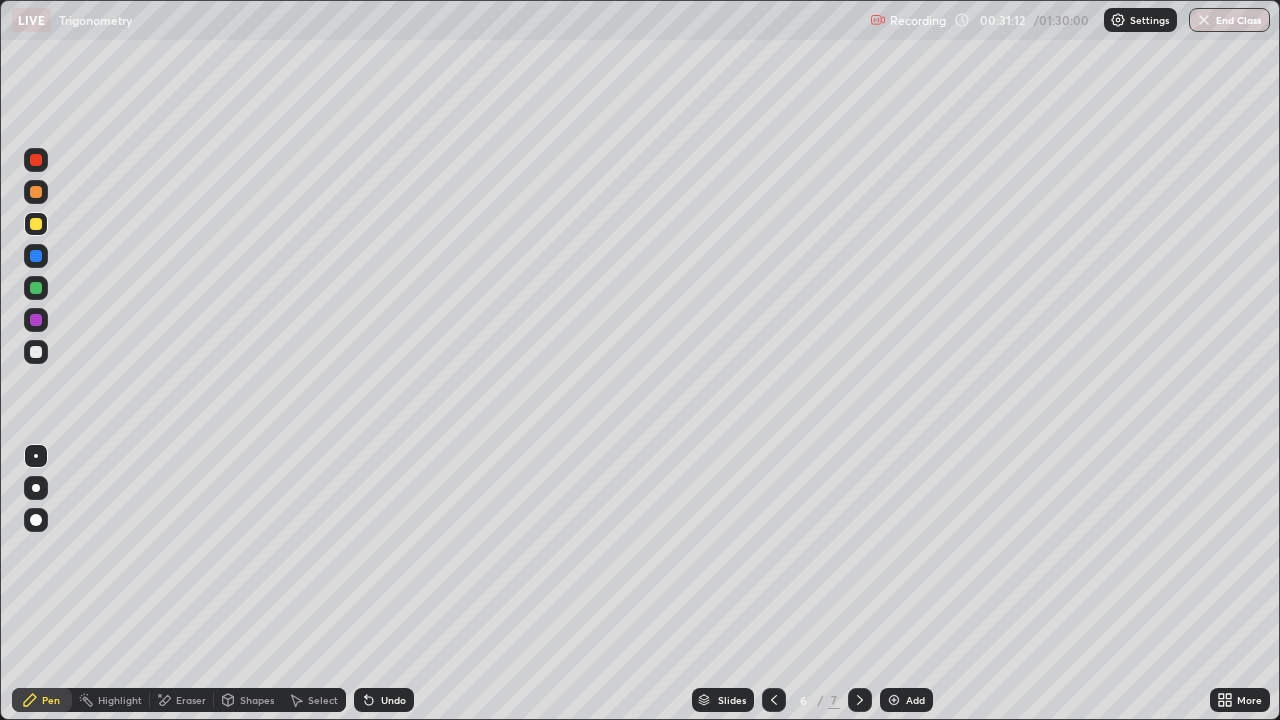 click at bounding box center (36, 256) 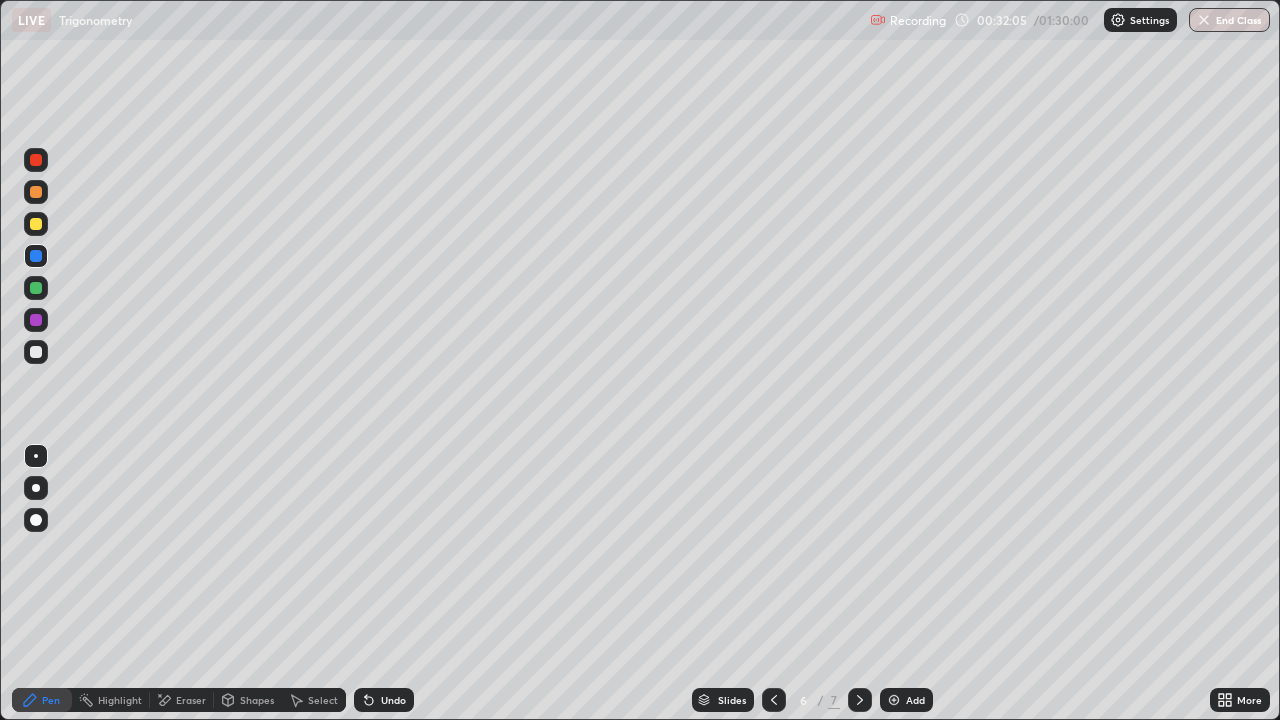 click at bounding box center (36, 288) 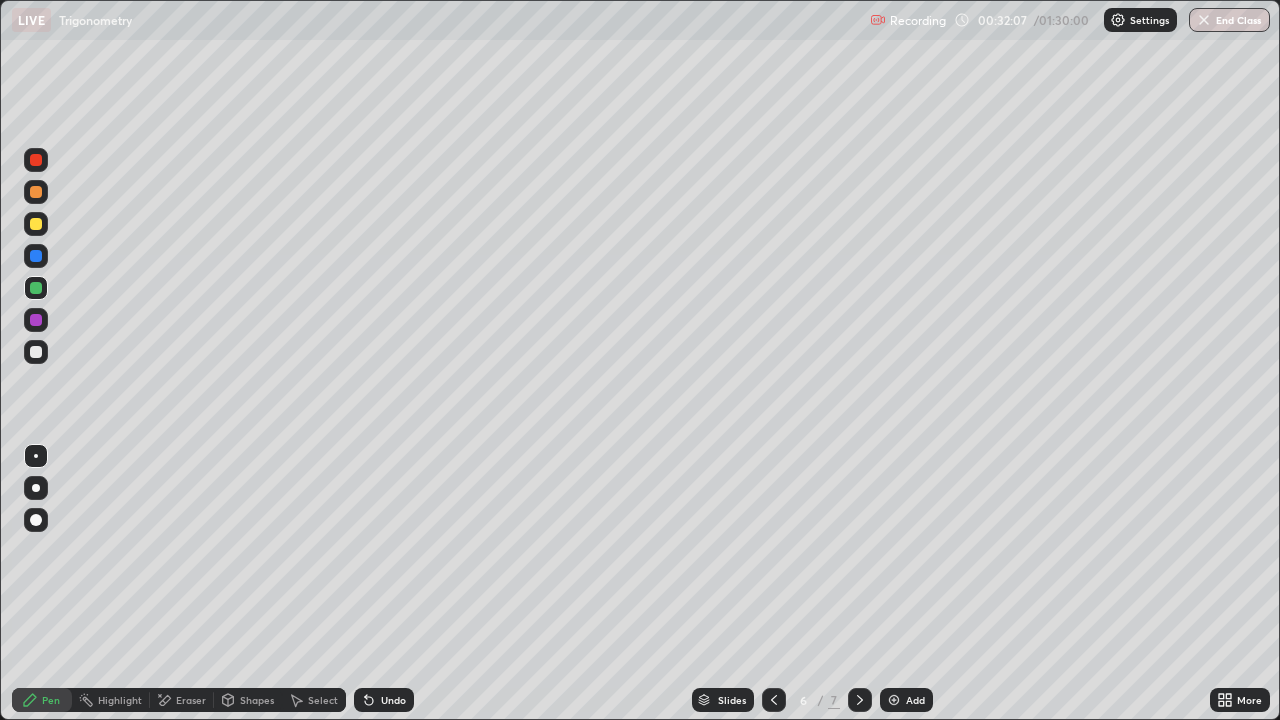 click at bounding box center [36, 224] 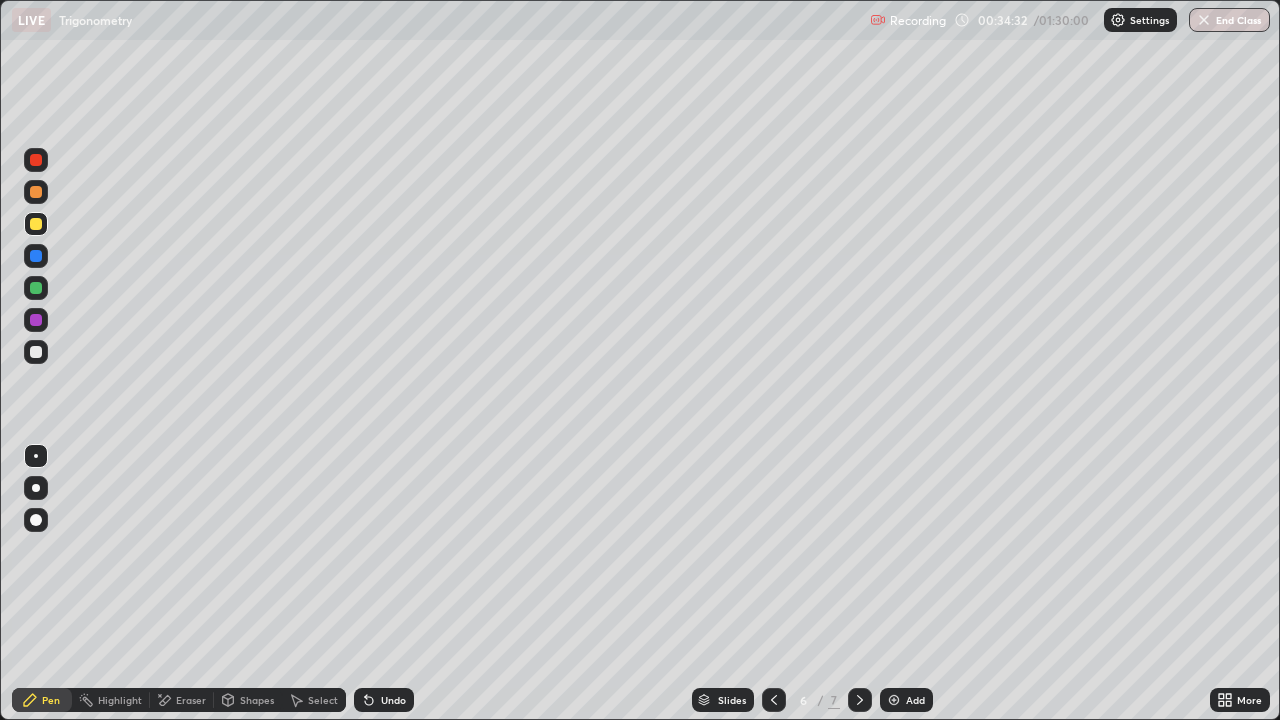 click on "Eraser" at bounding box center [191, 700] 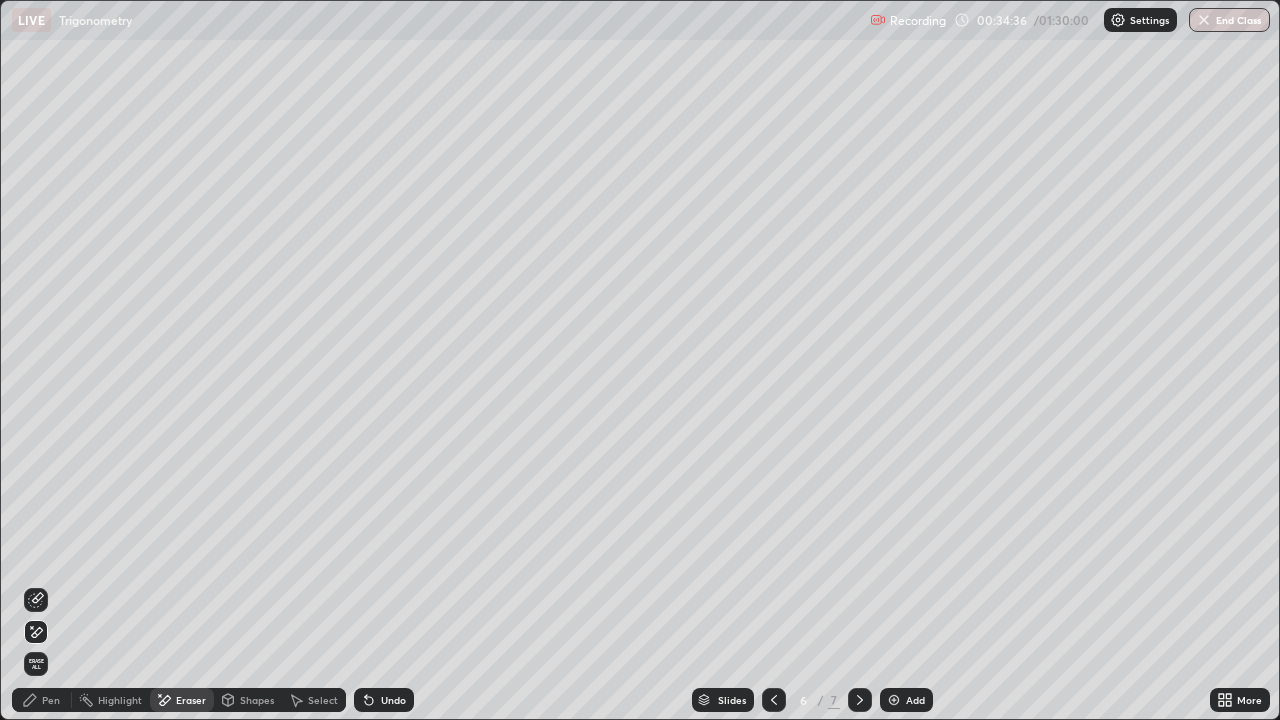 click on "Pen" at bounding box center (42, 700) 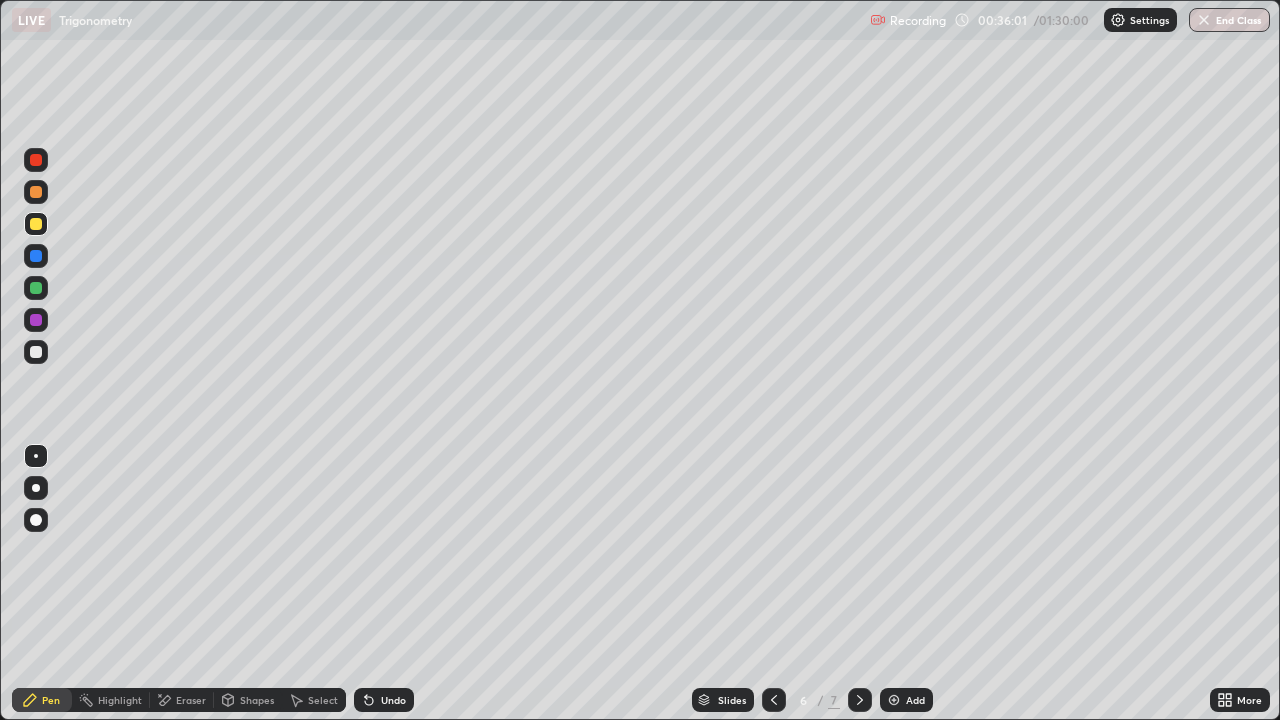 click at bounding box center (36, 288) 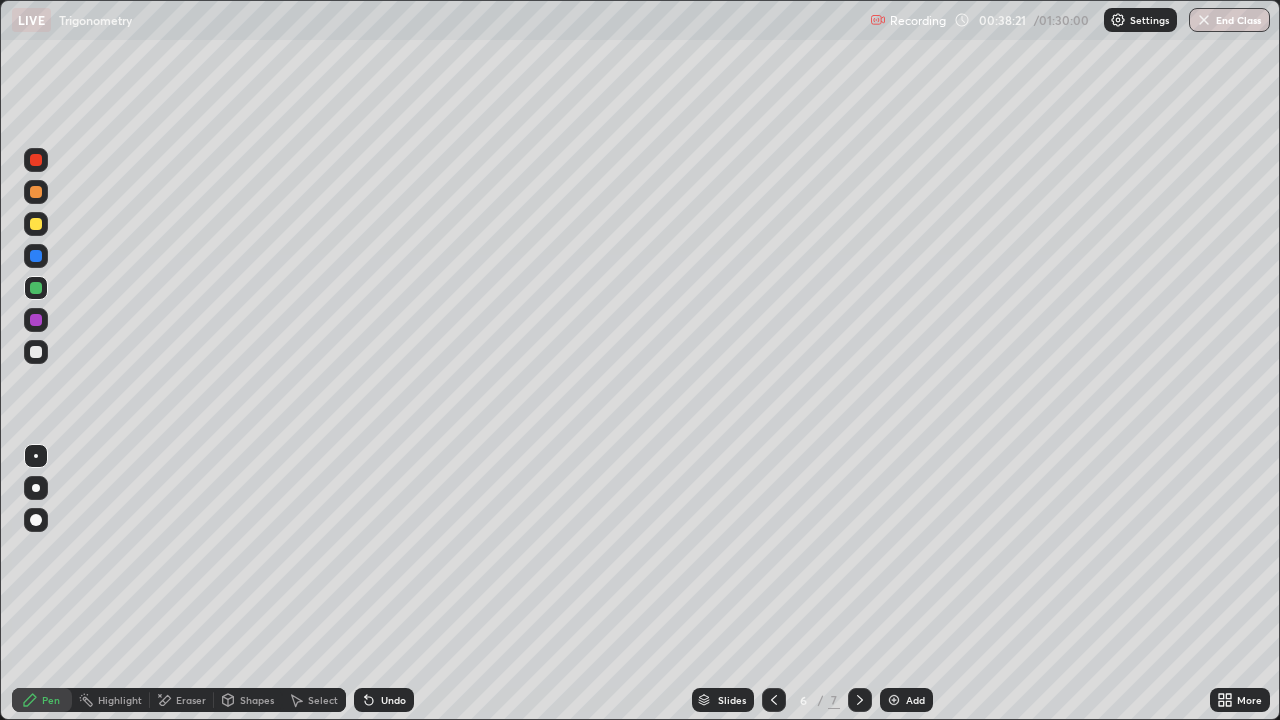 click at bounding box center (894, 700) 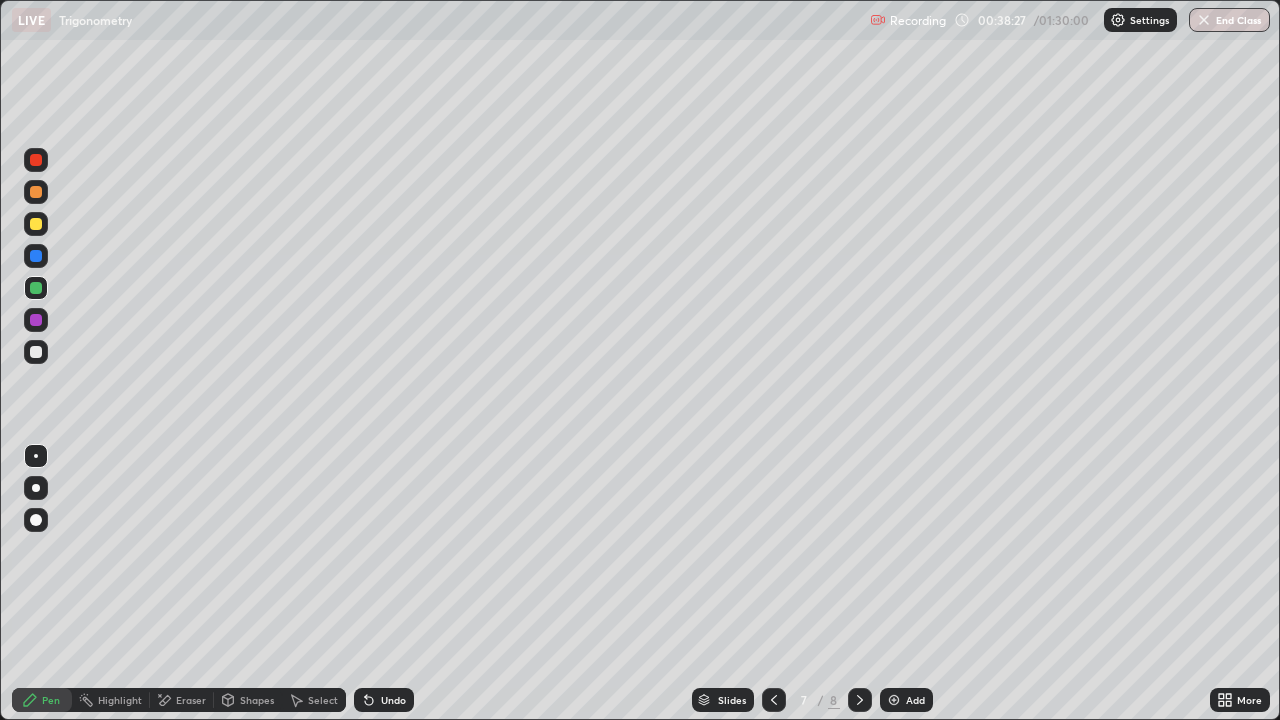 click at bounding box center [36, 288] 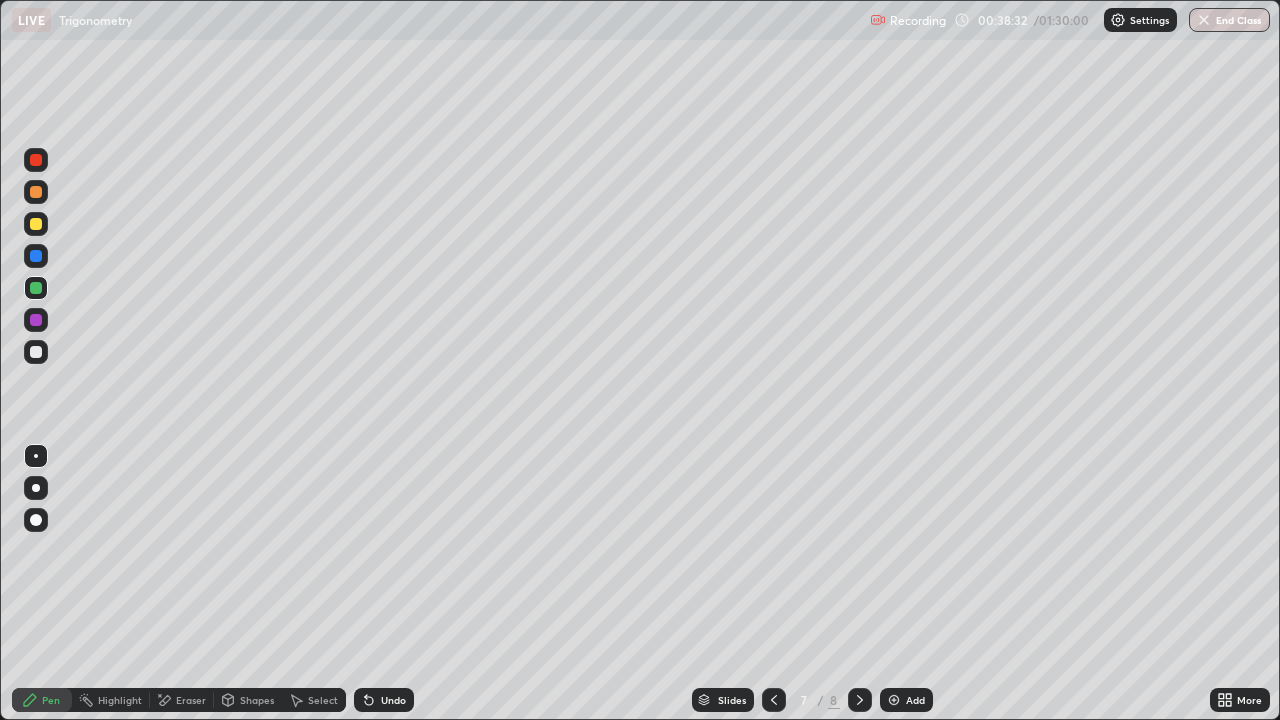 click 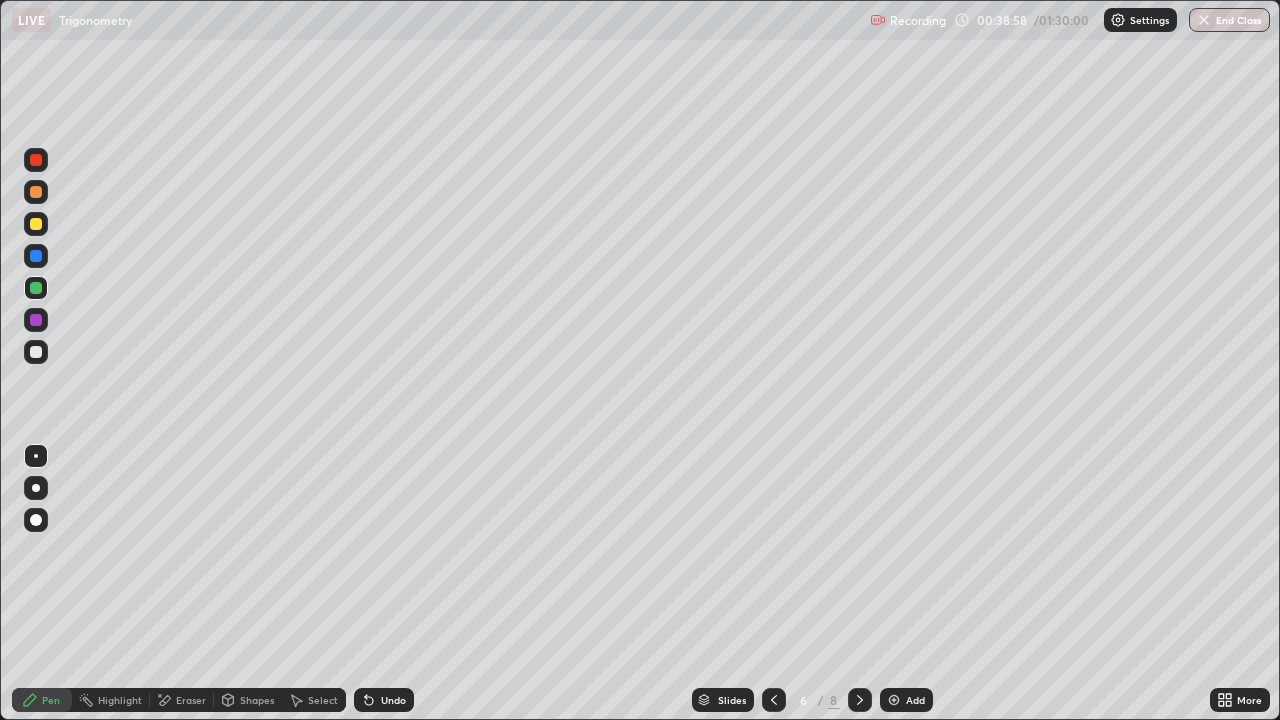 click at bounding box center [894, 700] 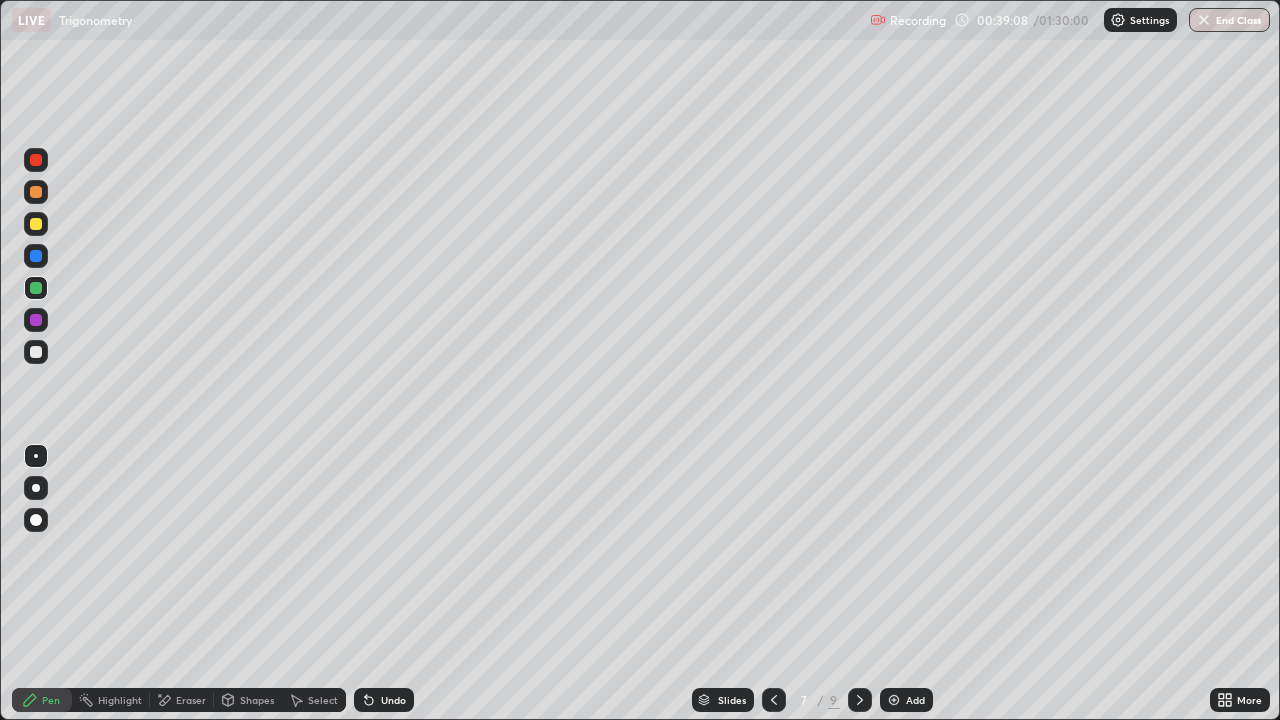 click at bounding box center (36, 192) 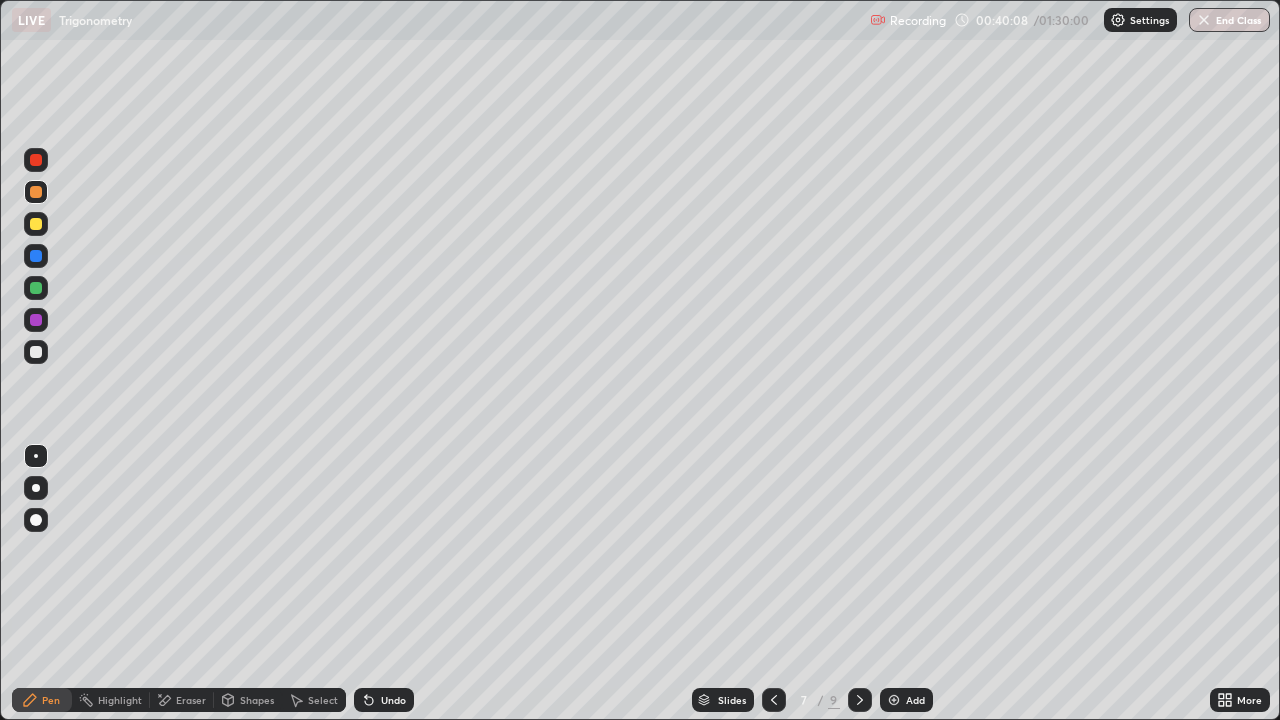 click at bounding box center (36, 288) 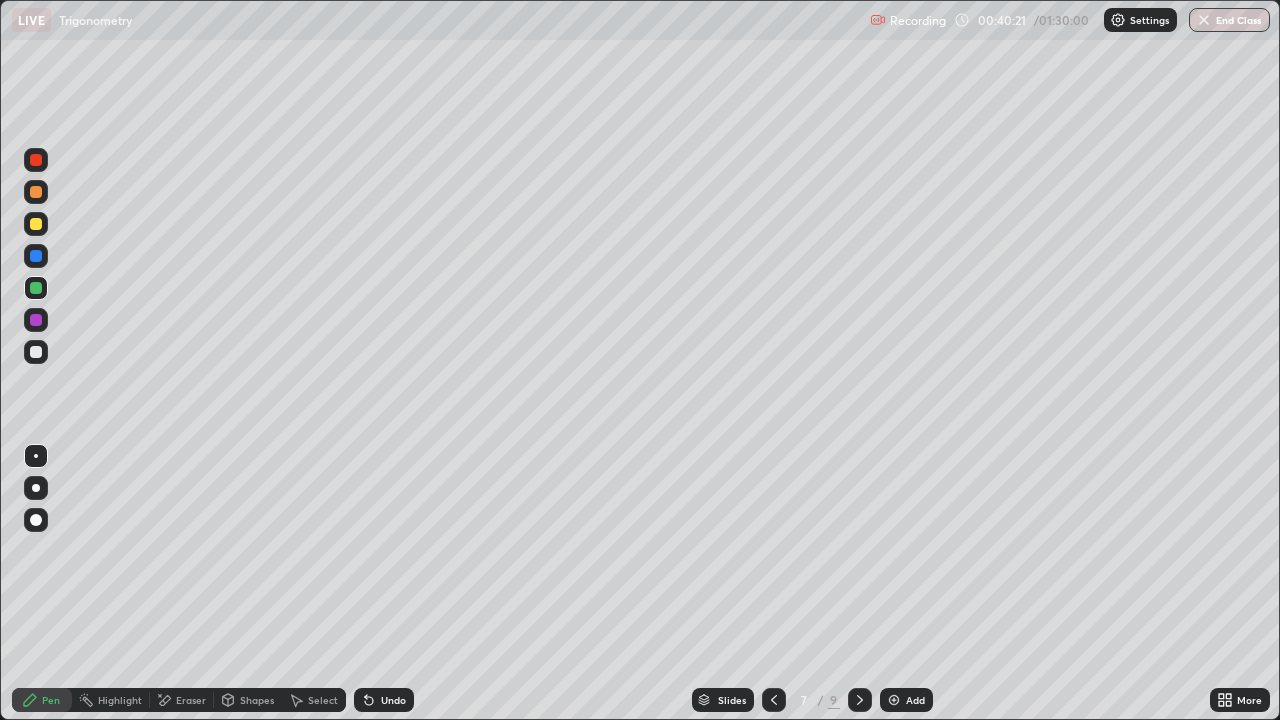 click 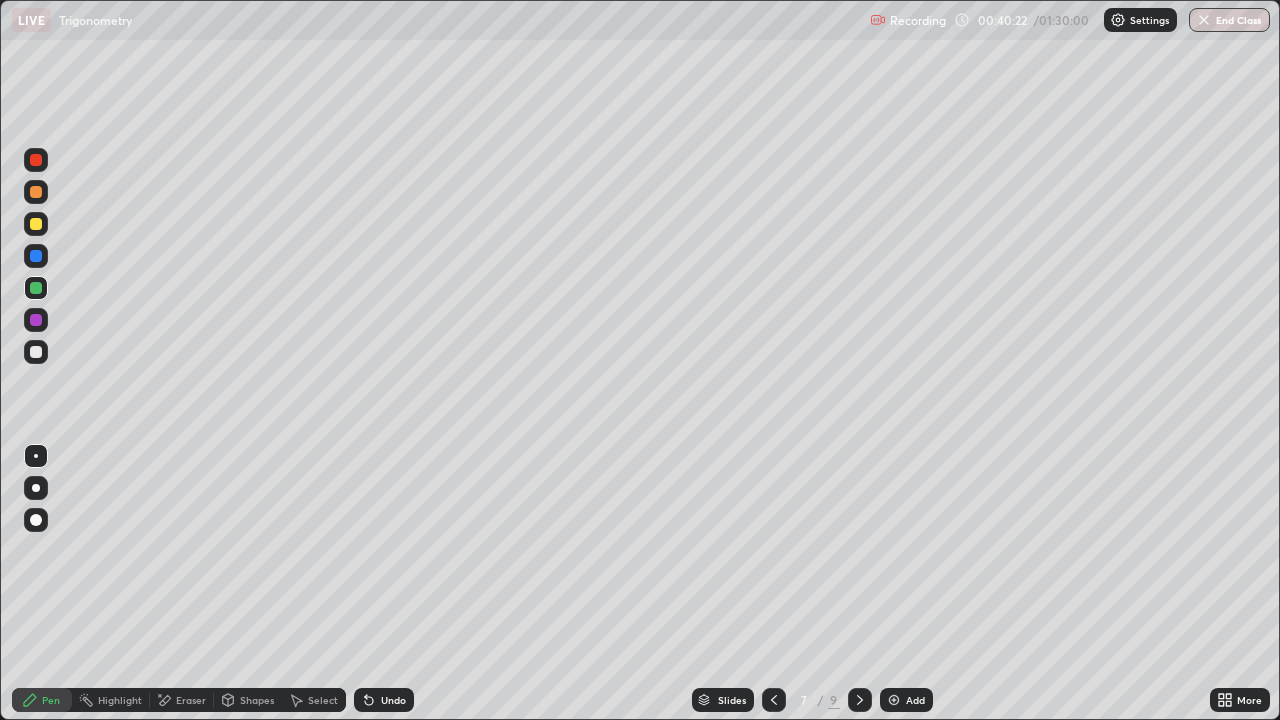 click 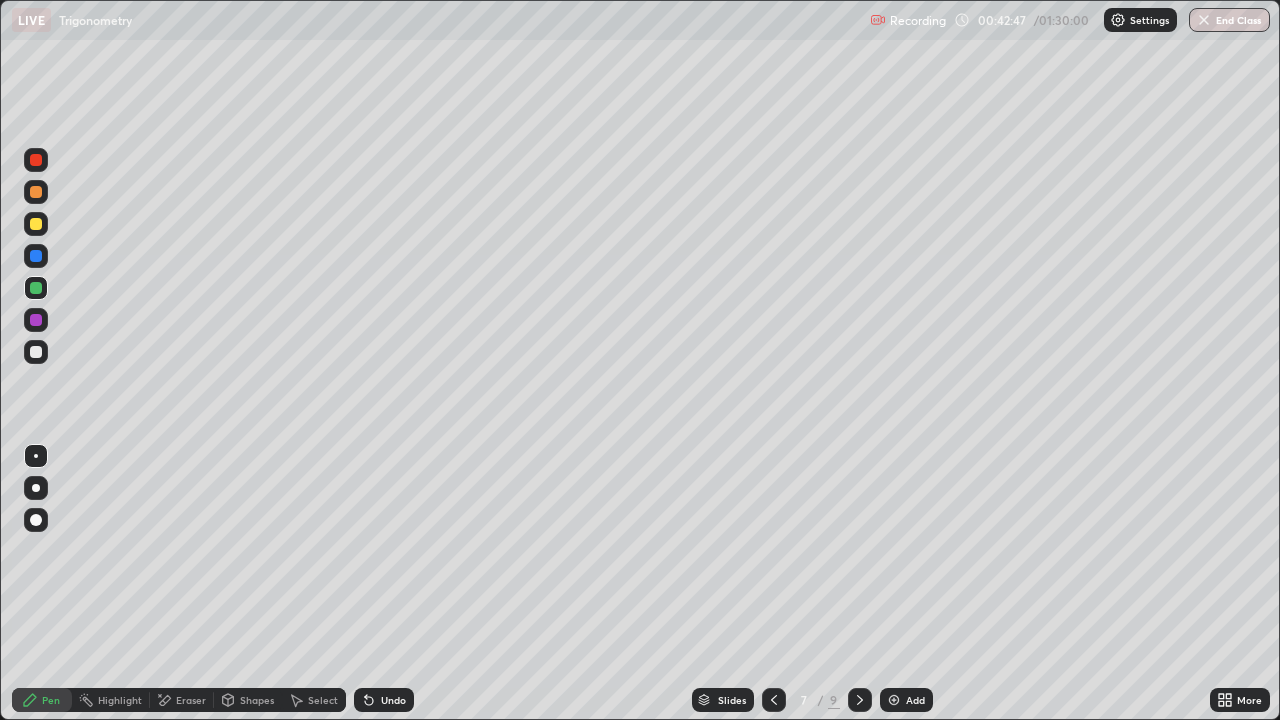 click on "Pen" at bounding box center [42, 700] 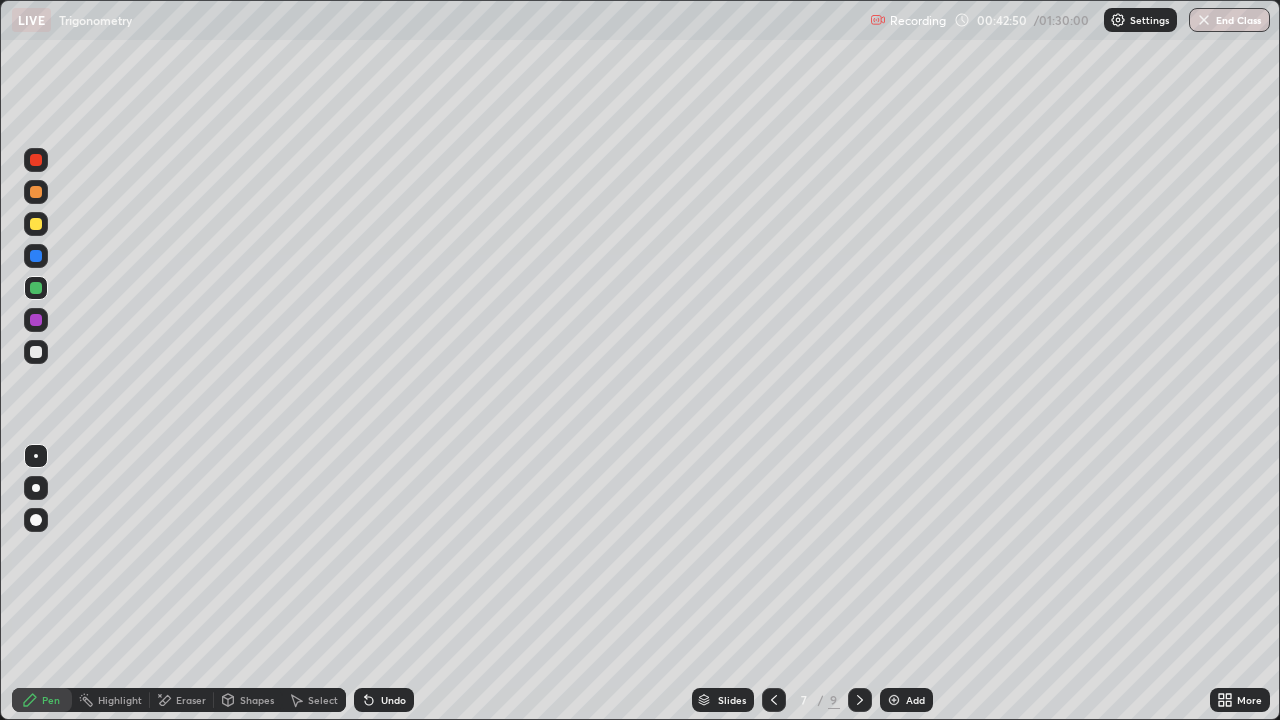 click at bounding box center (36, 320) 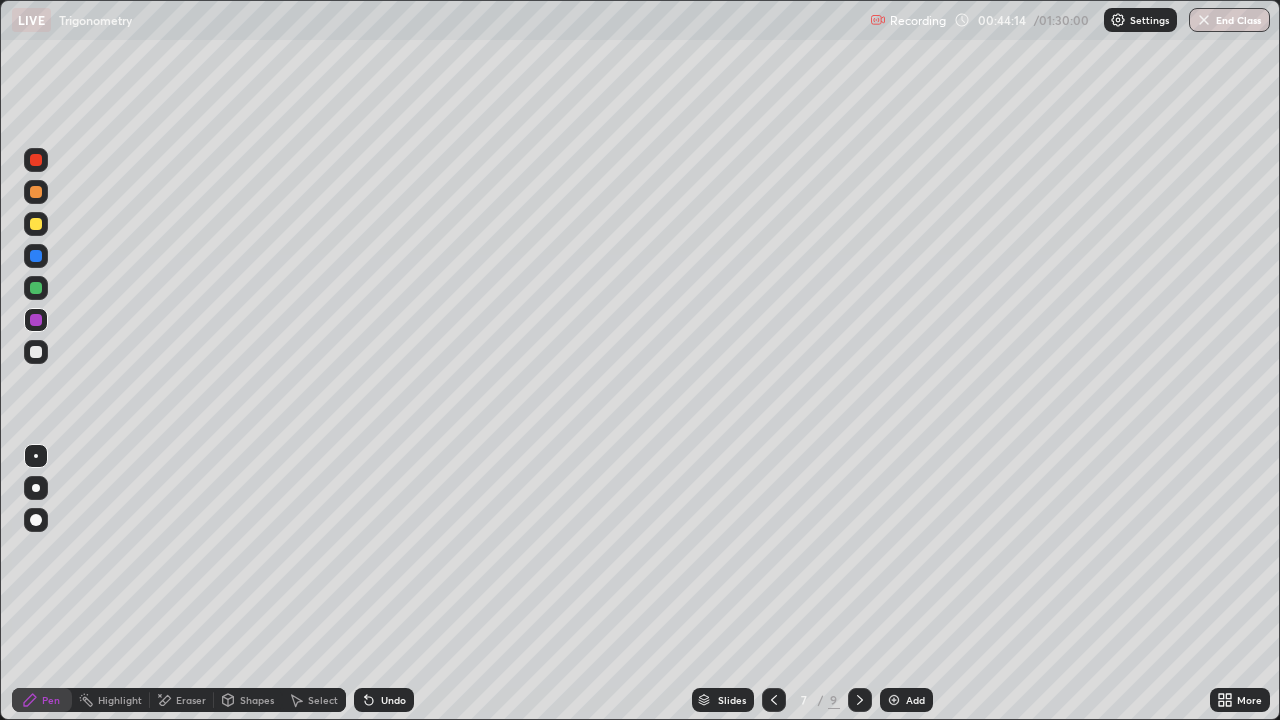 click on "Select" at bounding box center [323, 700] 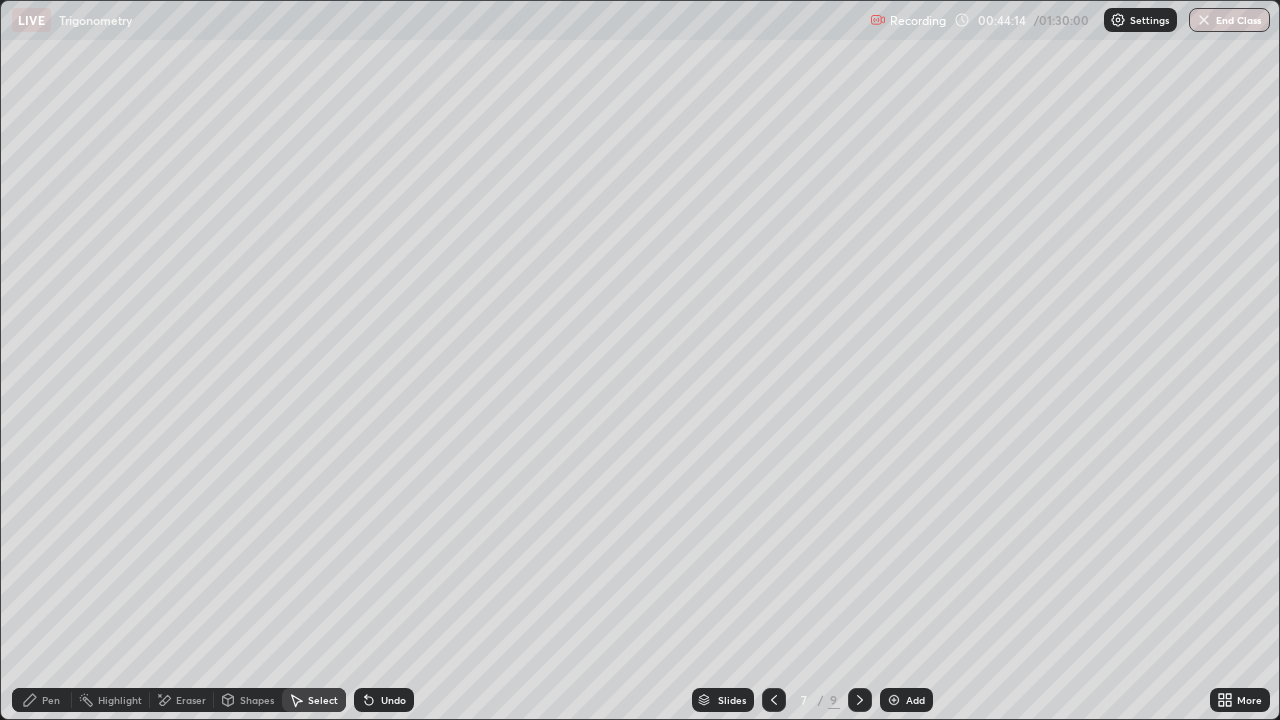 click 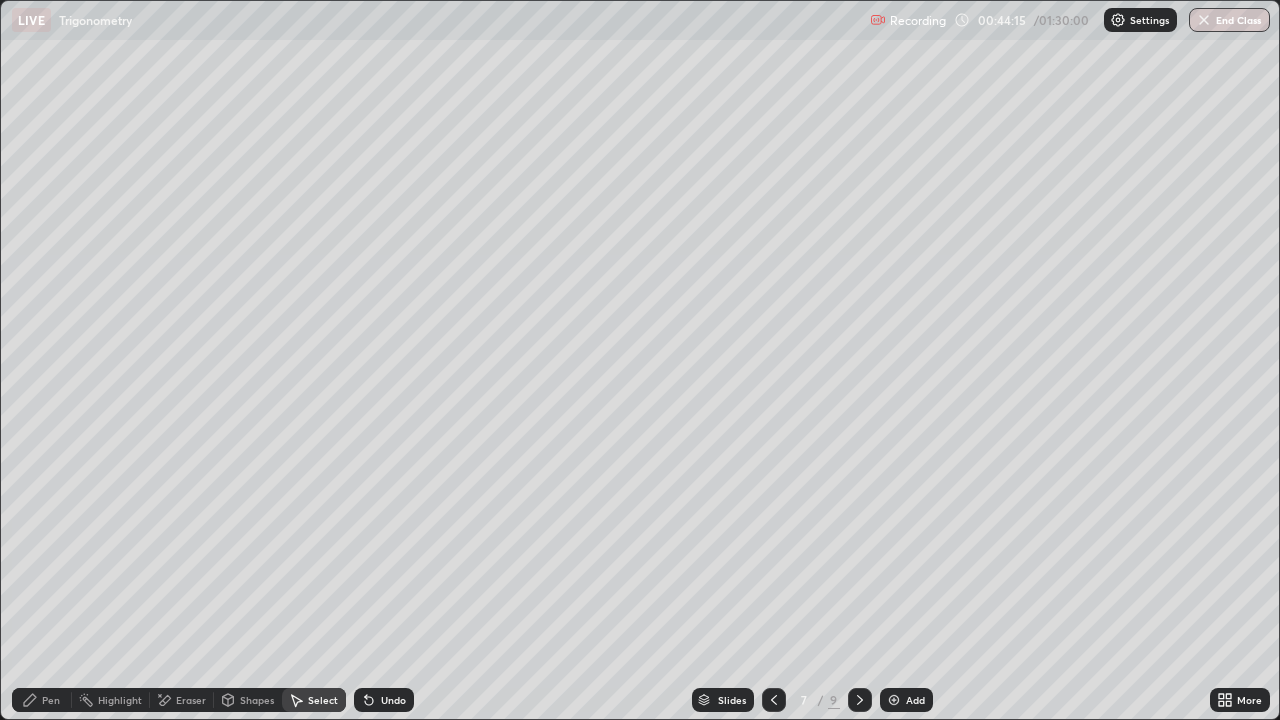 click on "Undo" at bounding box center (393, 700) 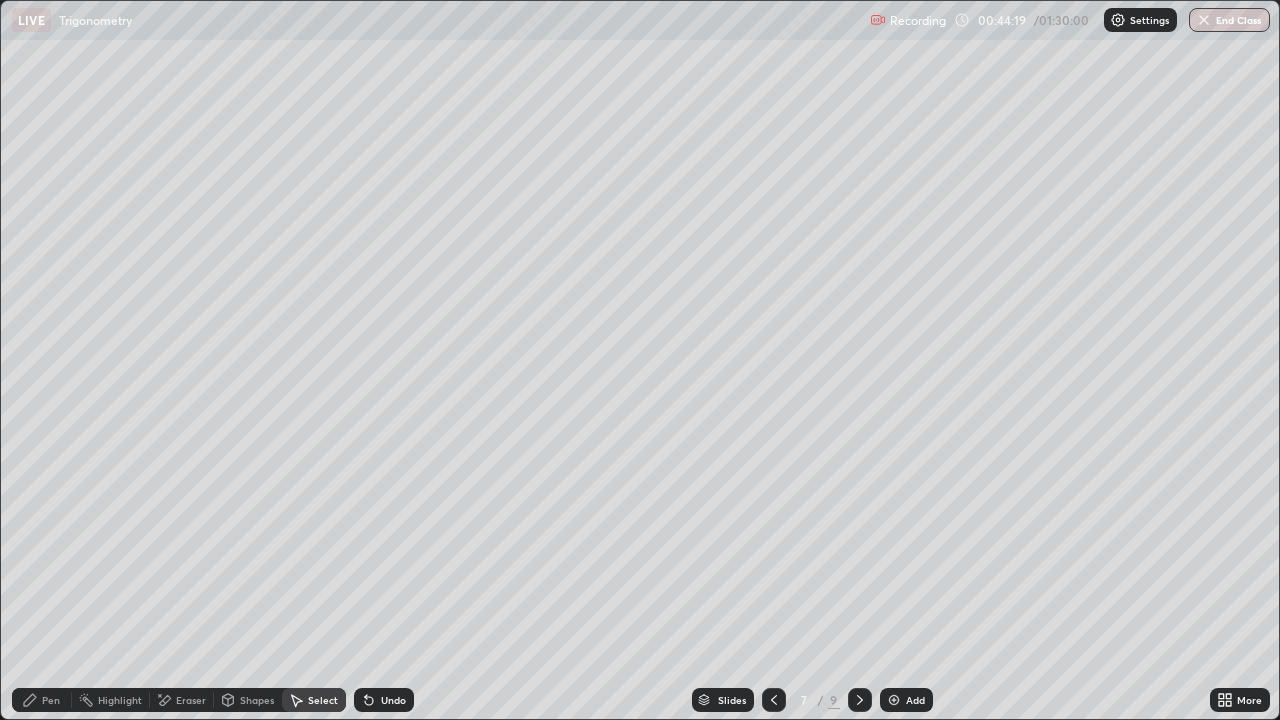 click on "Pen" at bounding box center (42, 700) 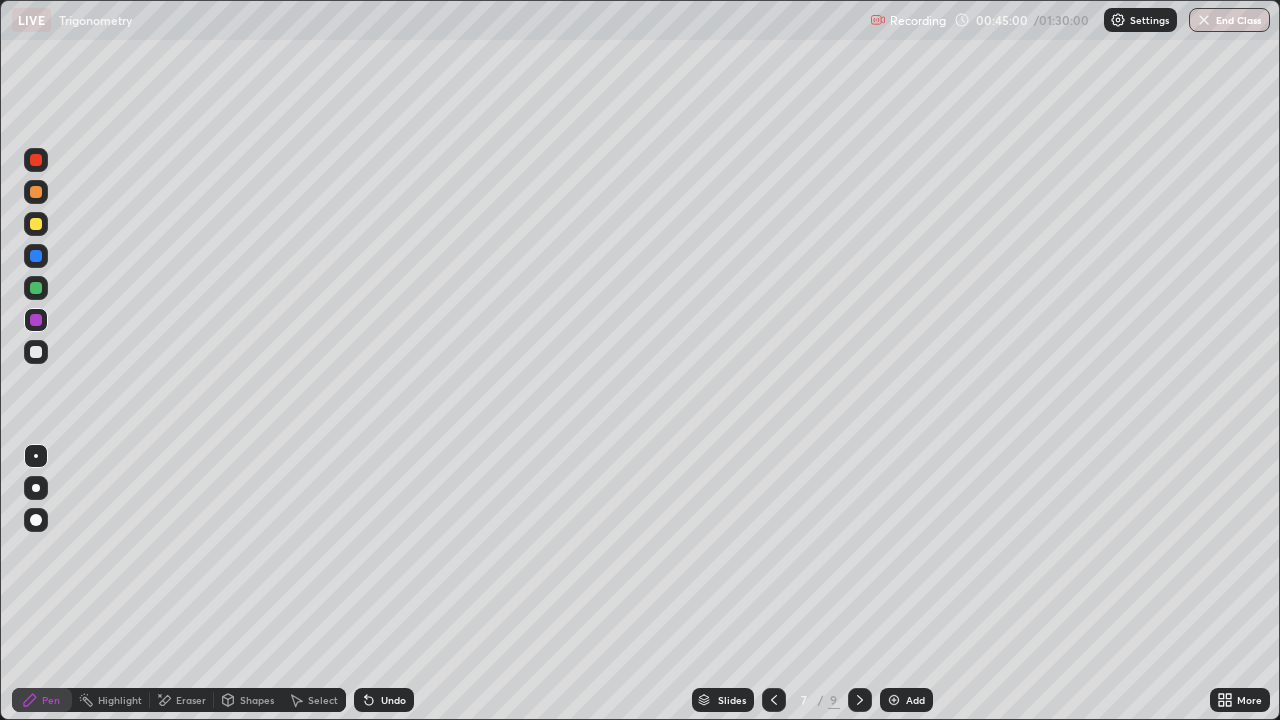 click at bounding box center [36, 320] 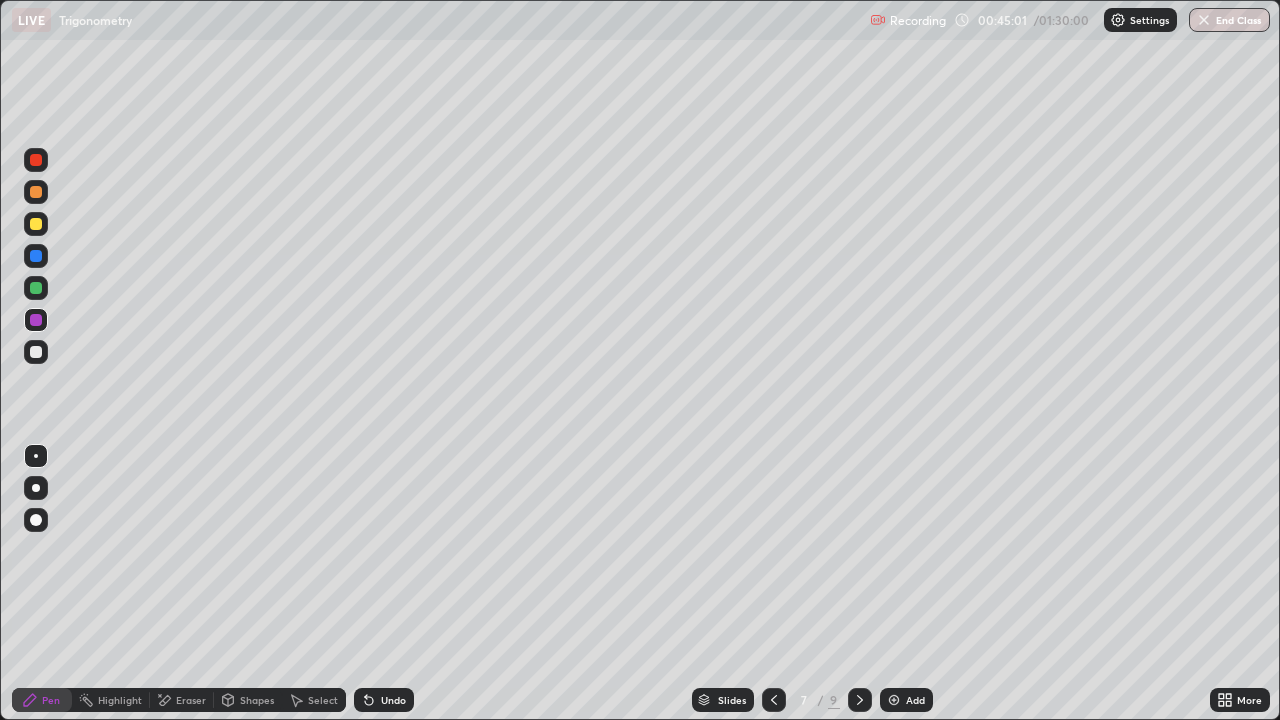 click at bounding box center (36, 288) 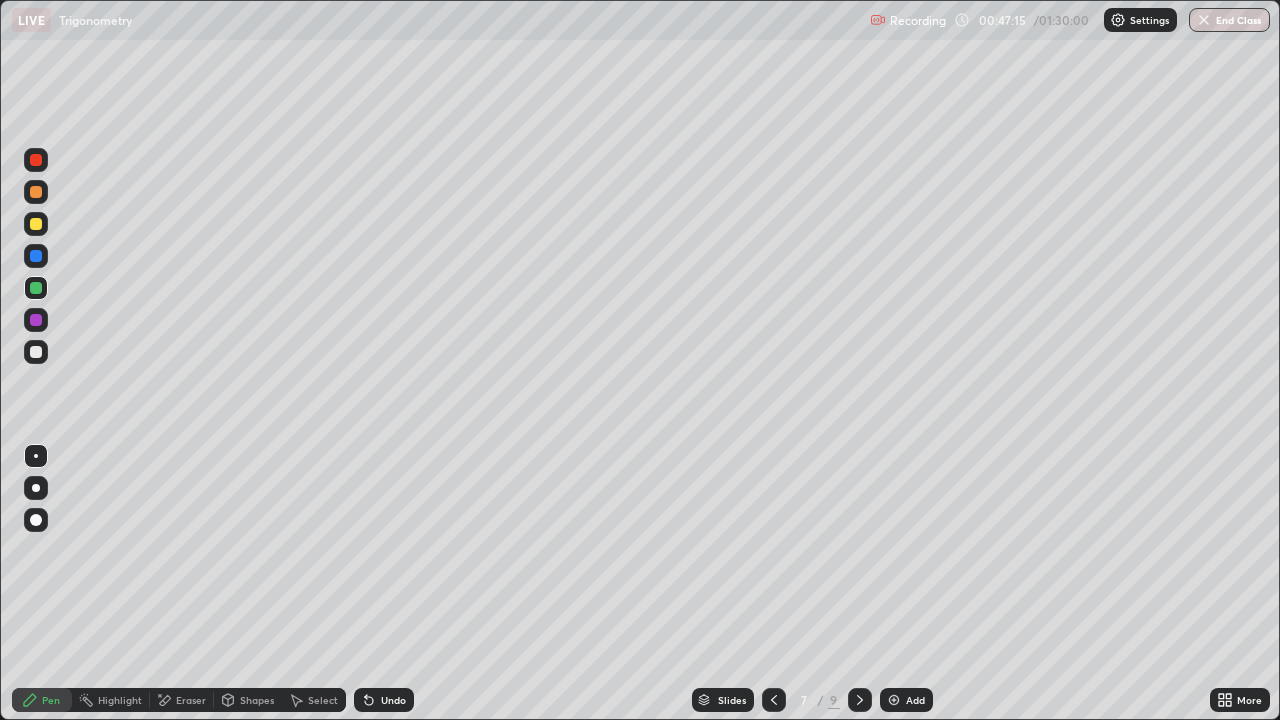 click on "Eraser" at bounding box center (191, 700) 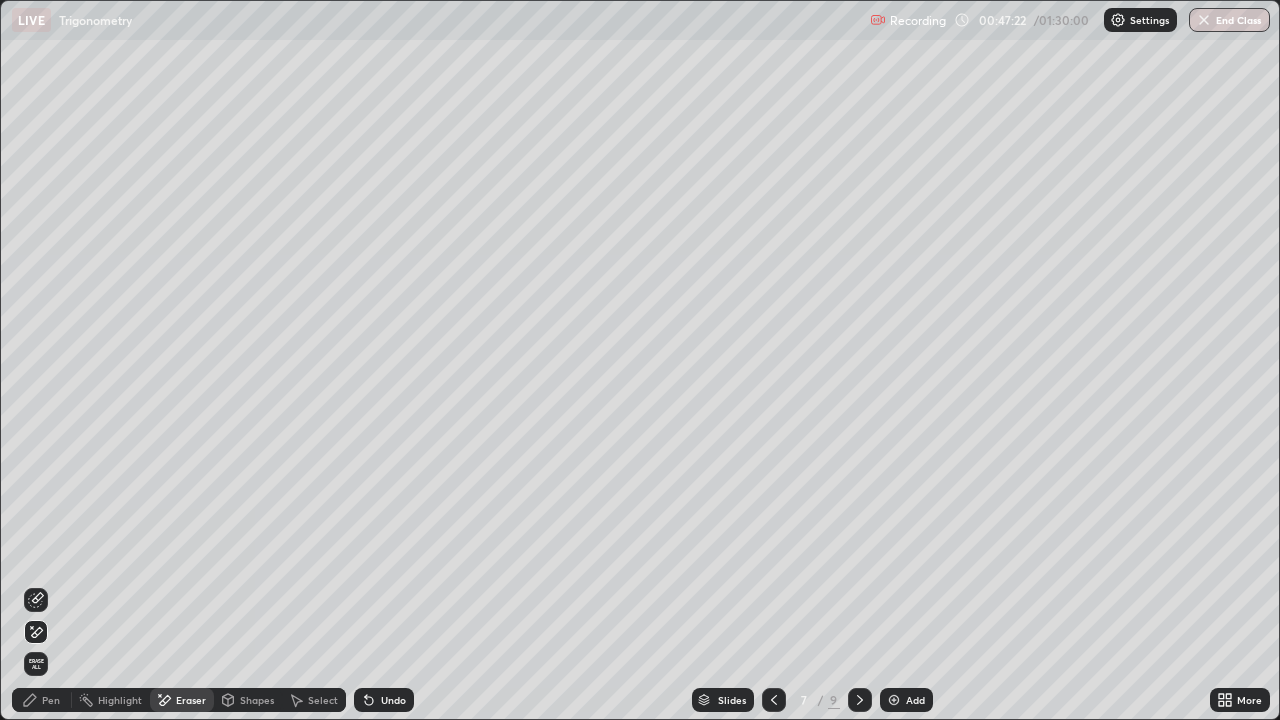 click on "Pen" at bounding box center (42, 700) 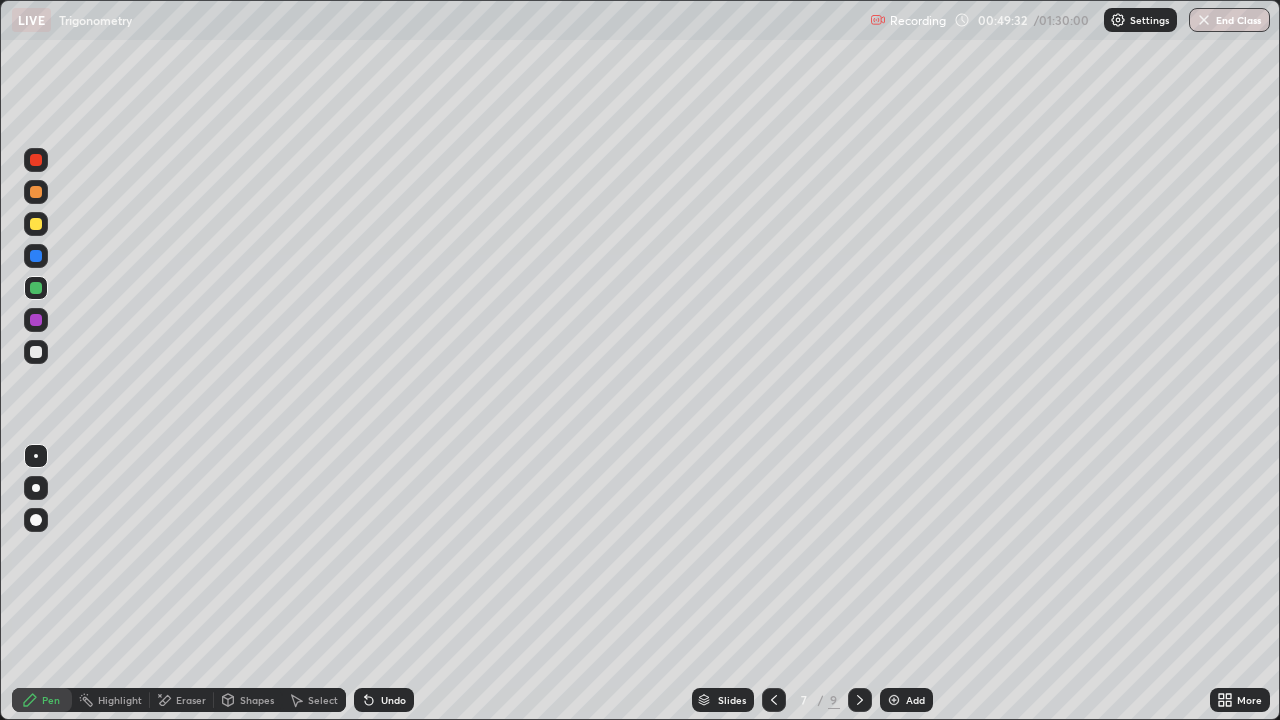 click 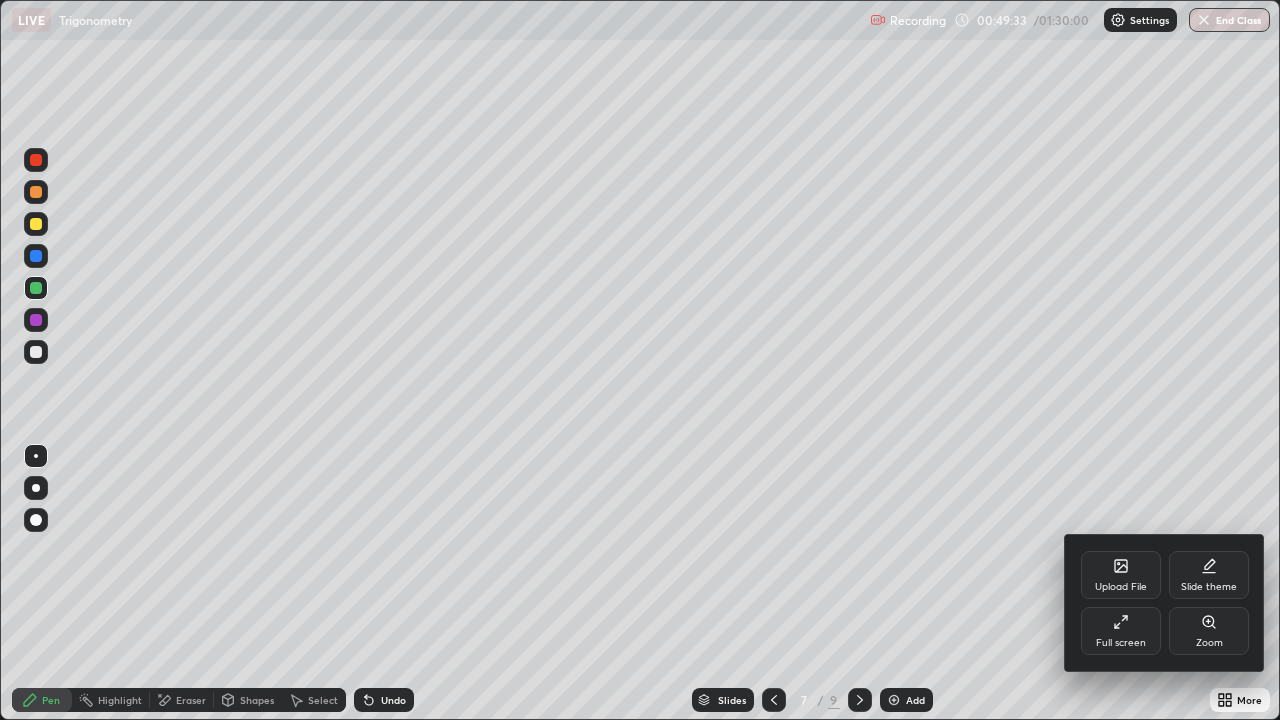 click on "Upload File" at bounding box center (1121, 575) 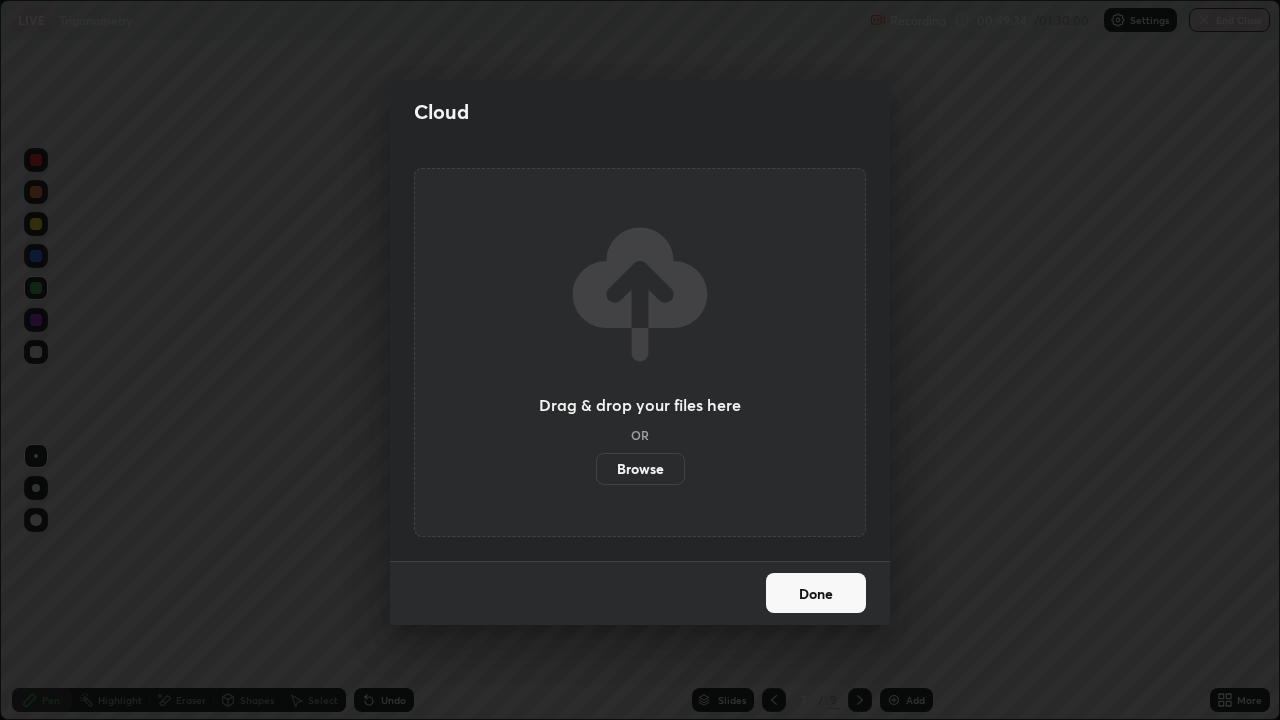 click on "Browse" at bounding box center (640, 469) 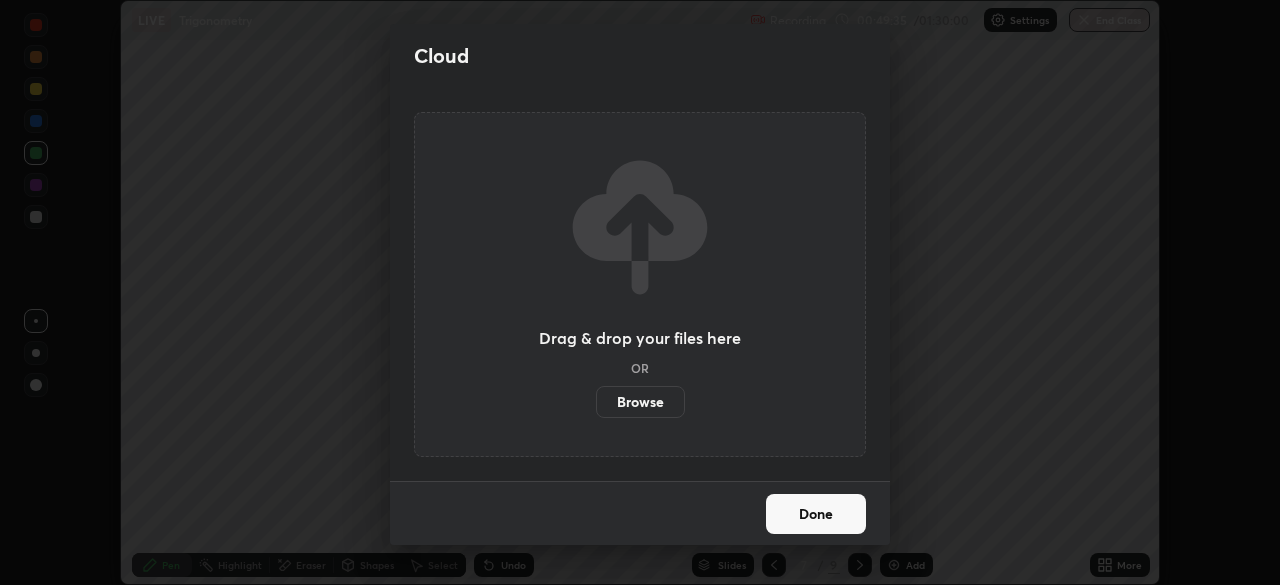 scroll, scrollTop: 585, scrollLeft: 1280, axis: both 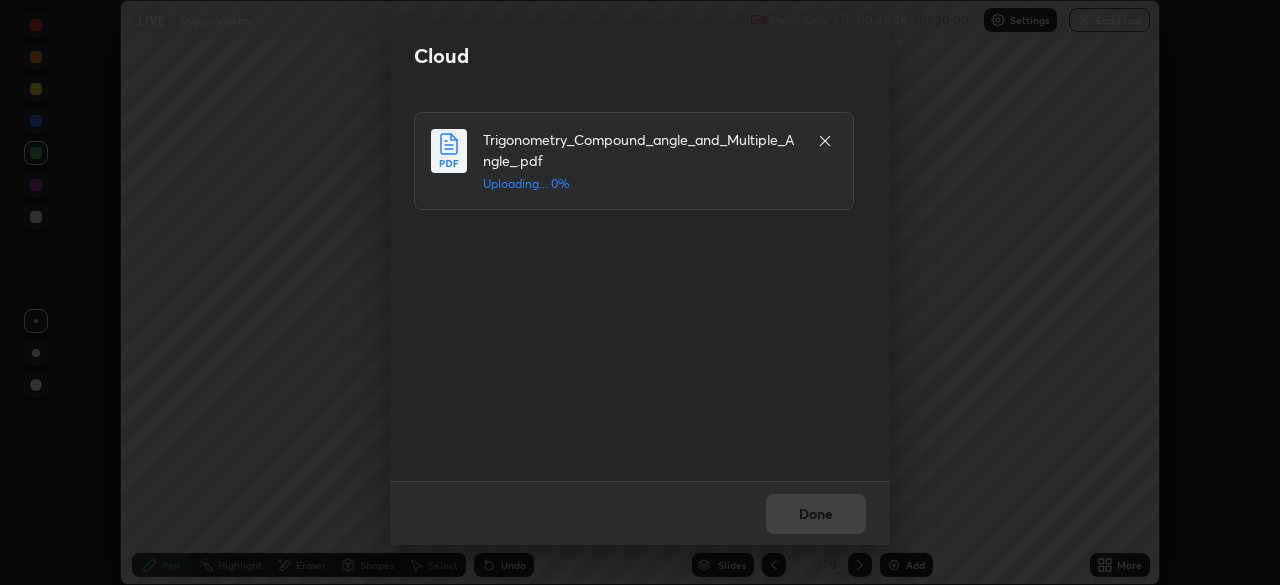 click on "Trigonometry_Compound_angle_and_Multiple_Angle_.pdf Uploading... 0%" at bounding box center (640, 284) 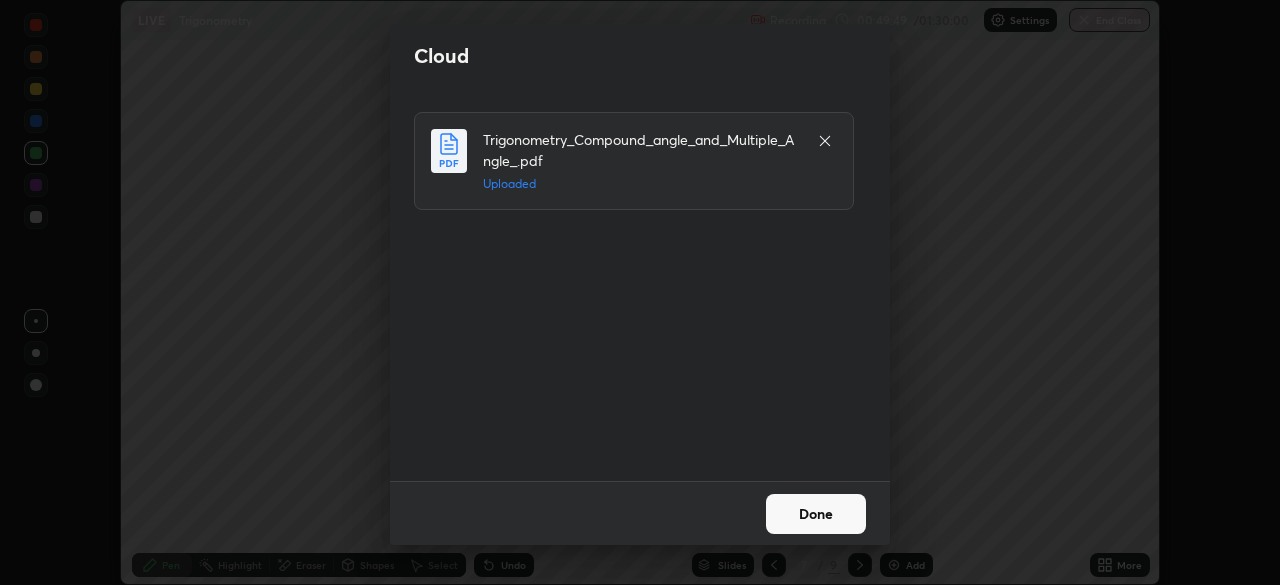 click on "Done" at bounding box center [816, 514] 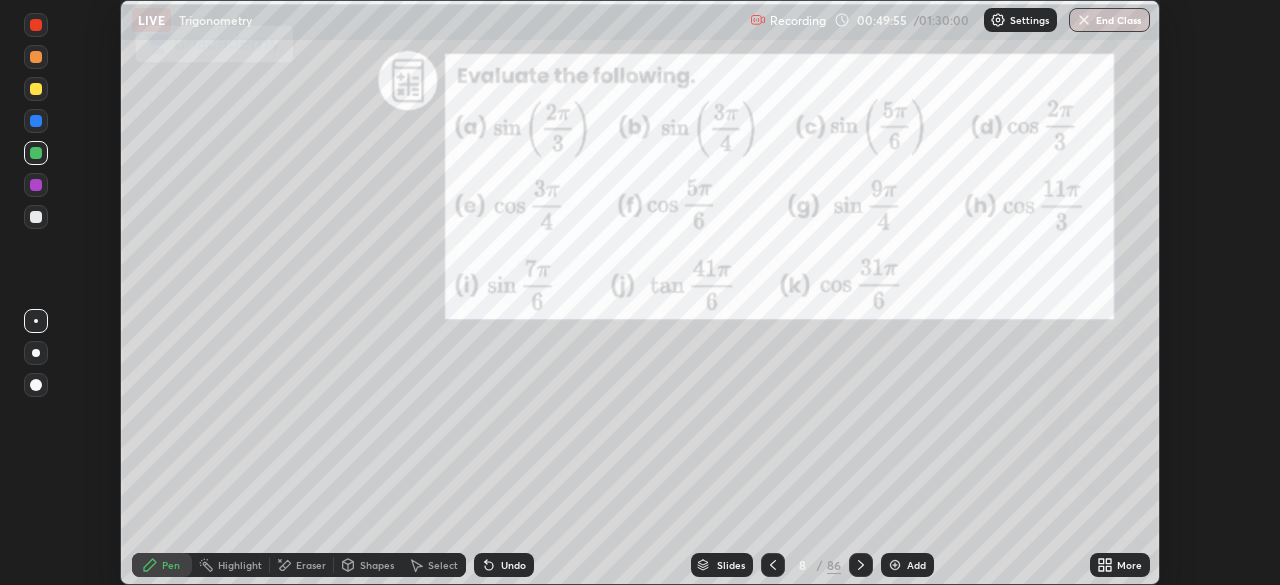 click 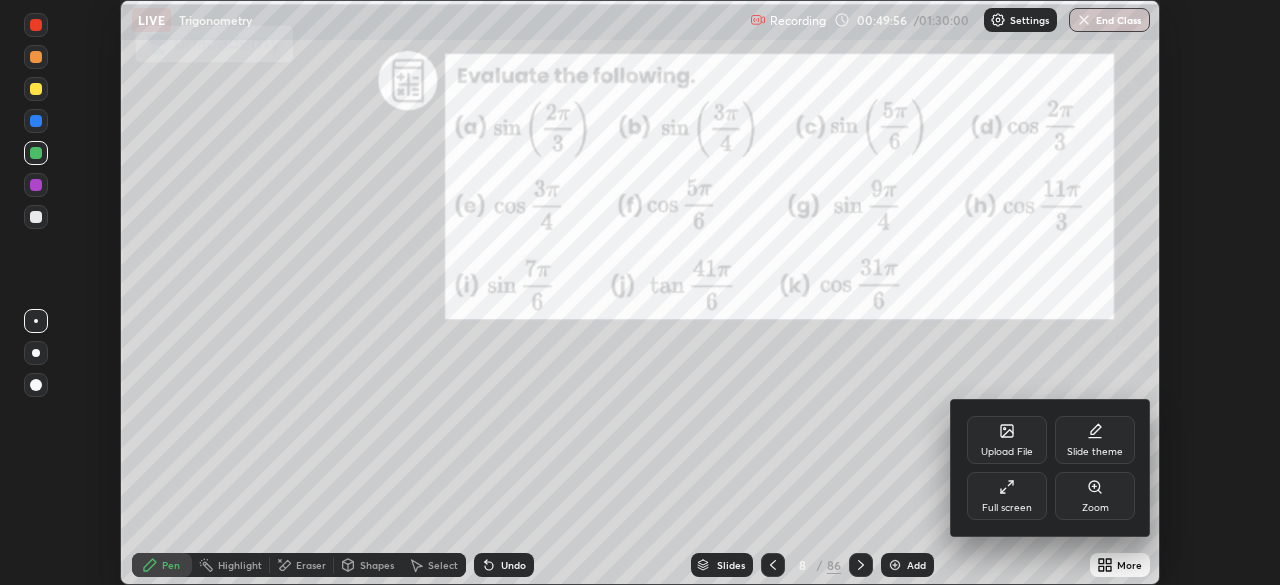 click on "Full screen" at bounding box center (1007, 496) 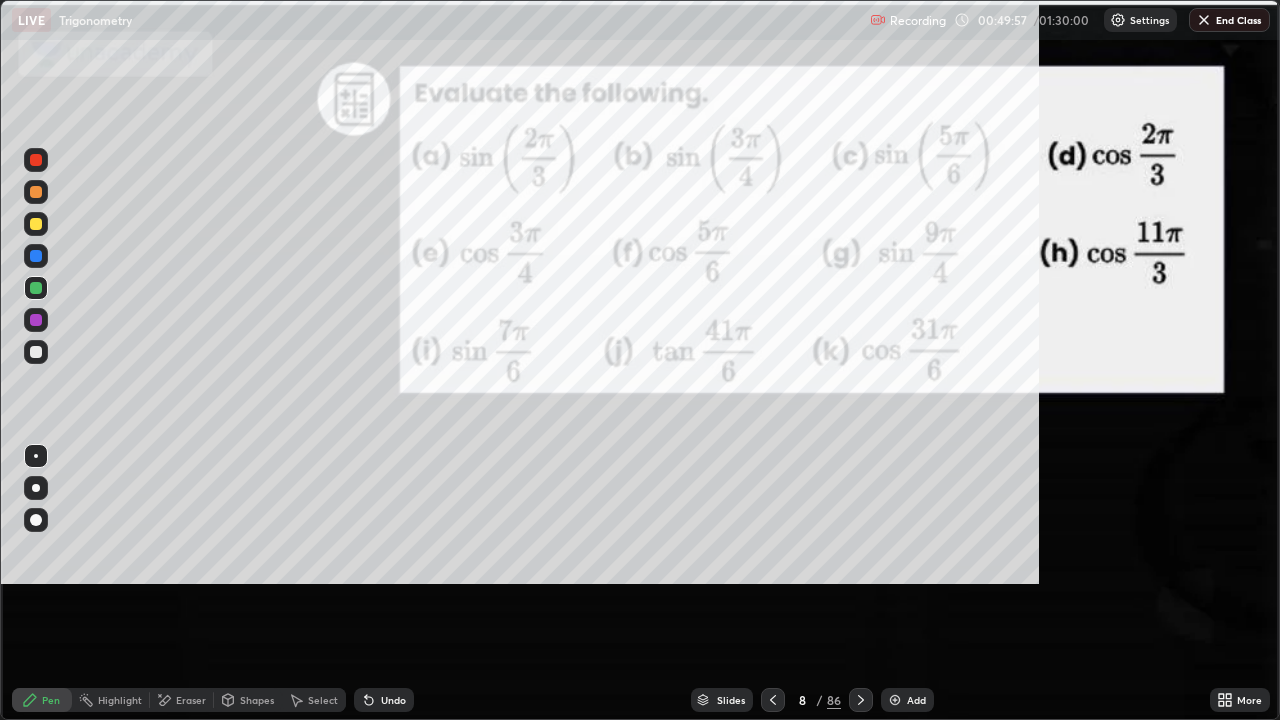 scroll, scrollTop: 99280, scrollLeft: 98720, axis: both 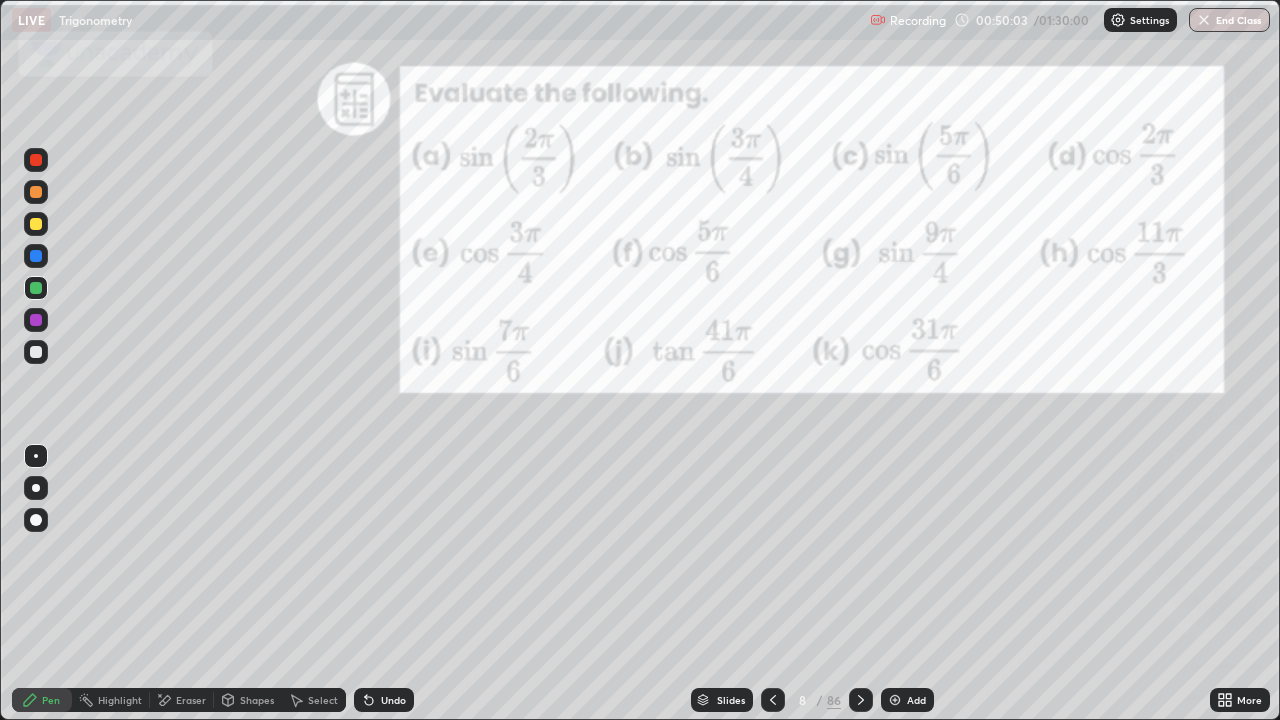 click 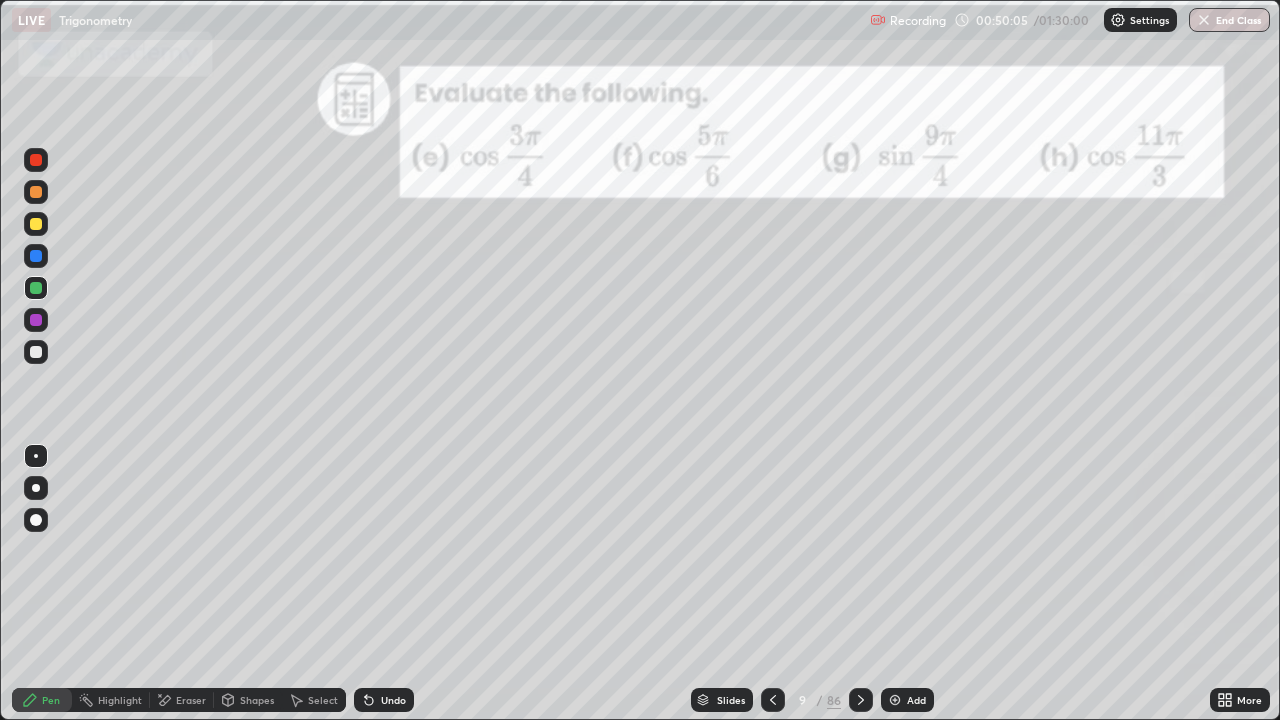 click on "Slides" at bounding box center [731, 700] 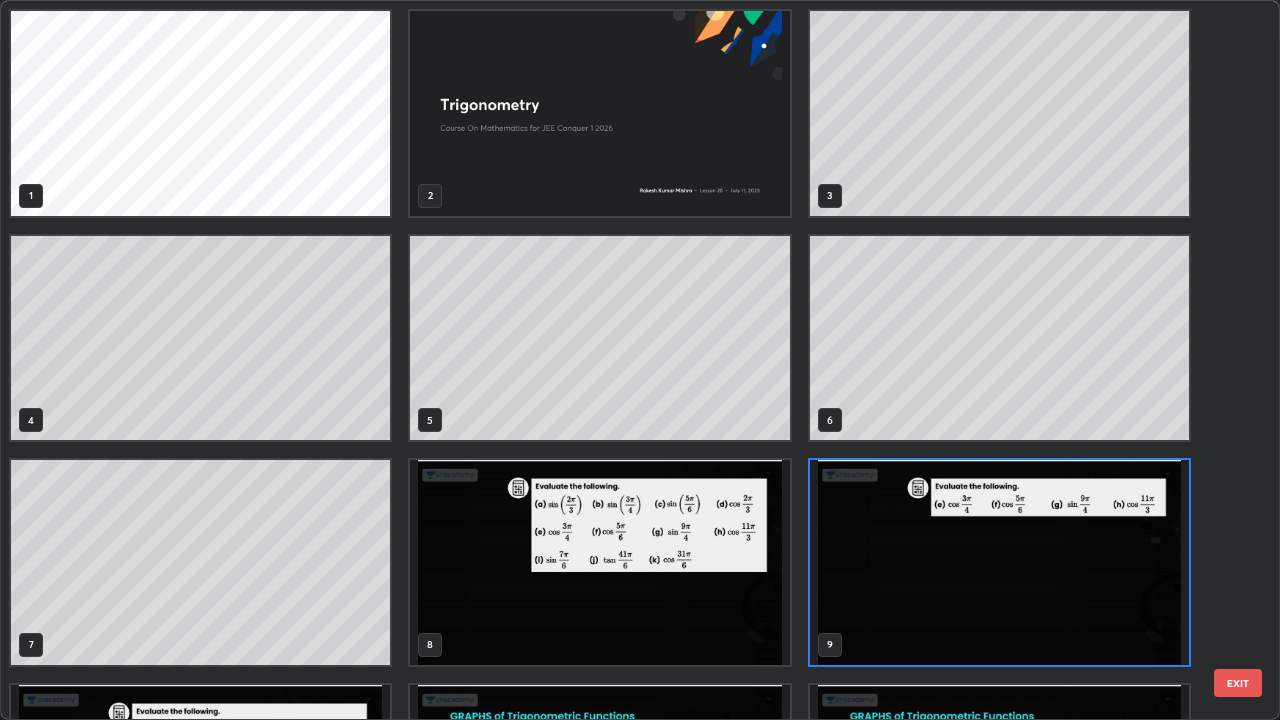 scroll, scrollTop: 7, scrollLeft: 11, axis: both 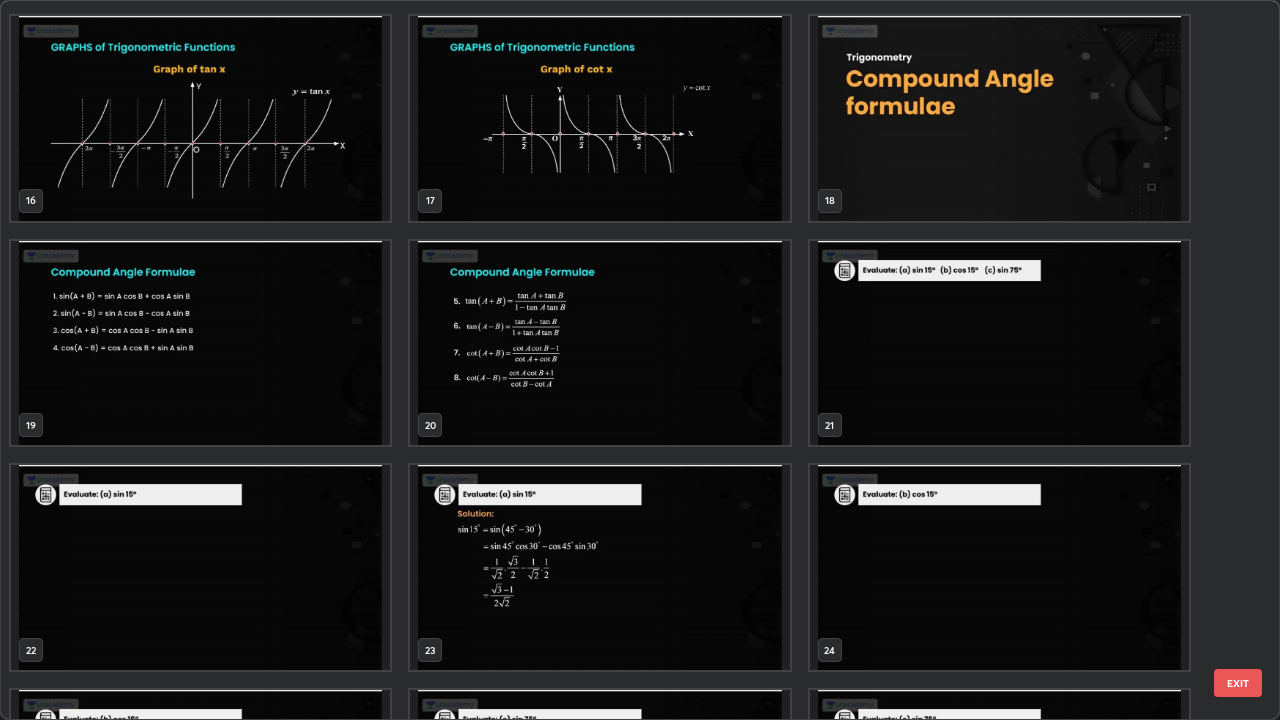 click at bounding box center [999, 343] 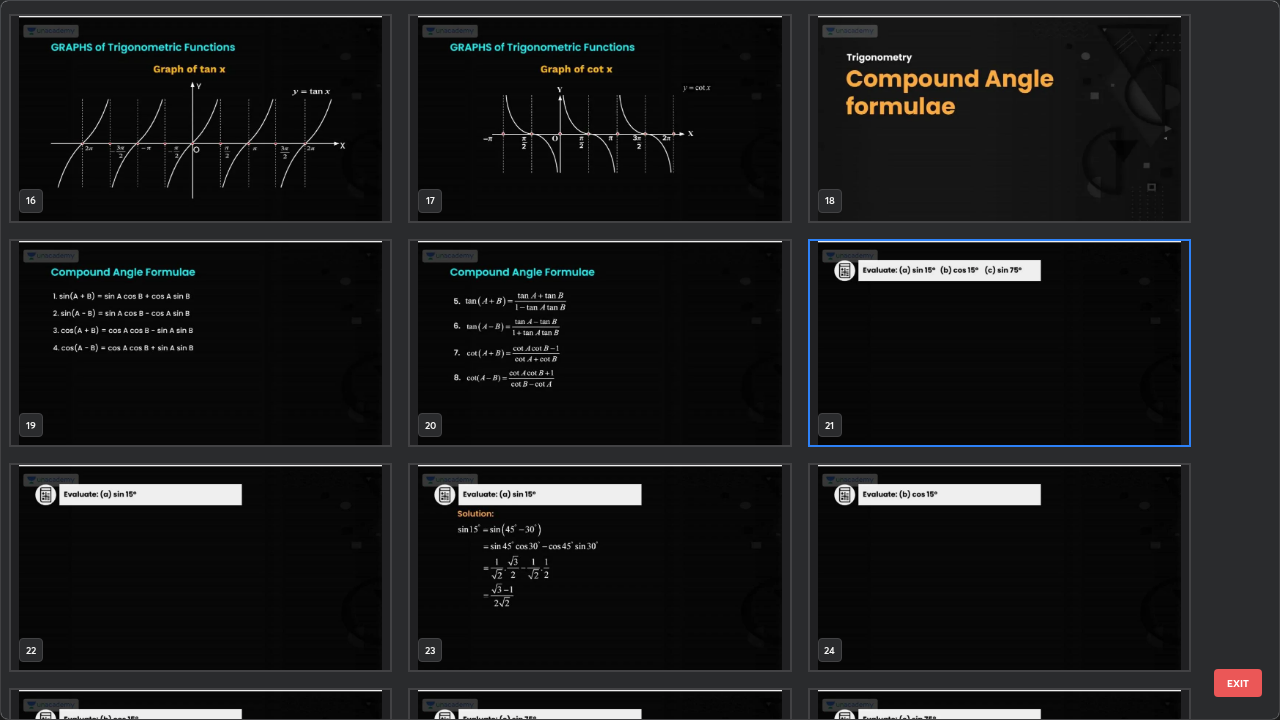 click at bounding box center (999, 343) 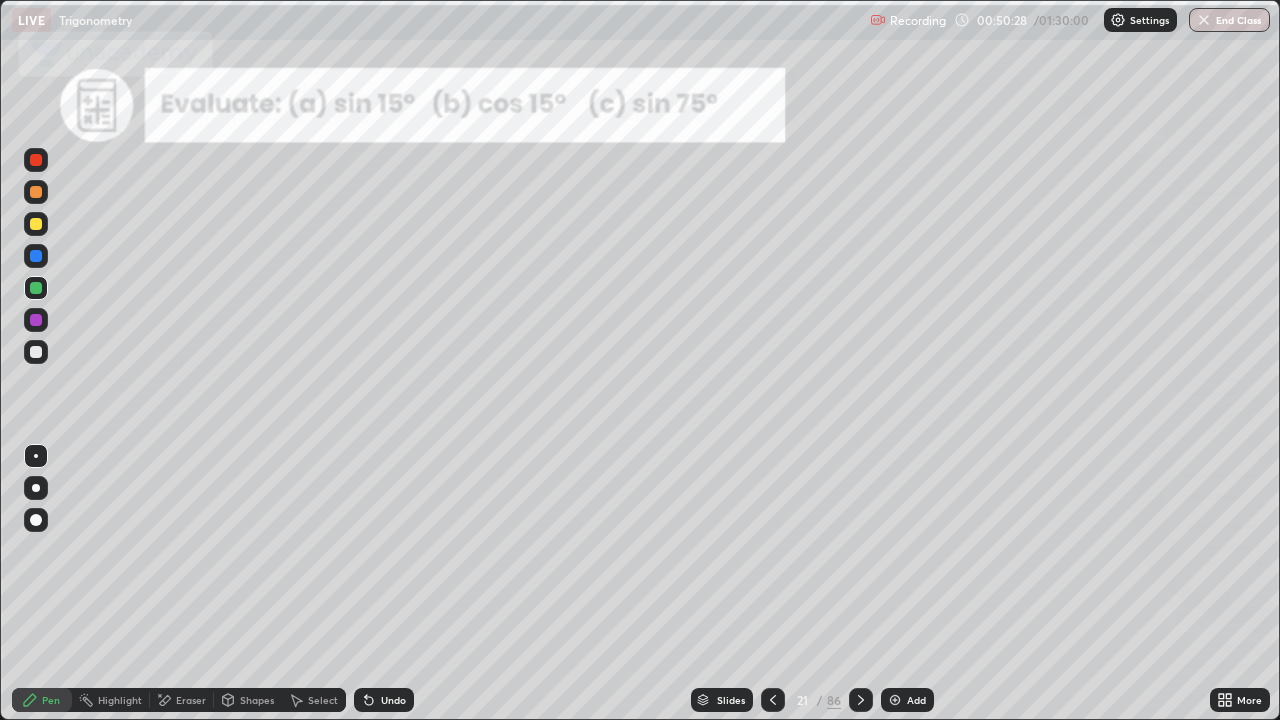 click at bounding box center (36, 256) 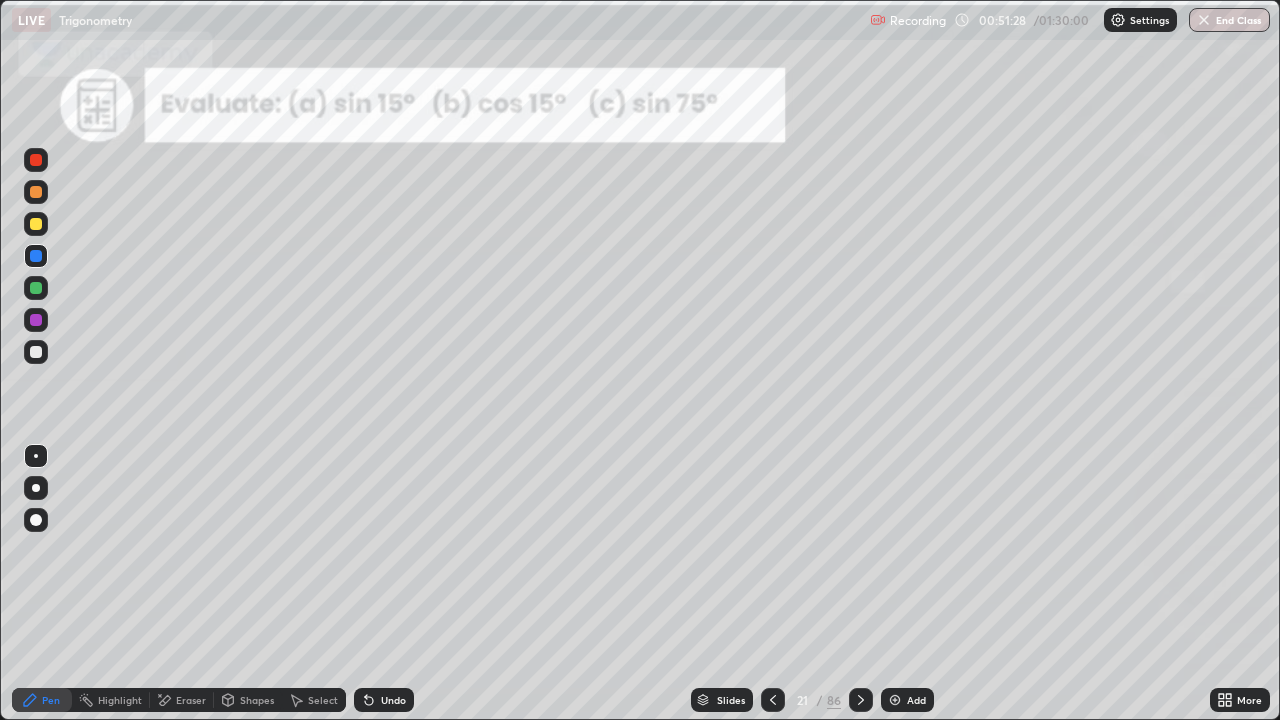 click on "Eraser" at bounding box center [191, 700] 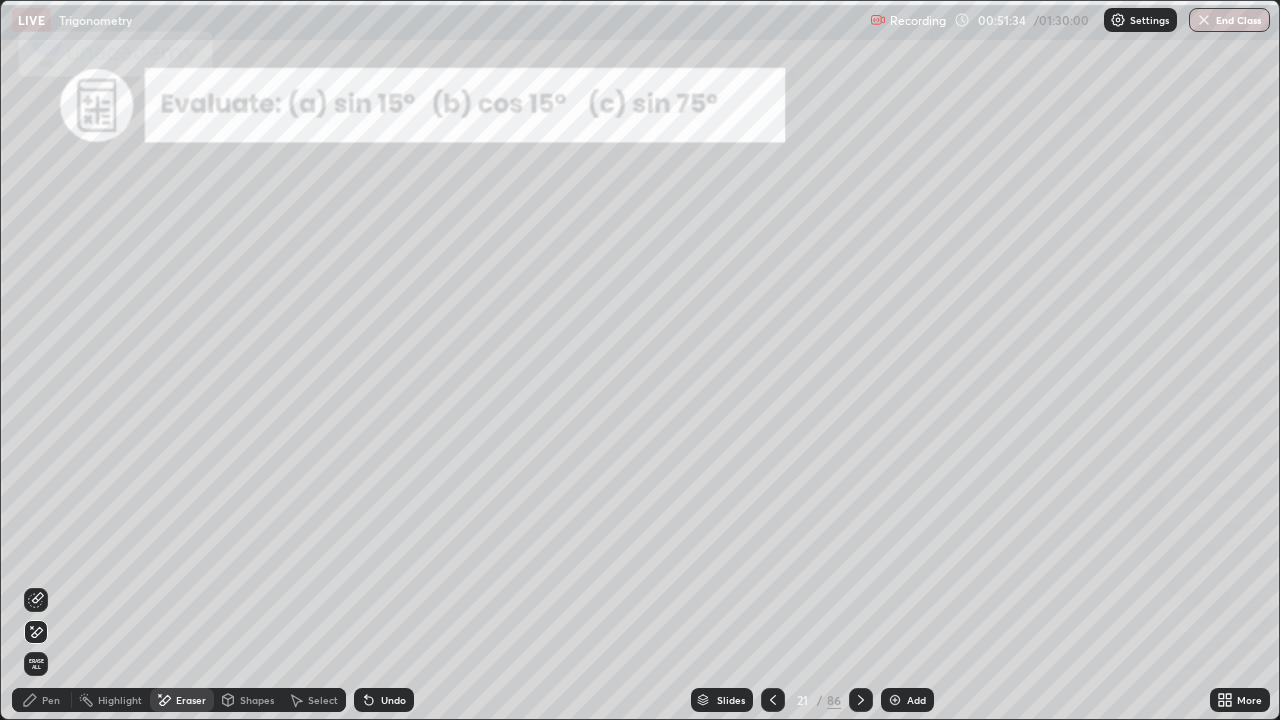 click on "Pen" at bounding box center (51, 700) 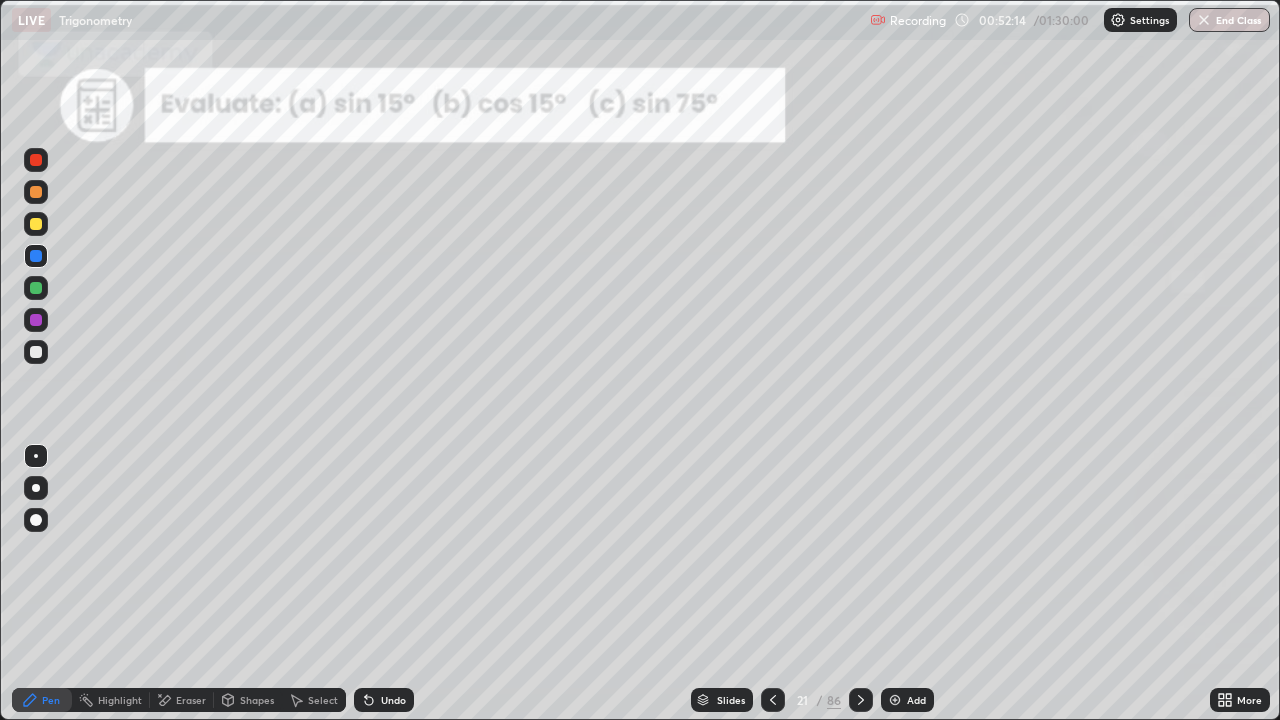 click on "Highlight" at bounding box center [111, 700] 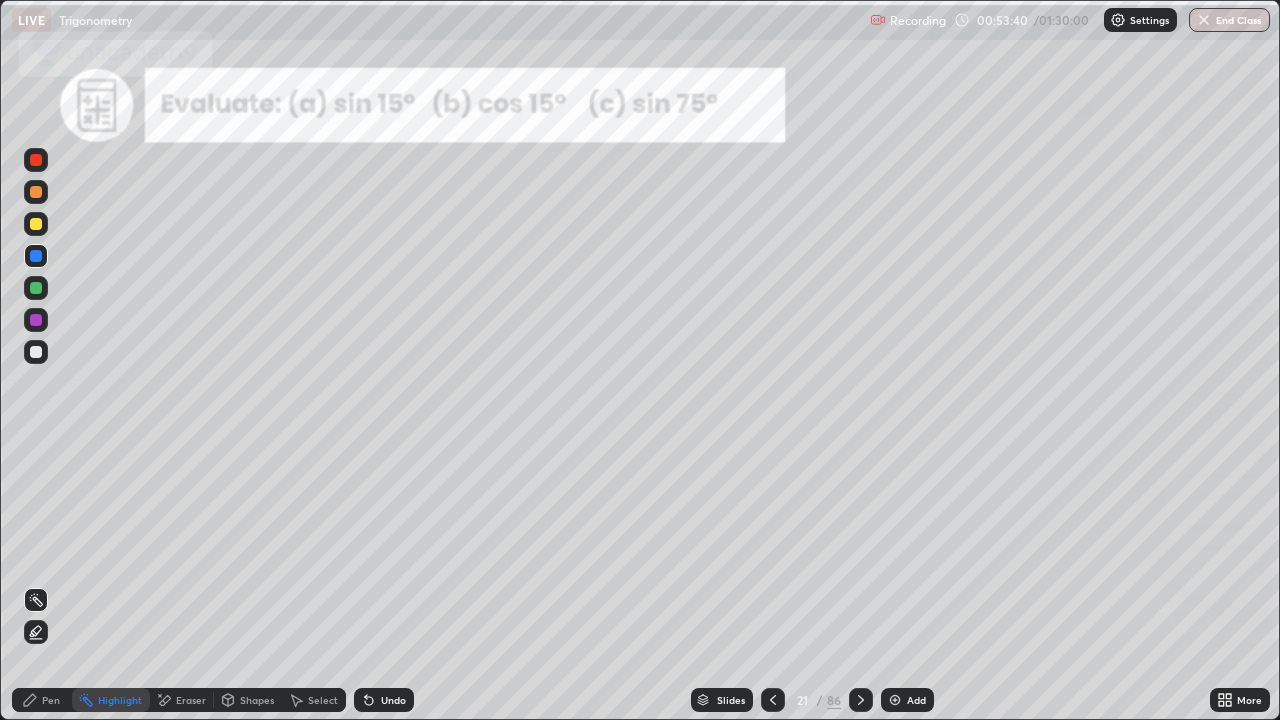 click on "Slides" at bounding box center (731, 700) 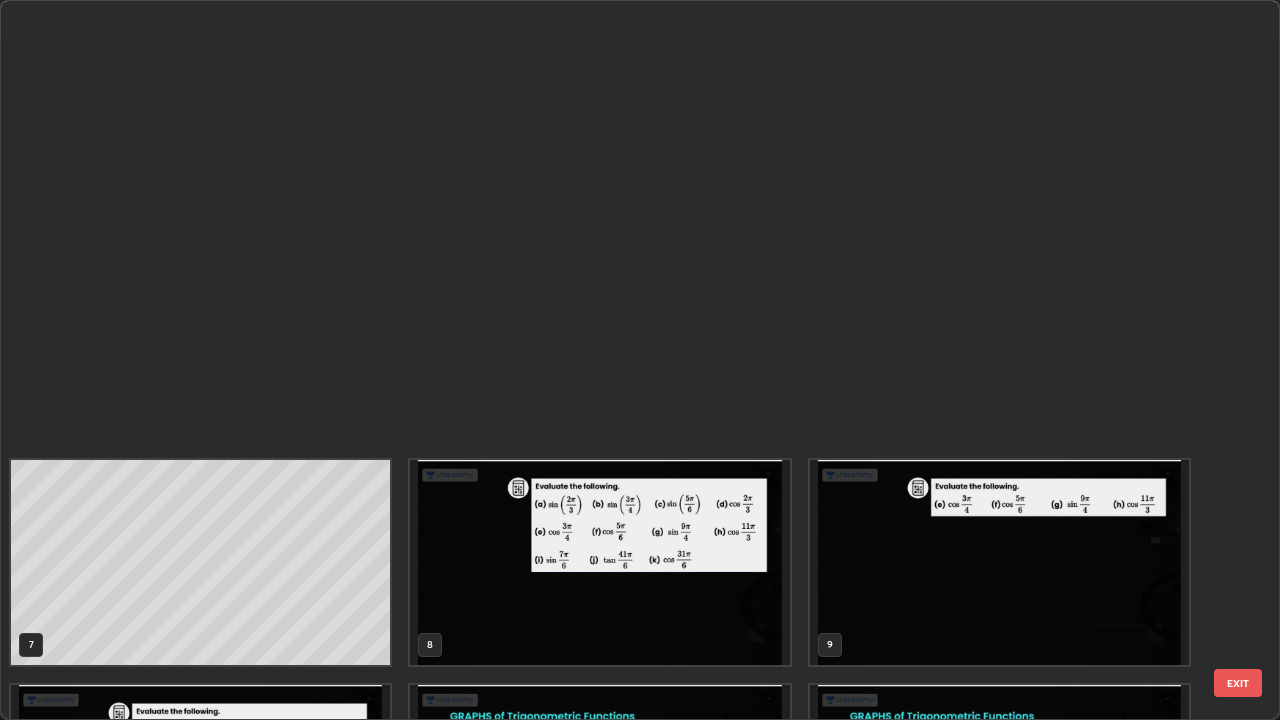 scroll, scrollTop: 854, scrollLeft: 0, axis: vertical 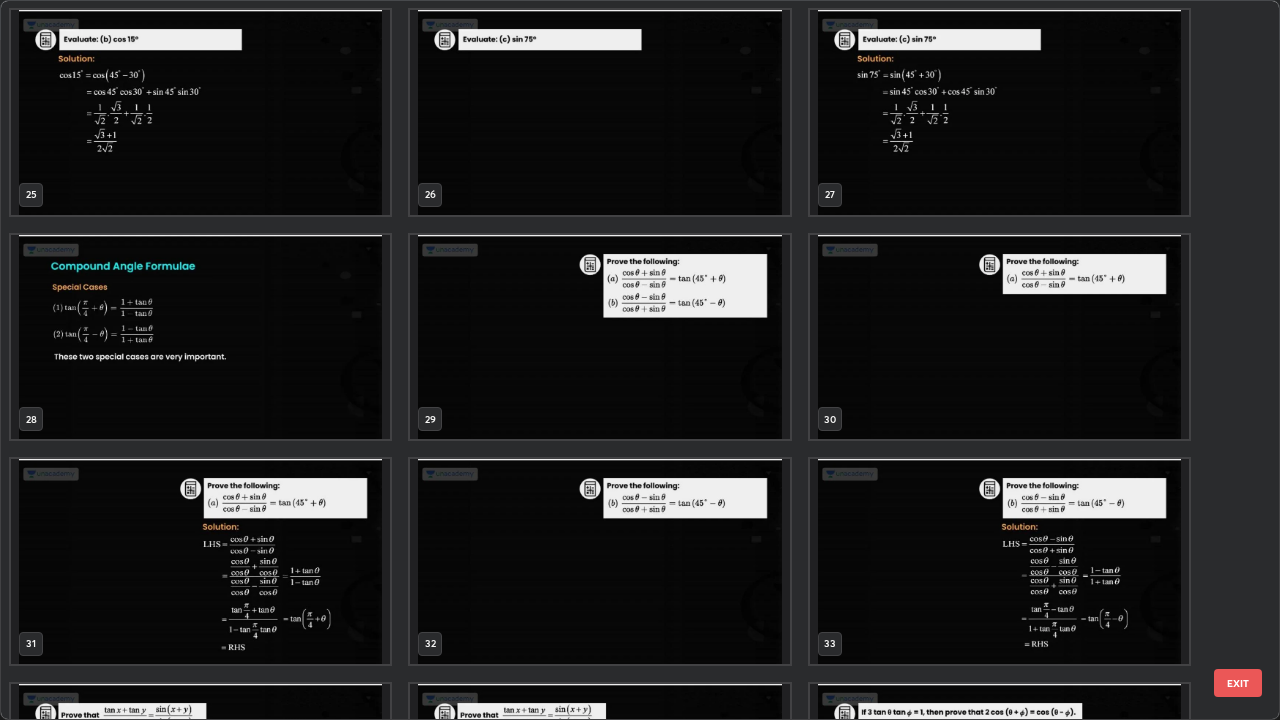 click at bounding box center [599, 337] 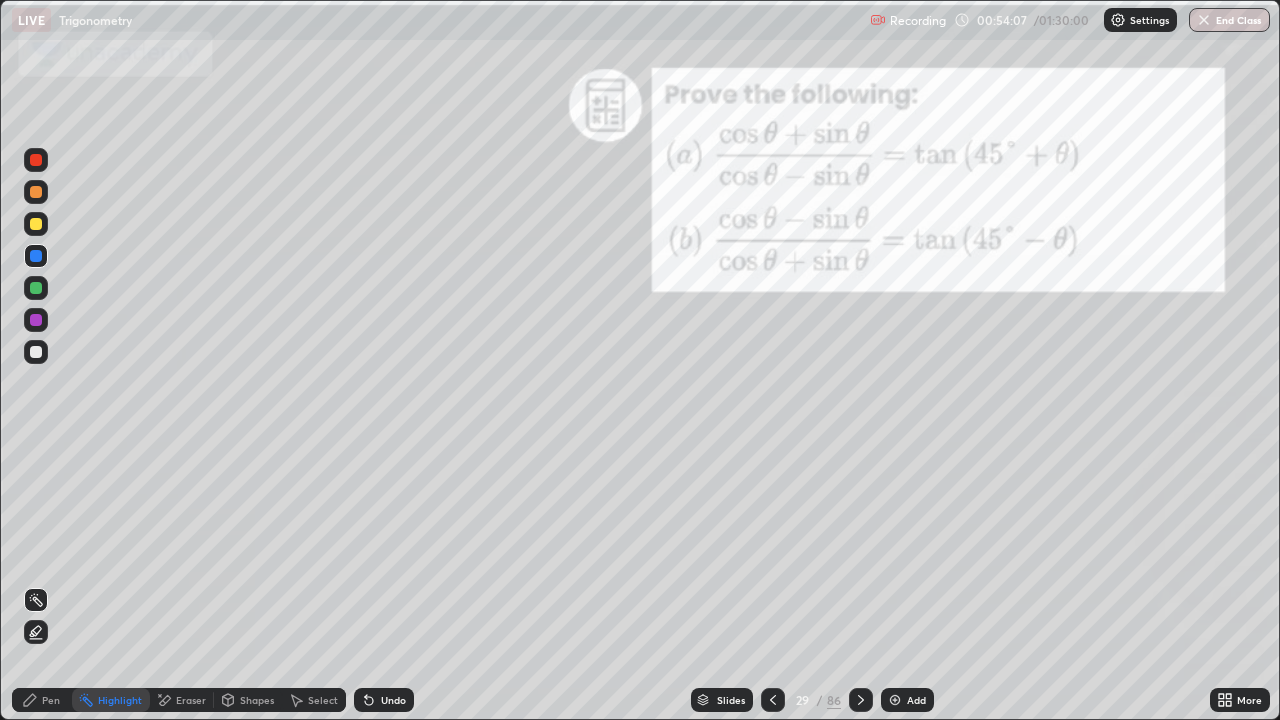click at bounding box center [36, 288] 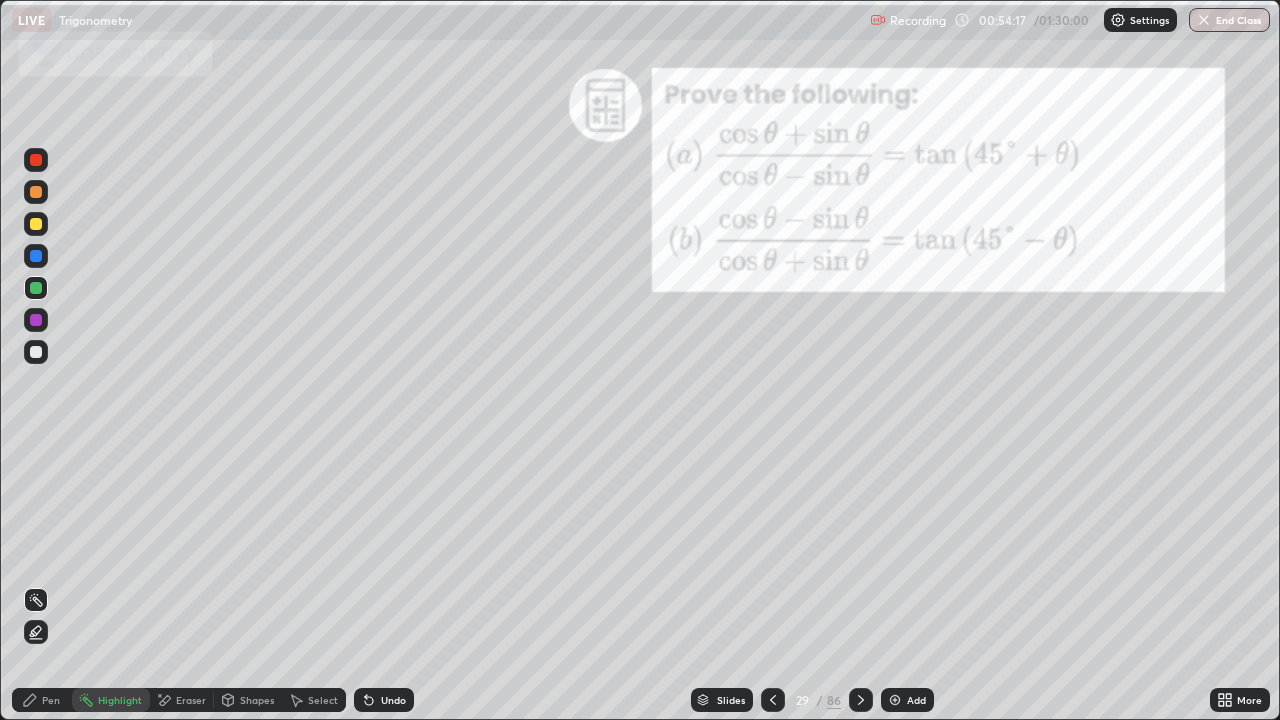click on "Pen" at bounding box center [51, 700] 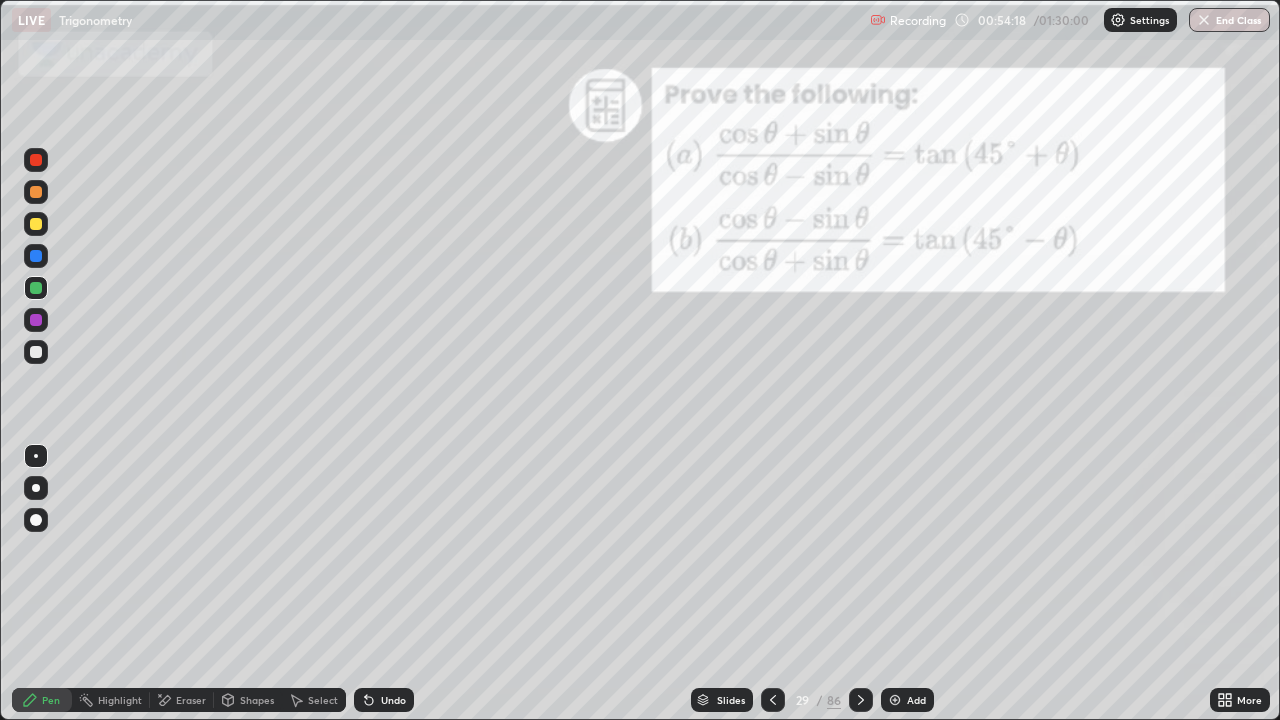 click at bounding box center (36, 288) 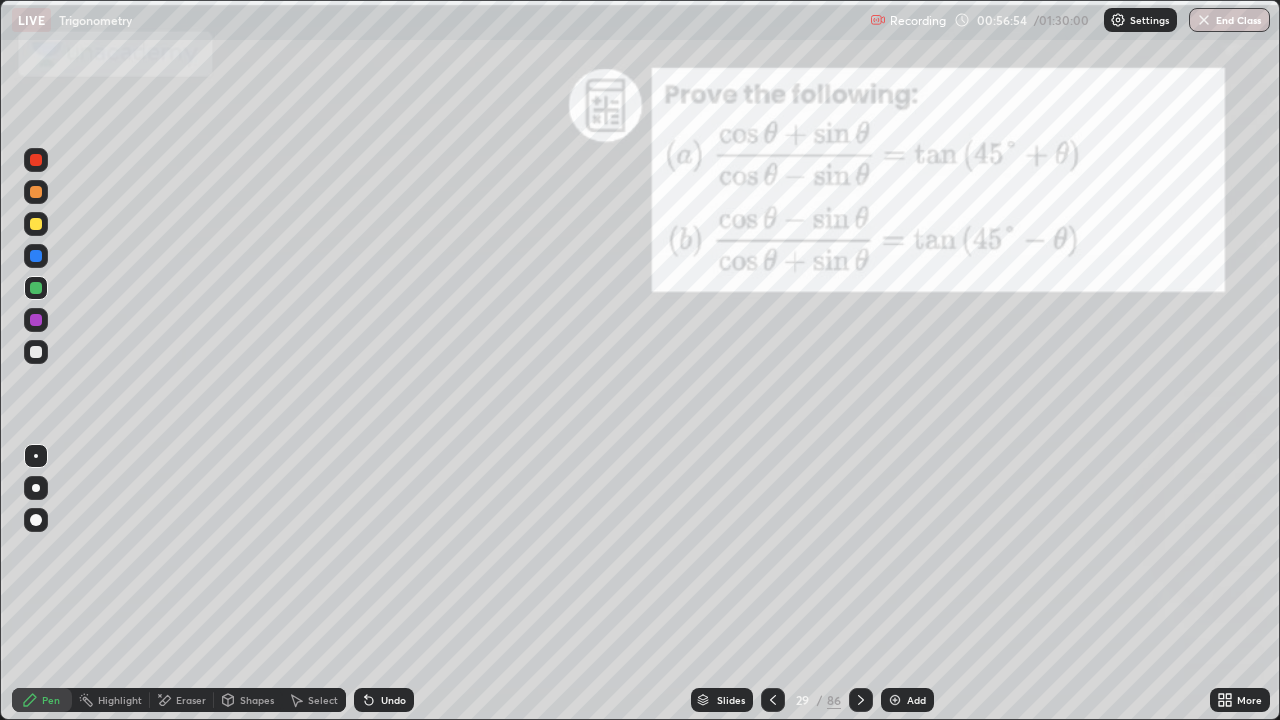 click on "Highlight" at bounding box center [120, 700] 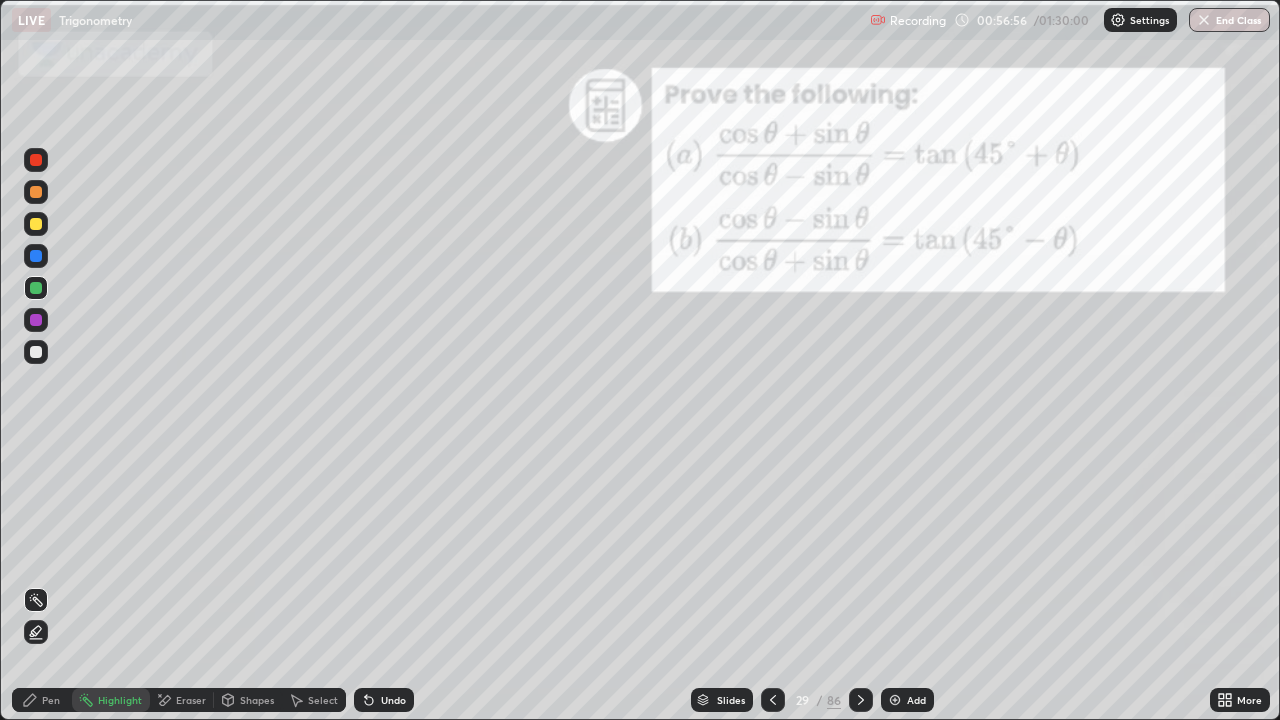 click at bounding box center (36, 288) 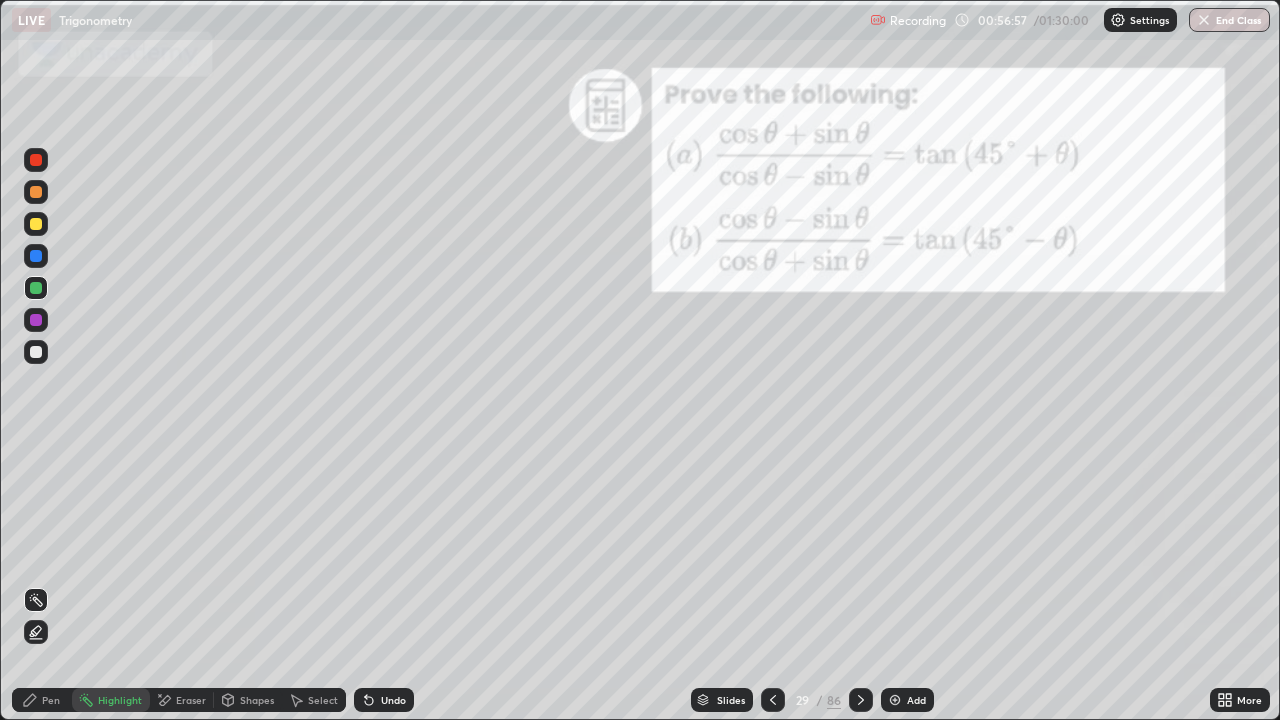 click at bounding box center (36, 224) 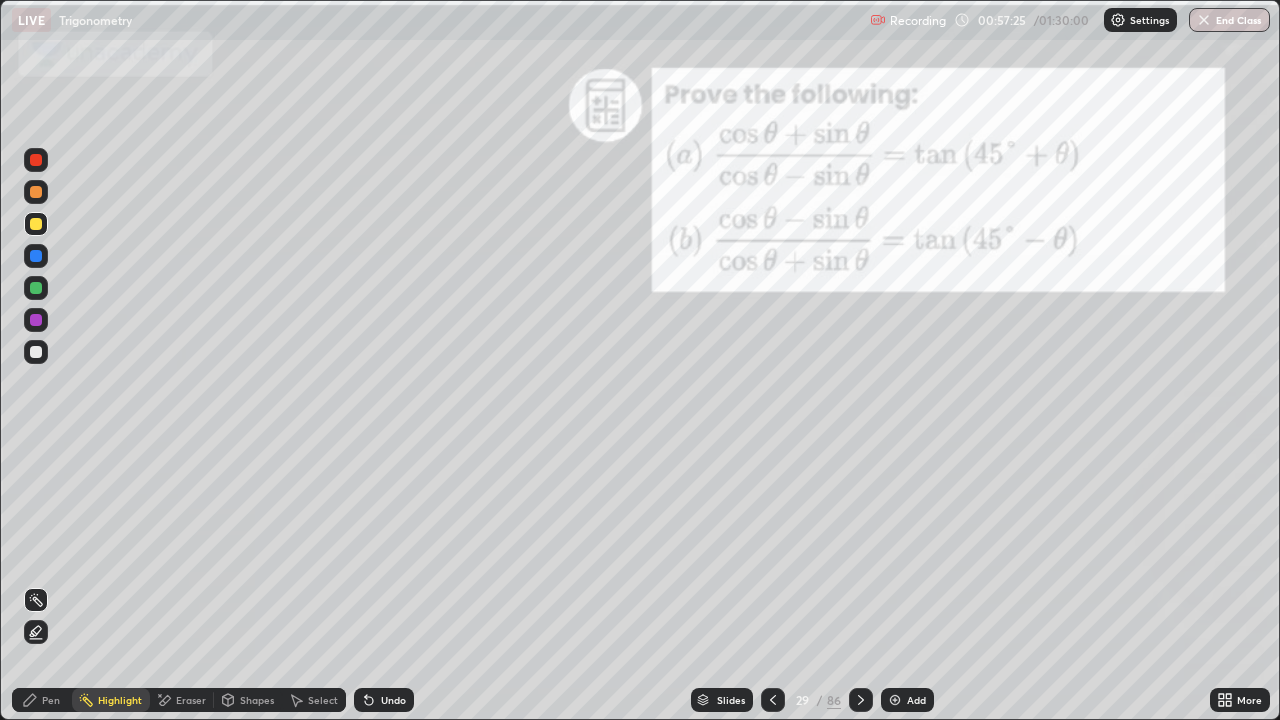 click on "Pen" at bounding box center [51, 700] 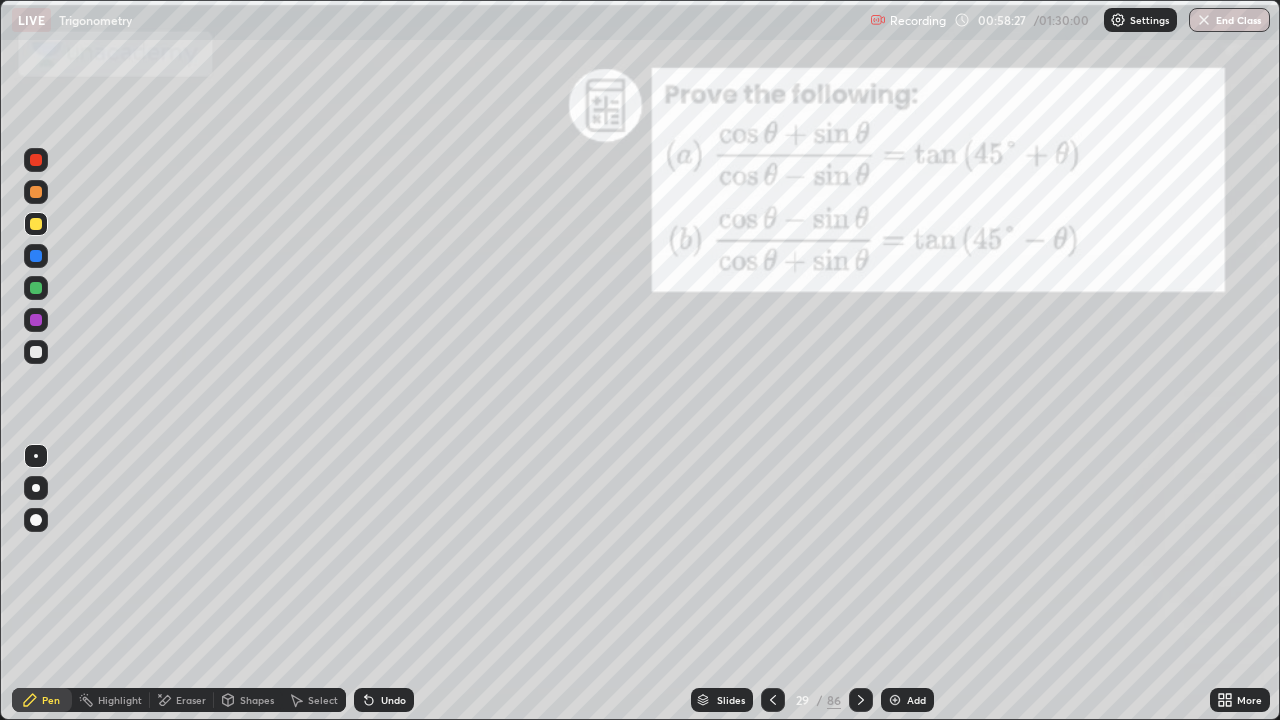click on "Slides" at bounding box center [722, 700] 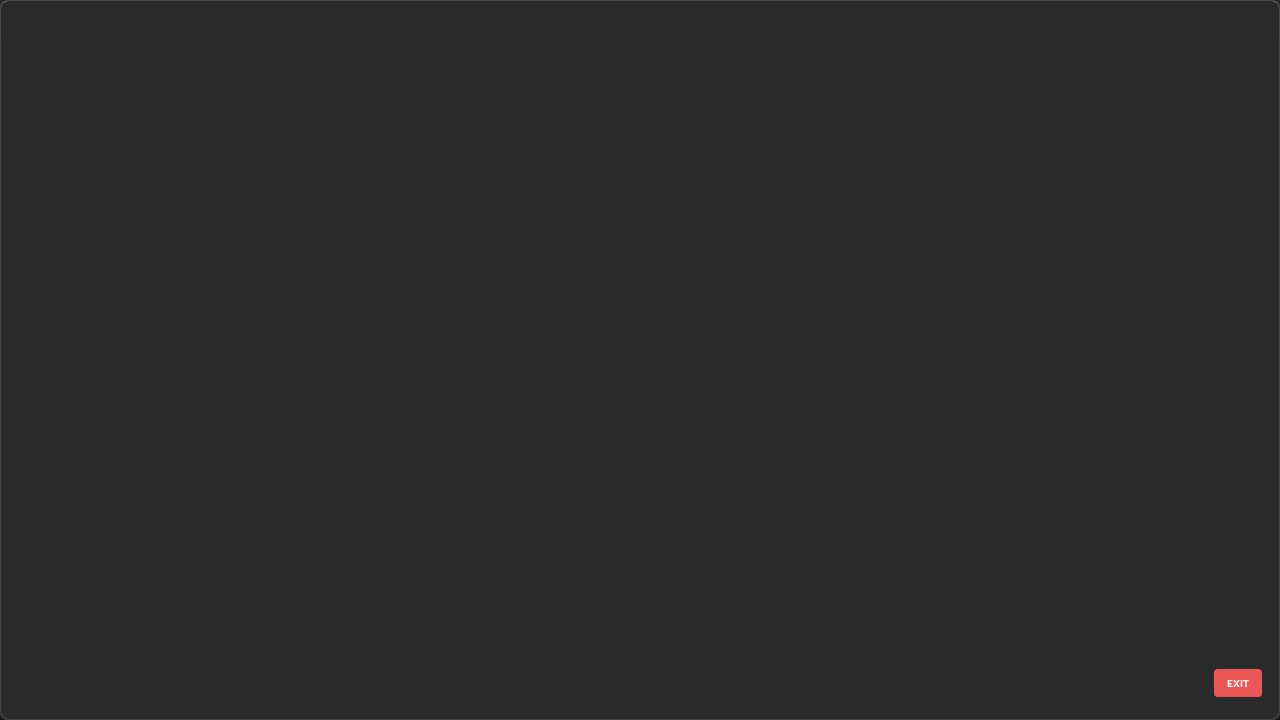 scroll, scrollTop: 1528, scrollLeft: 0, axis: vertical 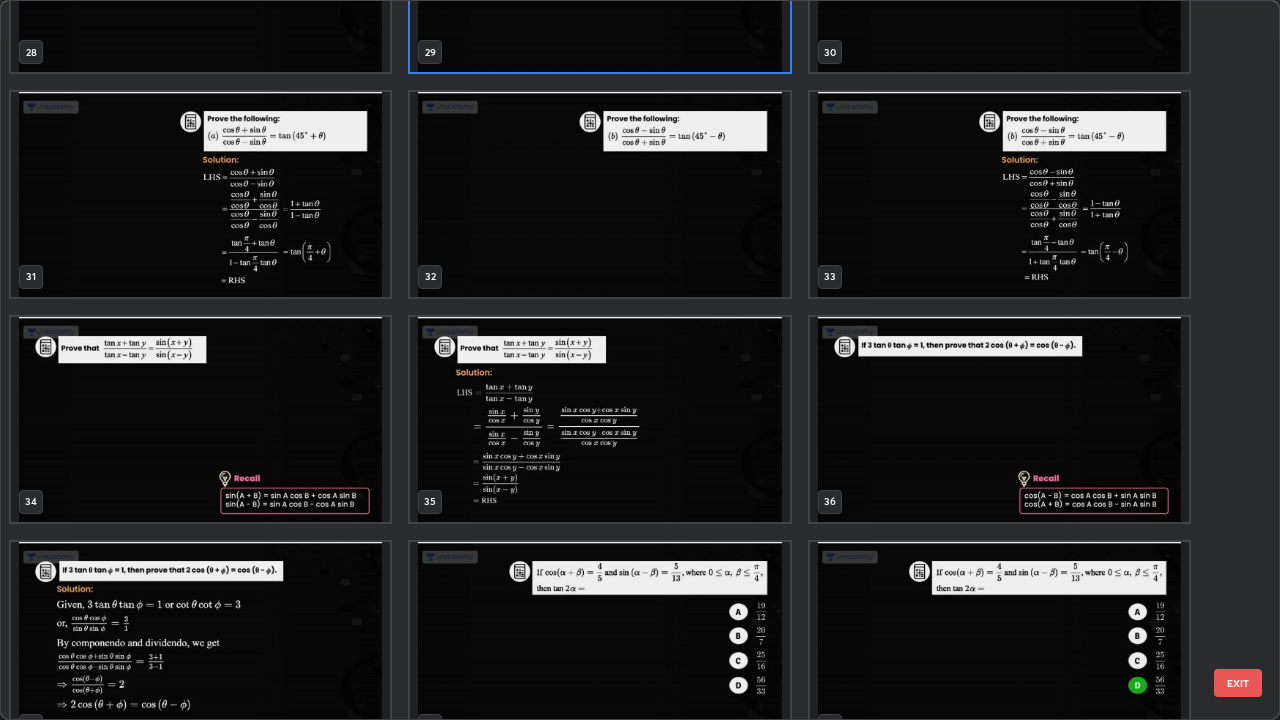 click at bounding box center (200, 419) 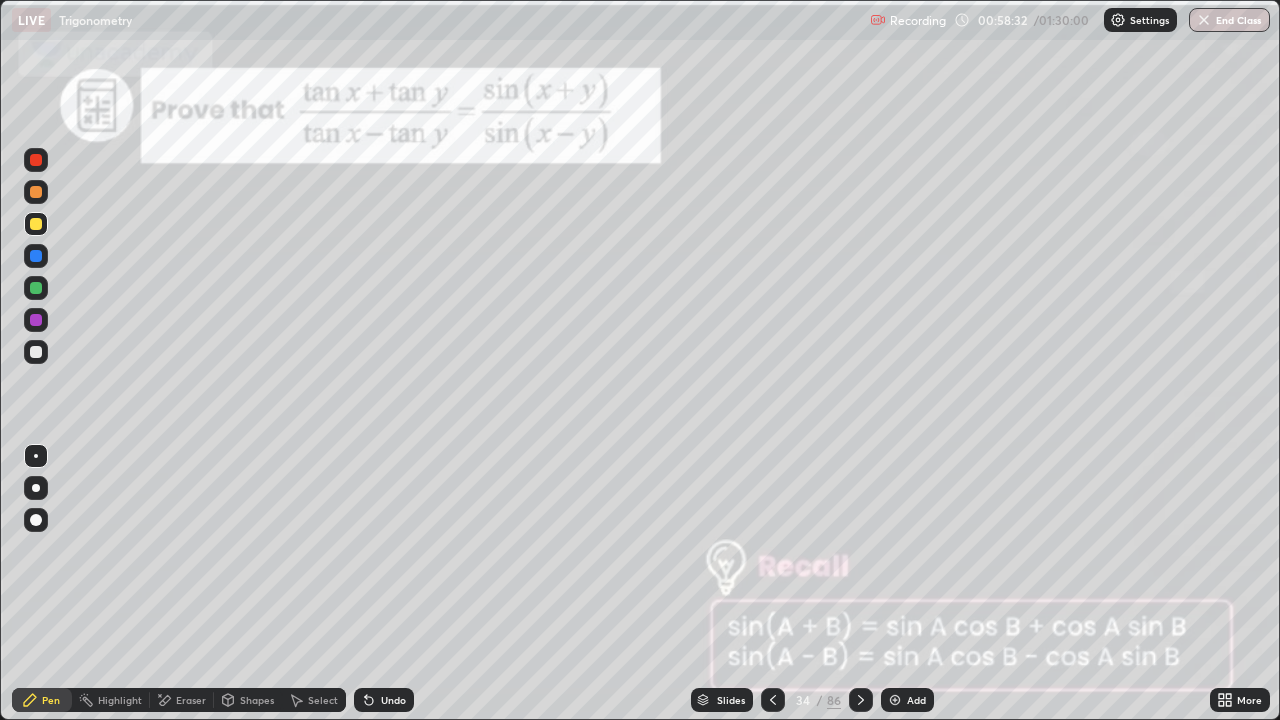 click at bounding box center (200, 419) 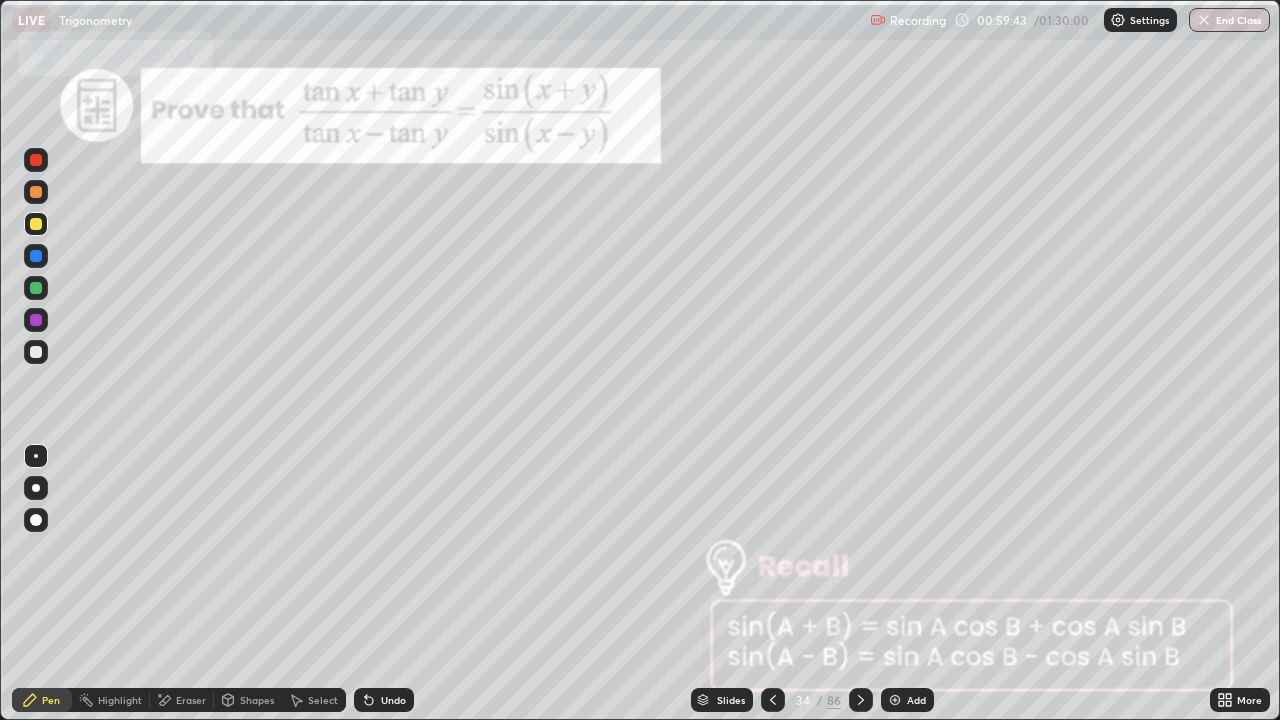 click on "Slides" at bounding box center [731, 700] 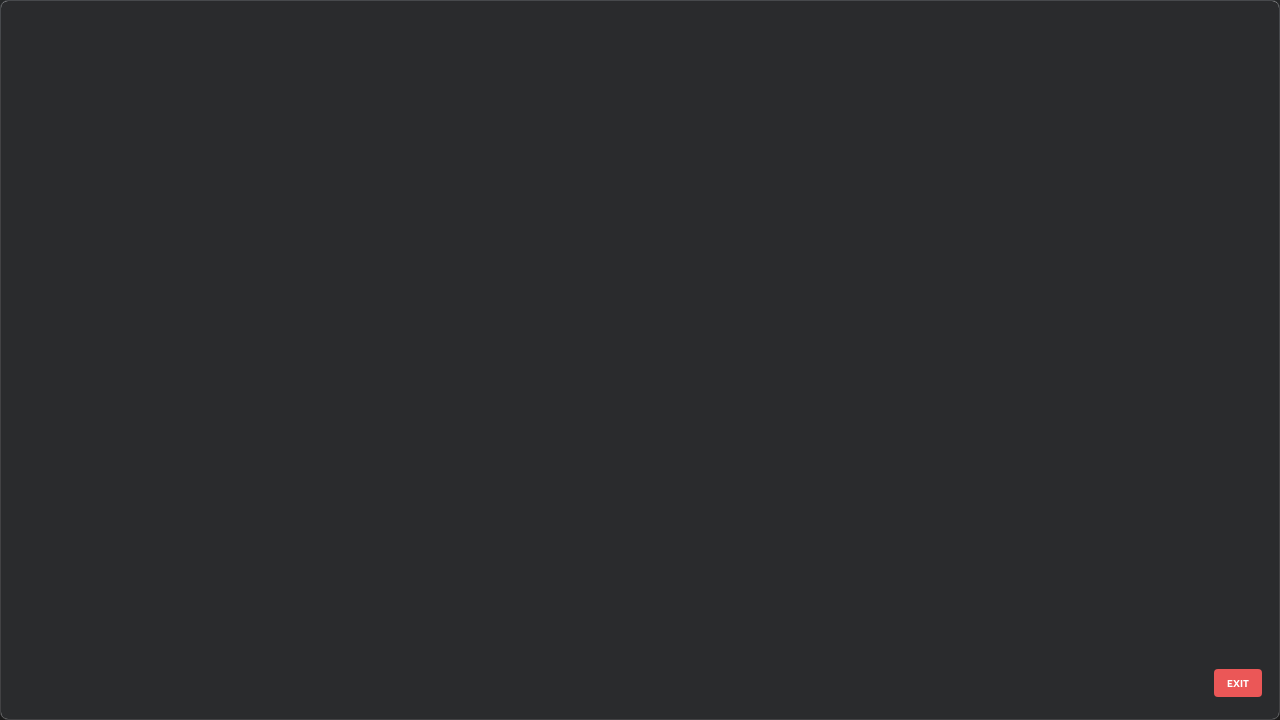 scroll, scrollTop: 712, scrollLeft: 1268, axis: both 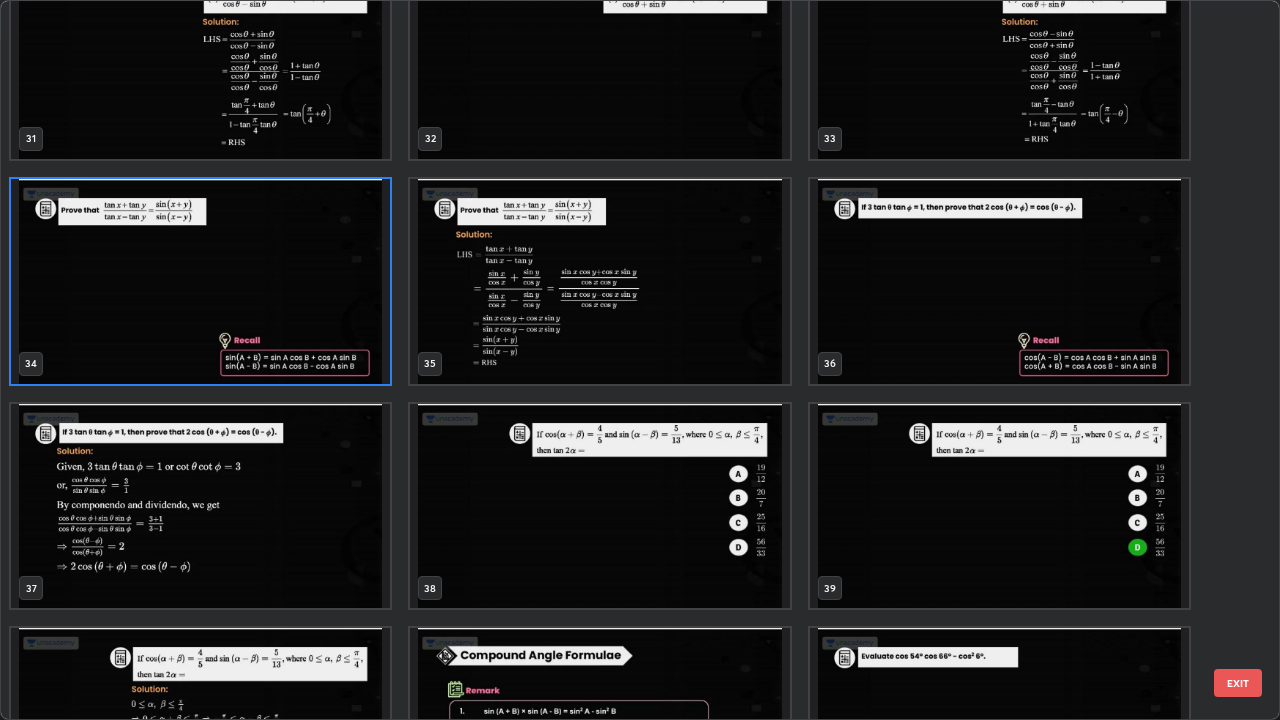 click at bounding box center (599, 506) 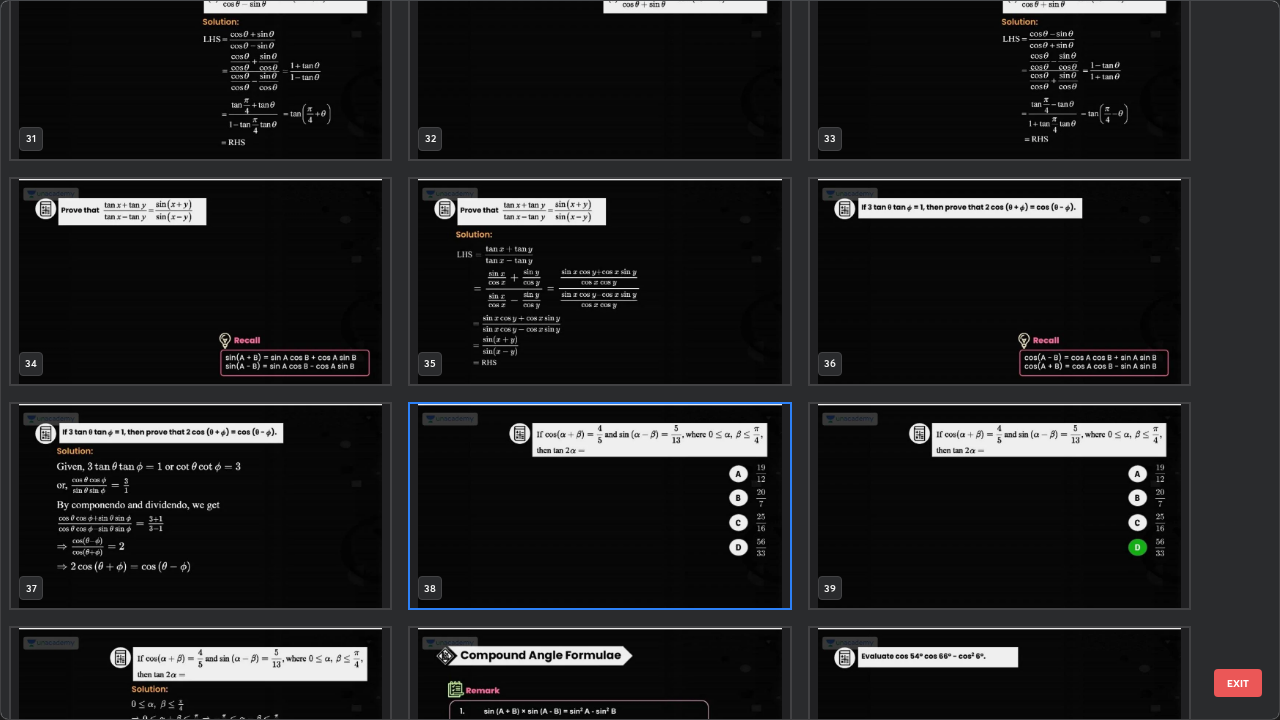 click at bounding box center [599, 506] 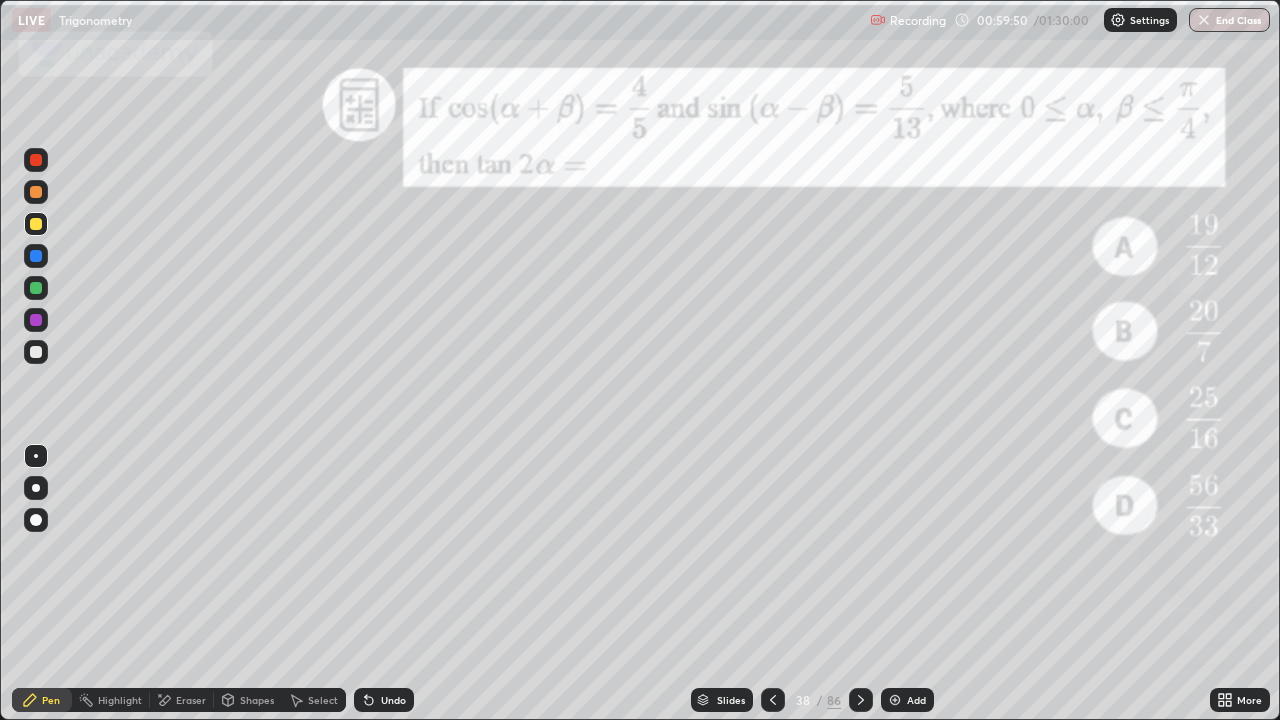 click at bounding box center (599, 506) 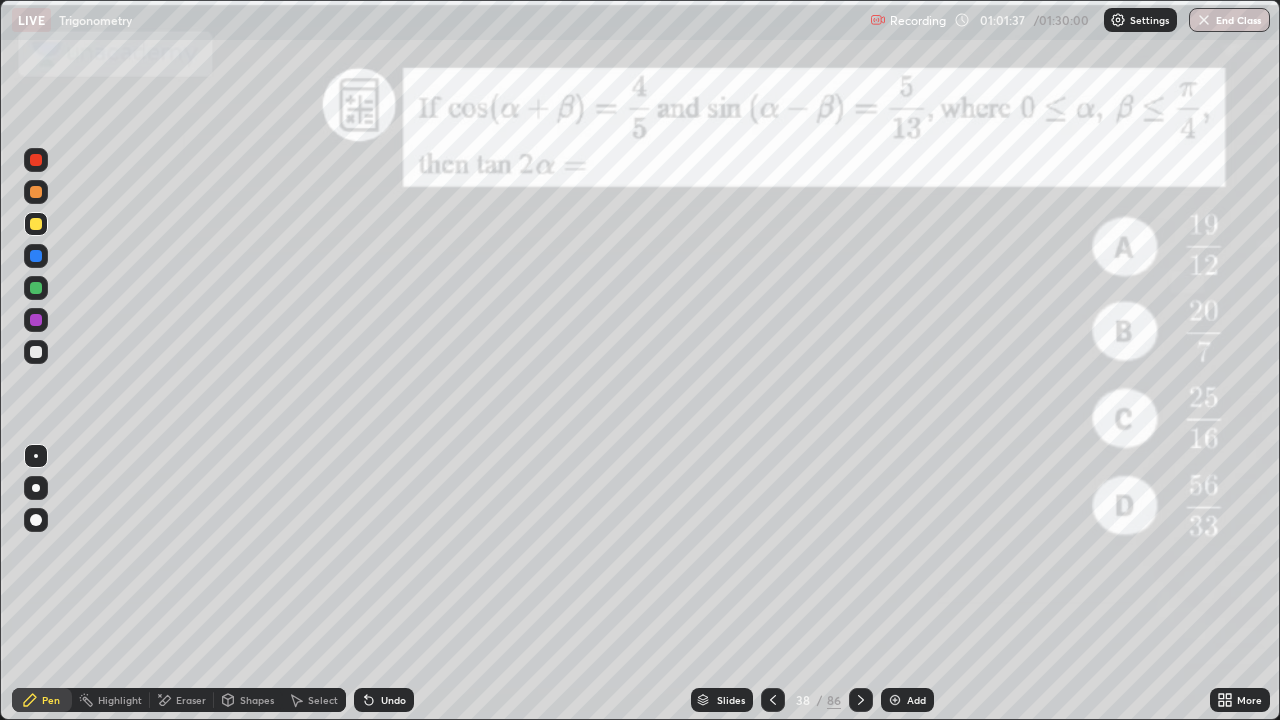 click at bounding box center [36, 256] 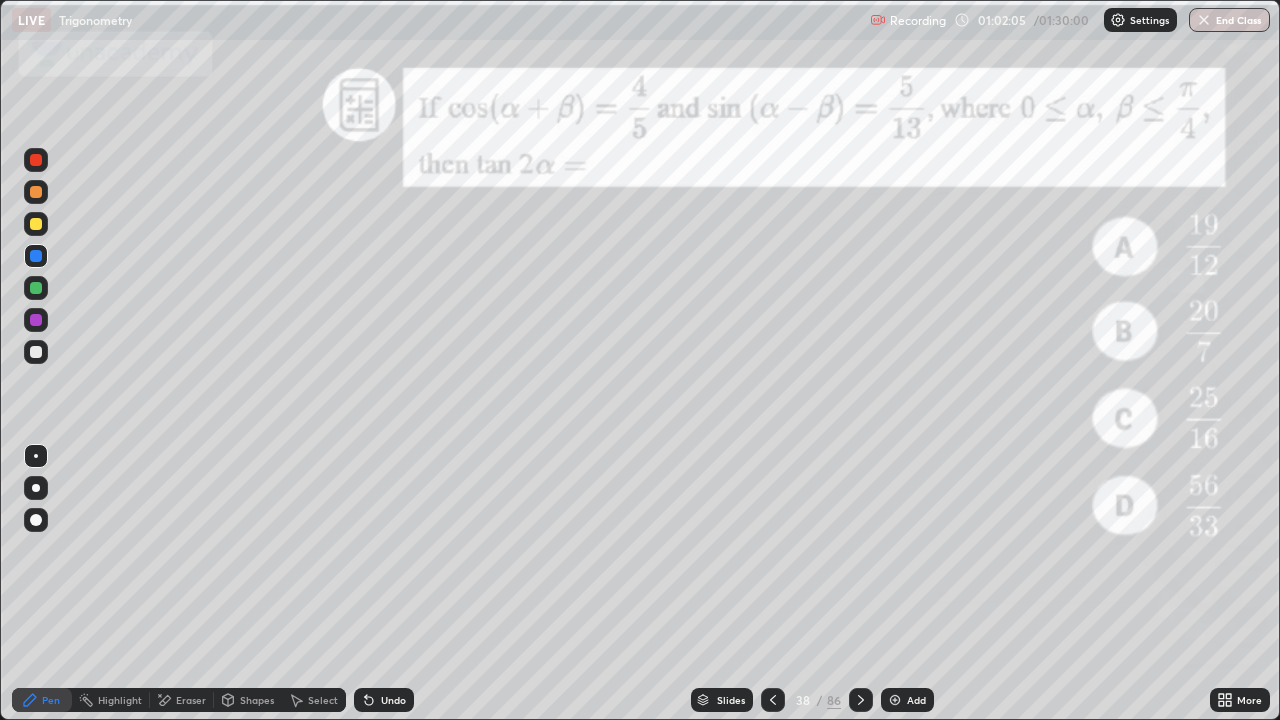click at bounding box center [36, 256] 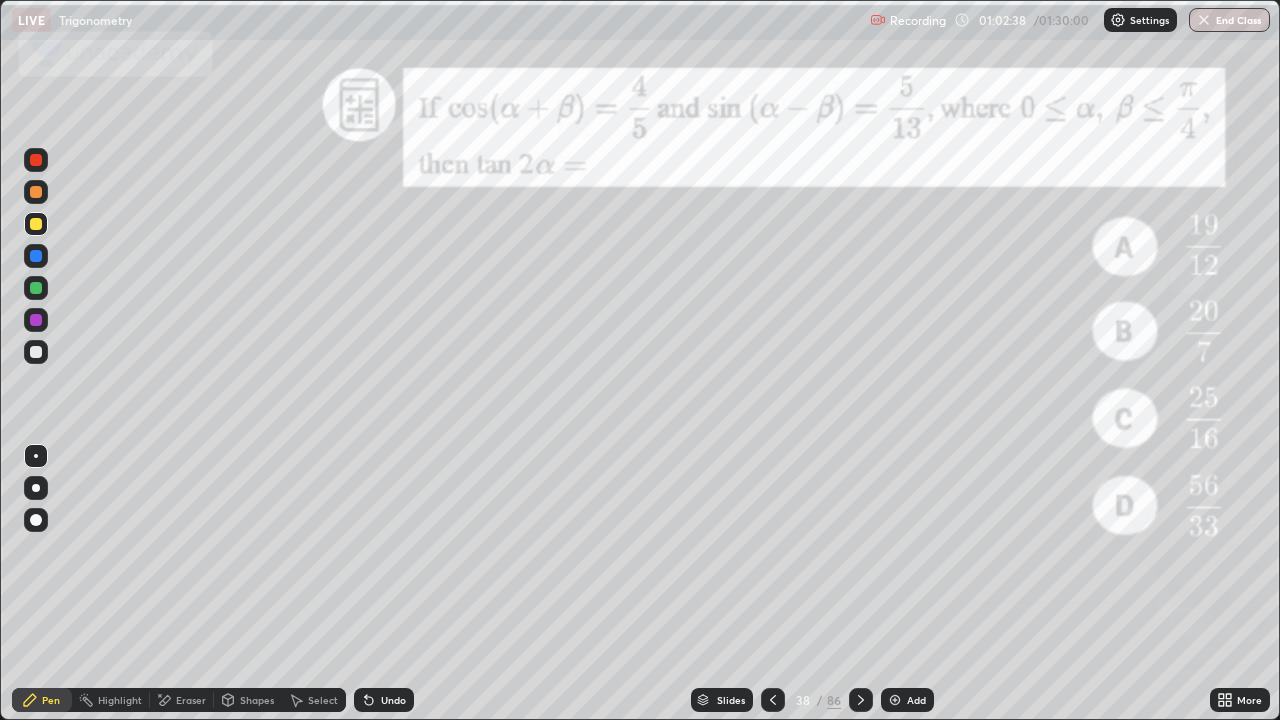 click at bounding box center (36, 256) 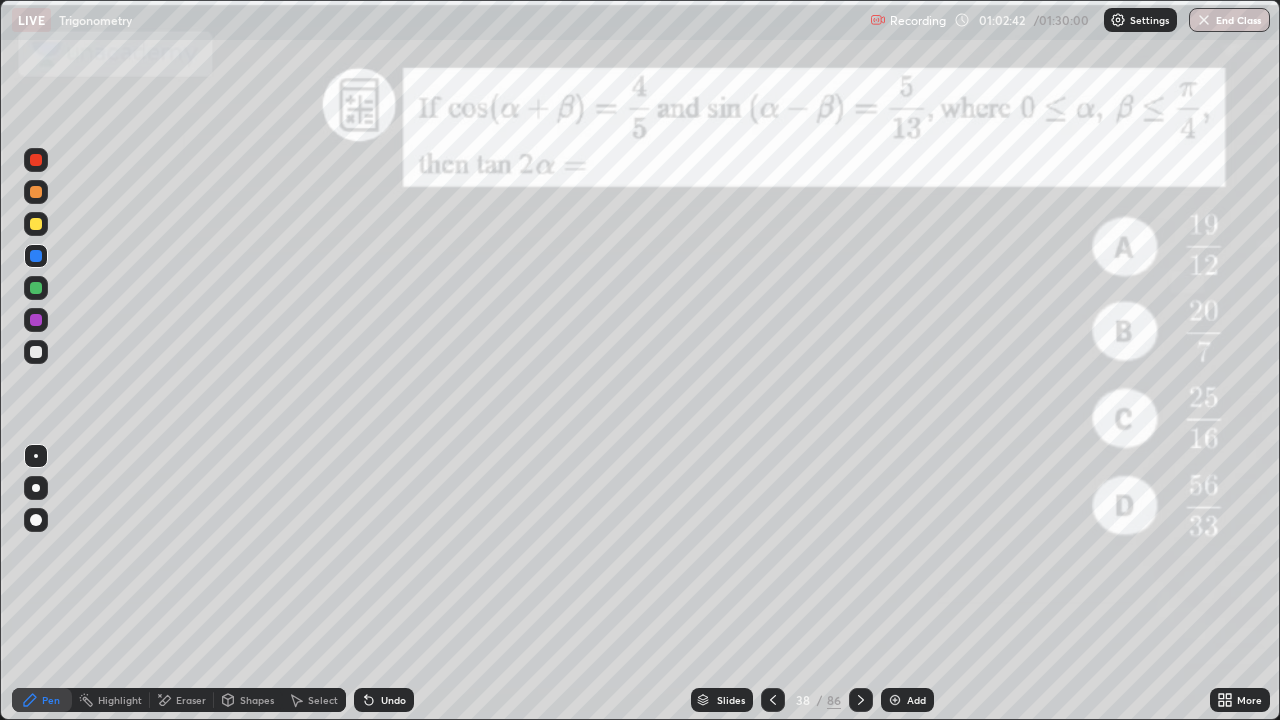 click at bounding box center [36, 288] 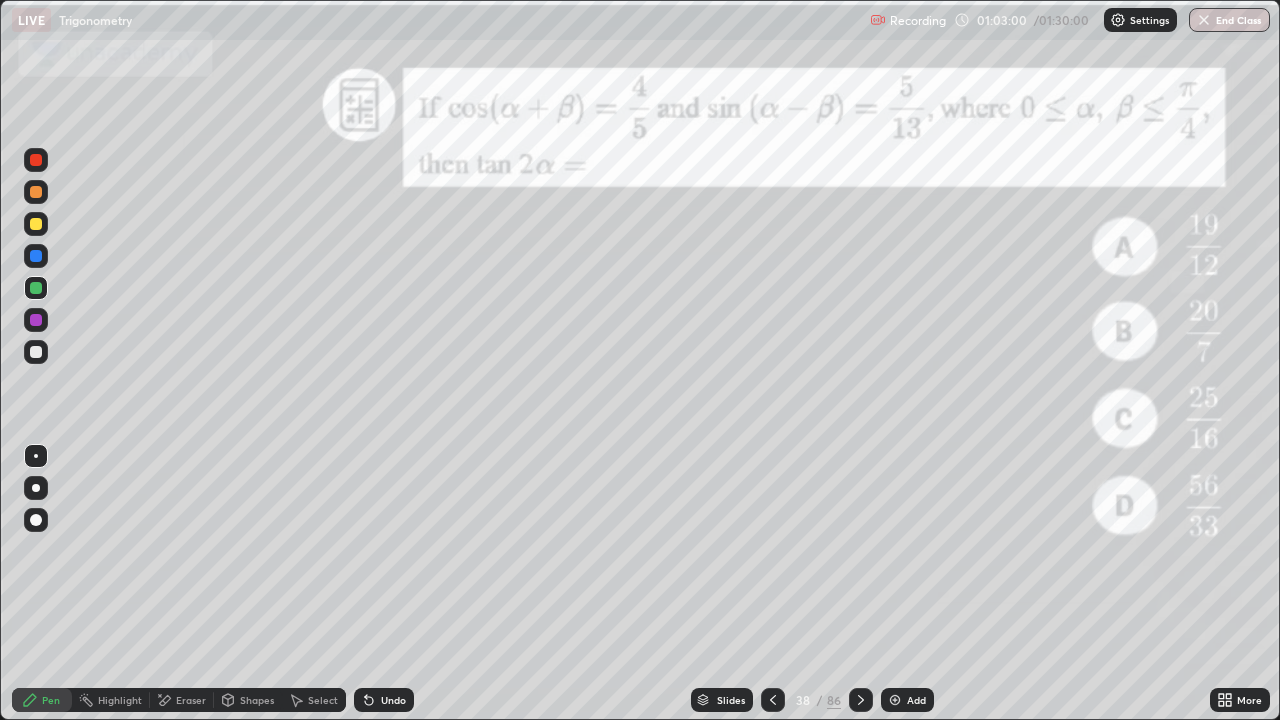click on "Eraser" at bounding box center (191, 700) 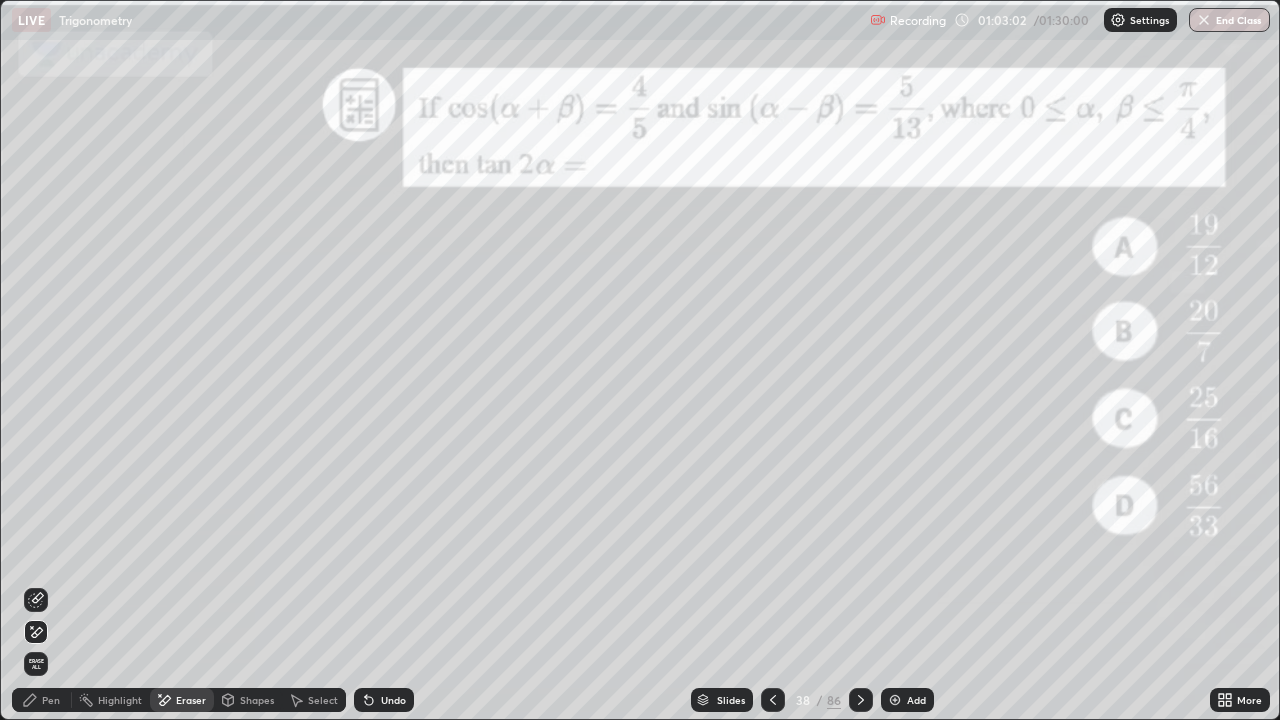 click on "Pen" at bounding box center (51, 700) 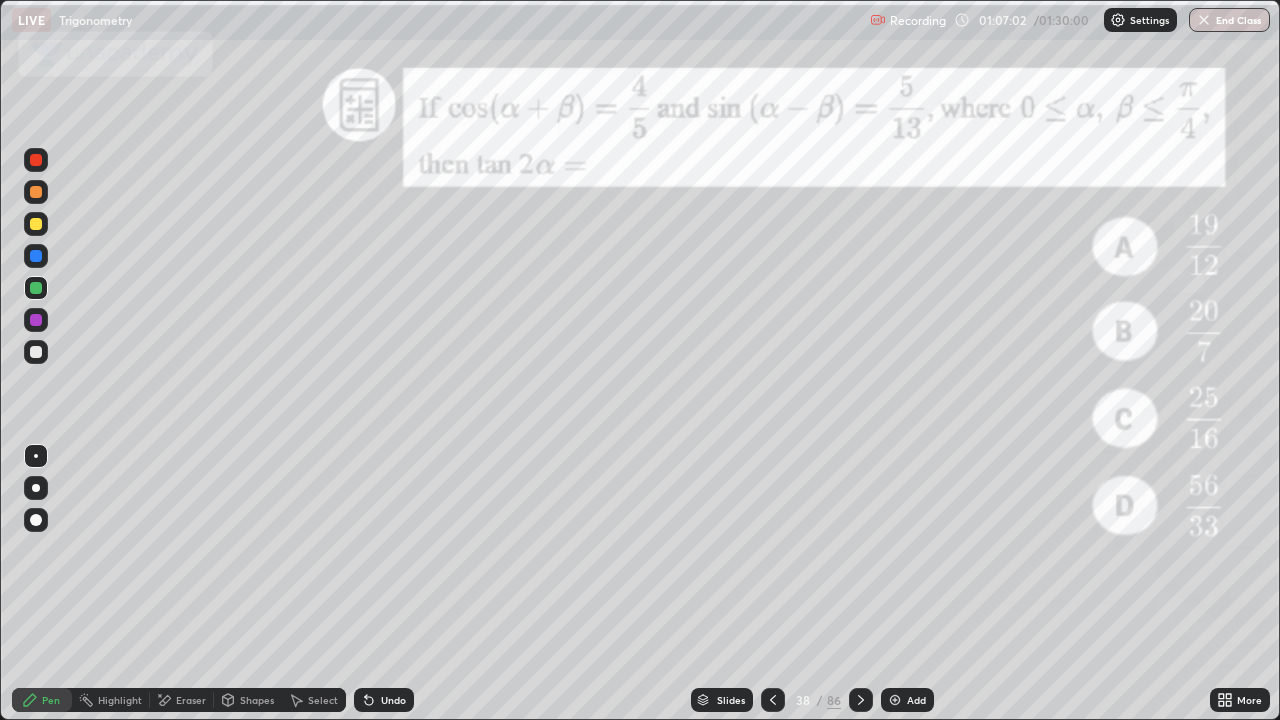 click 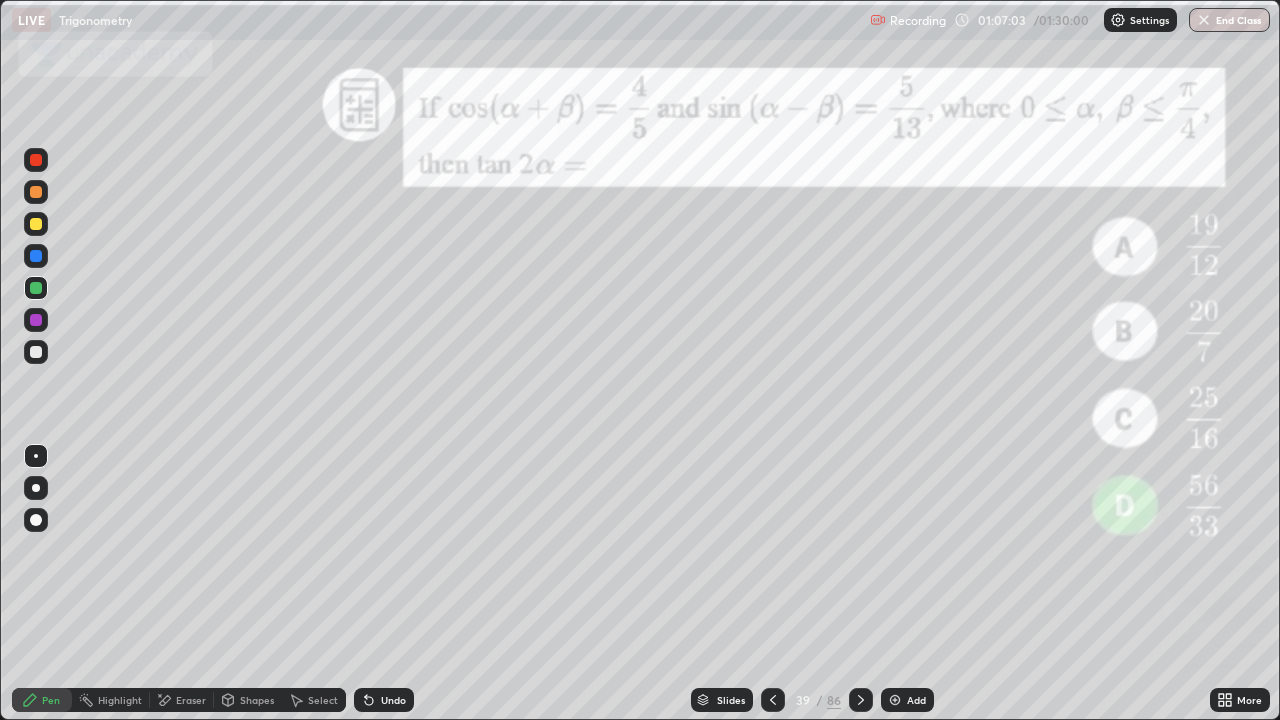 click 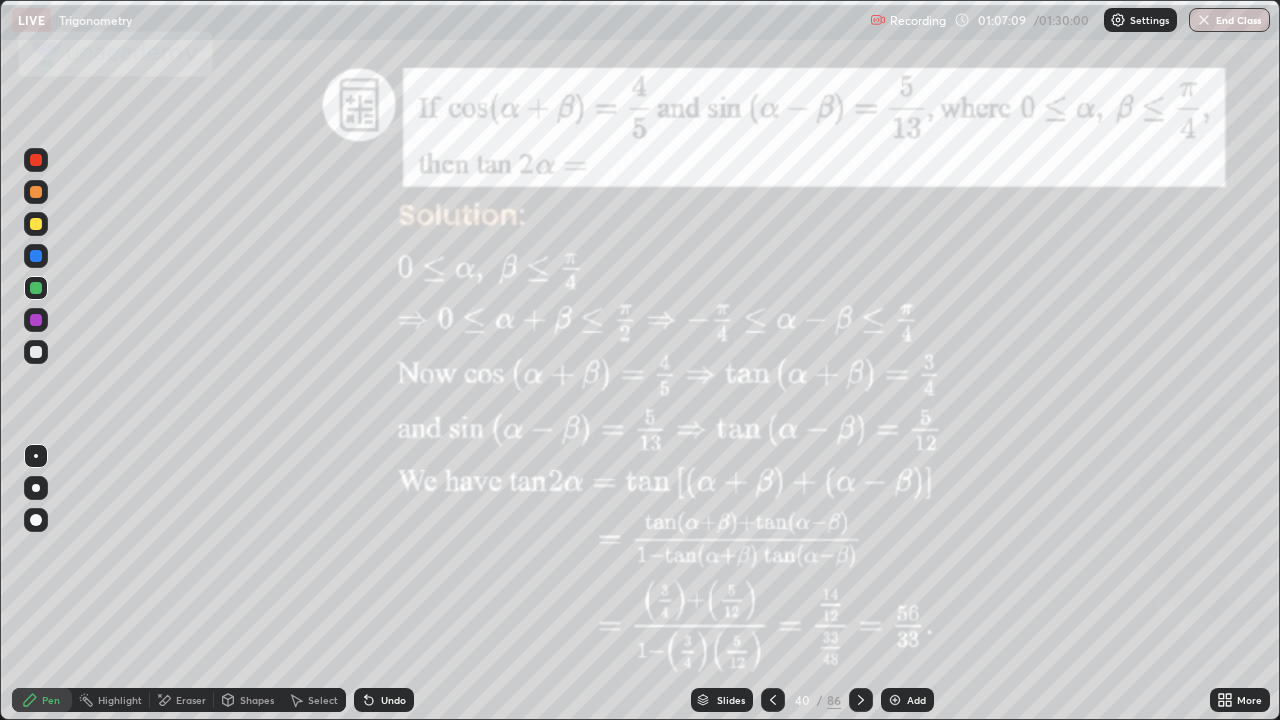 click 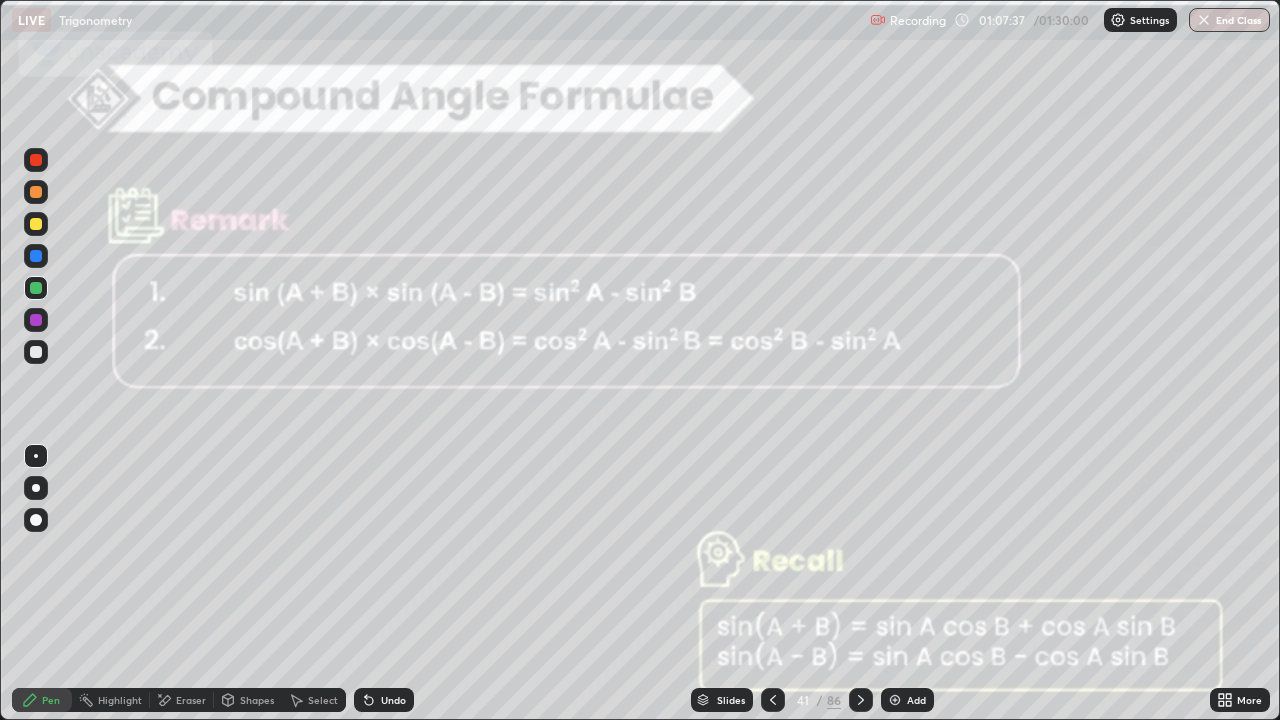 click at bounding box center (36, 320) 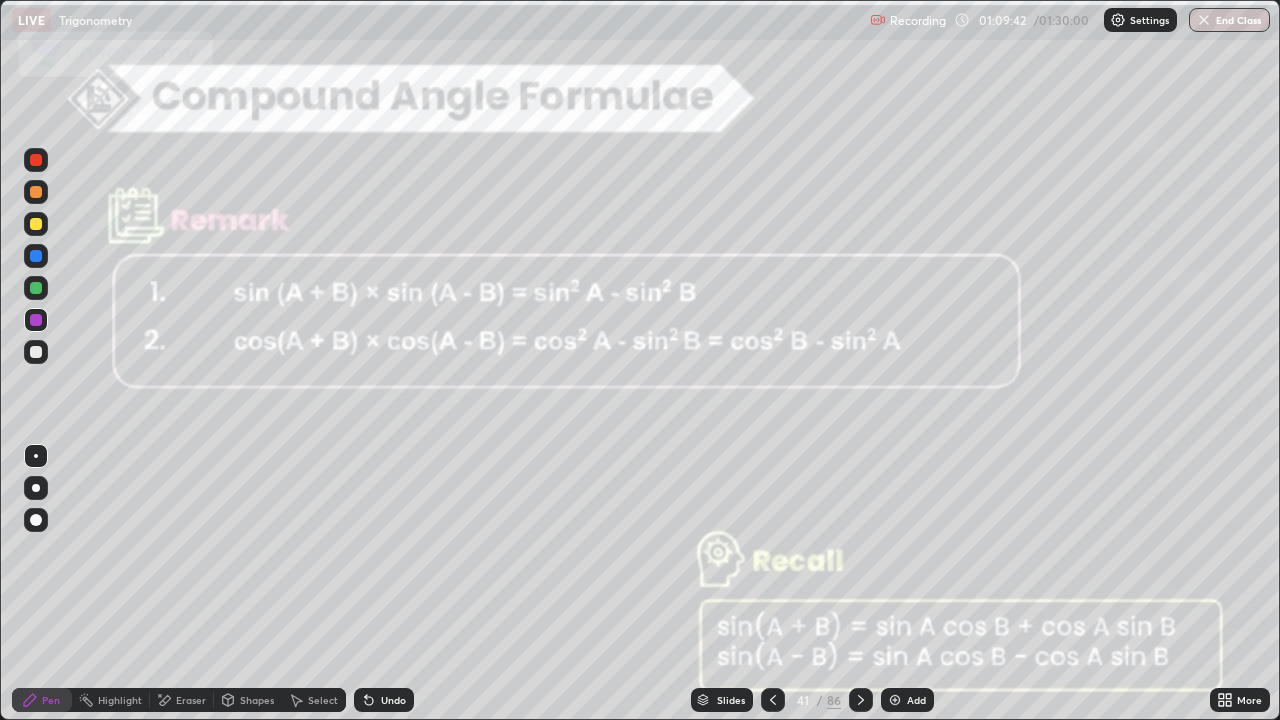 click at bounding box center (861, 700) 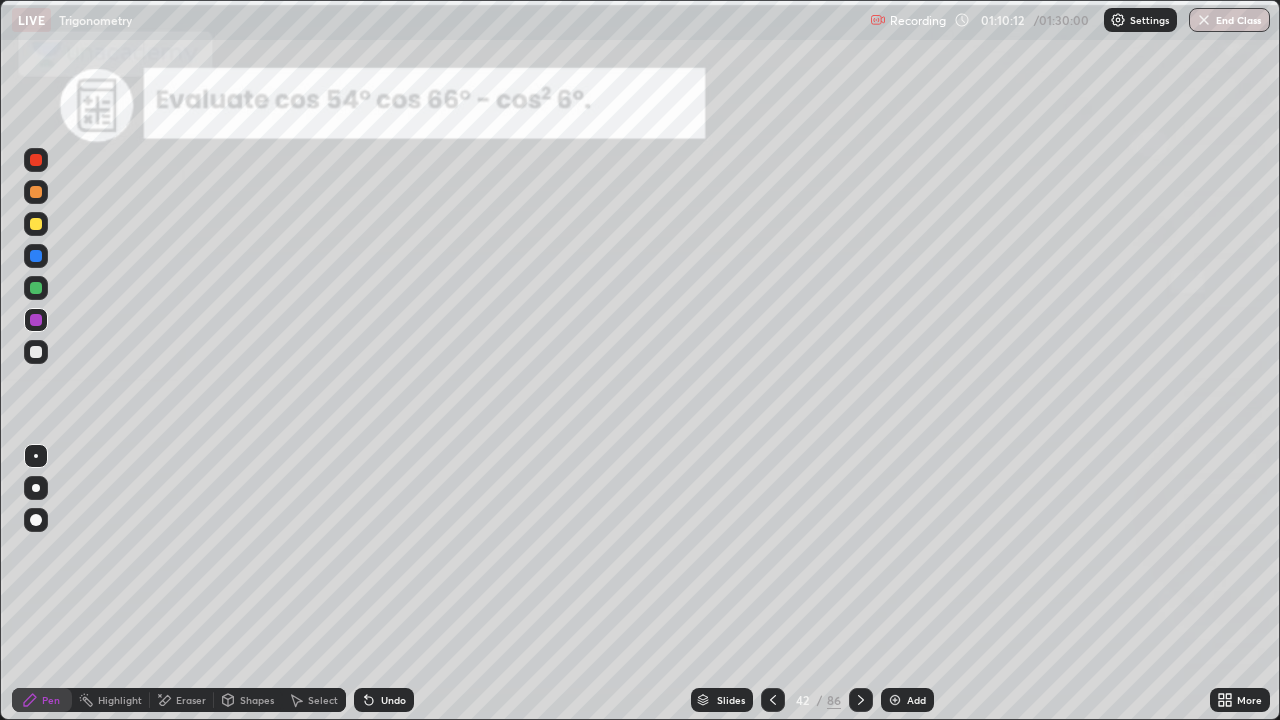click 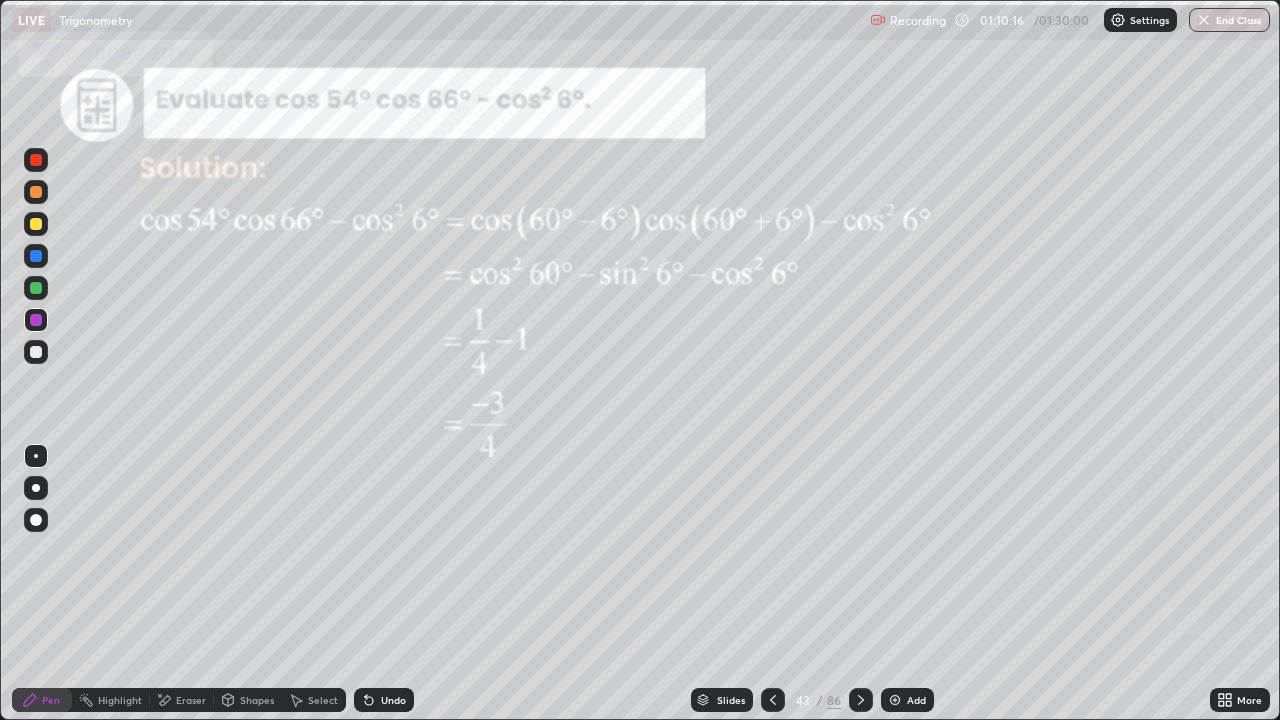 click 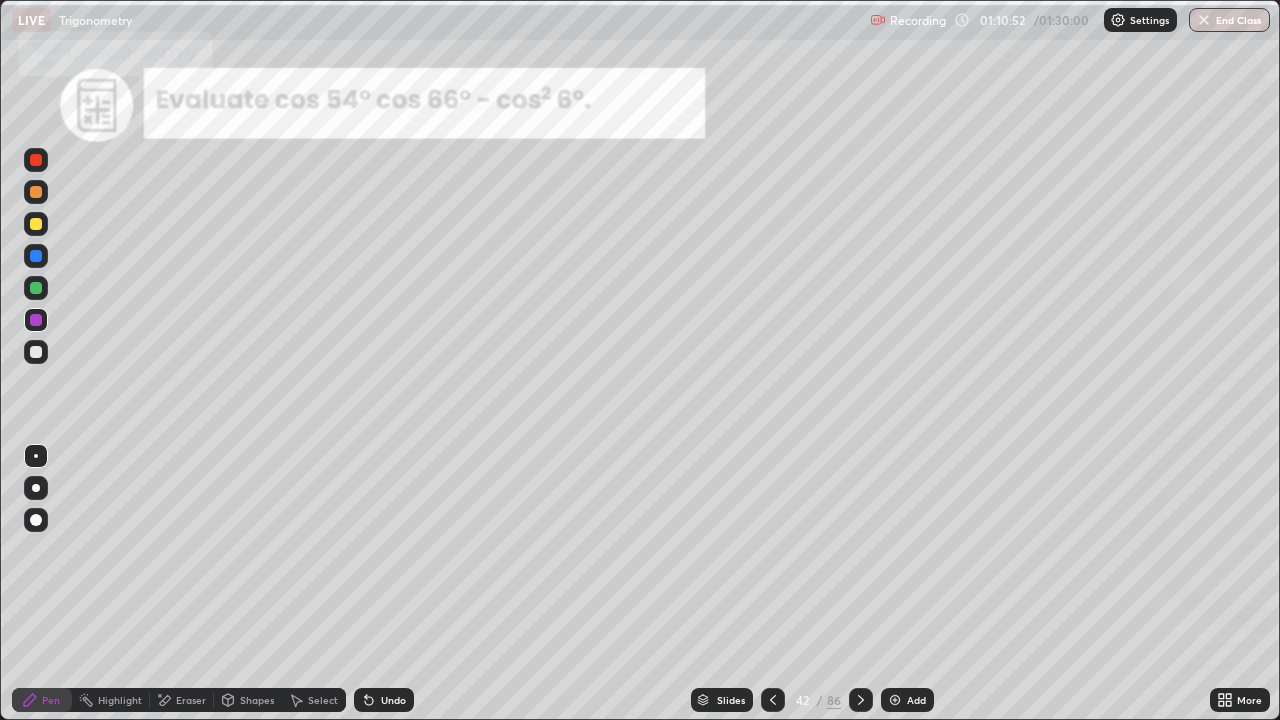 click at bounding box center [36, 256] 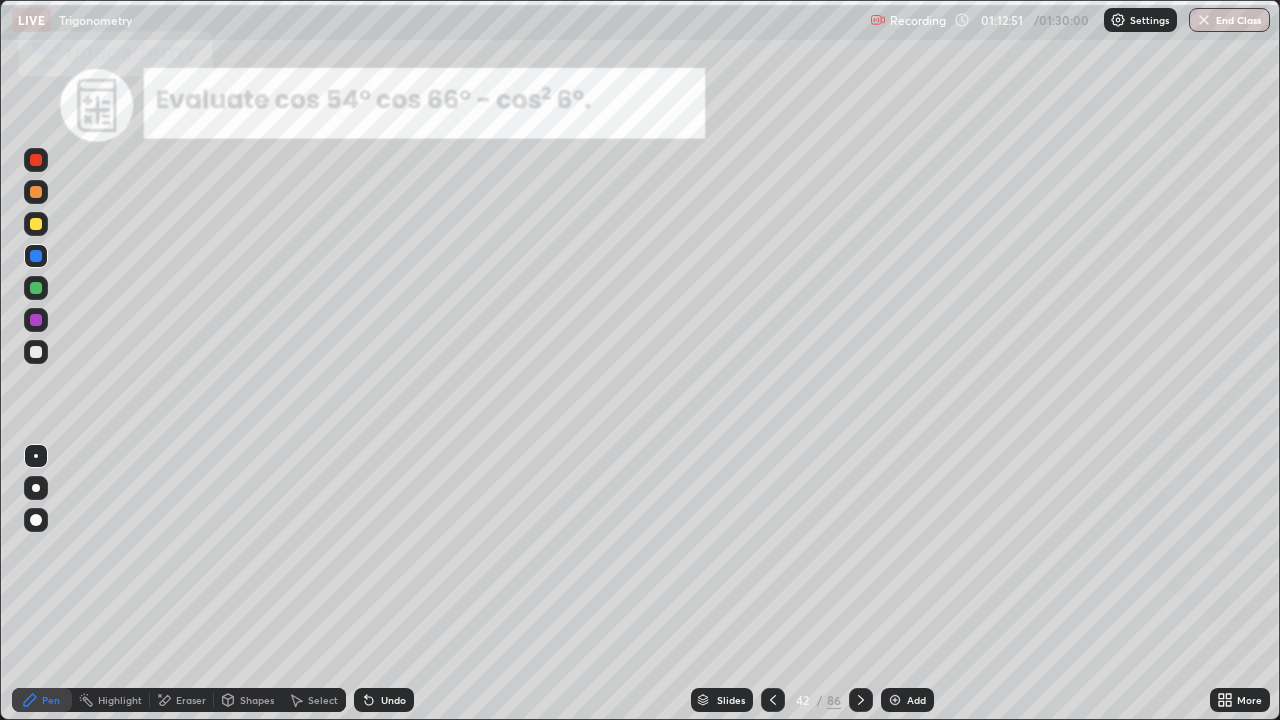 click 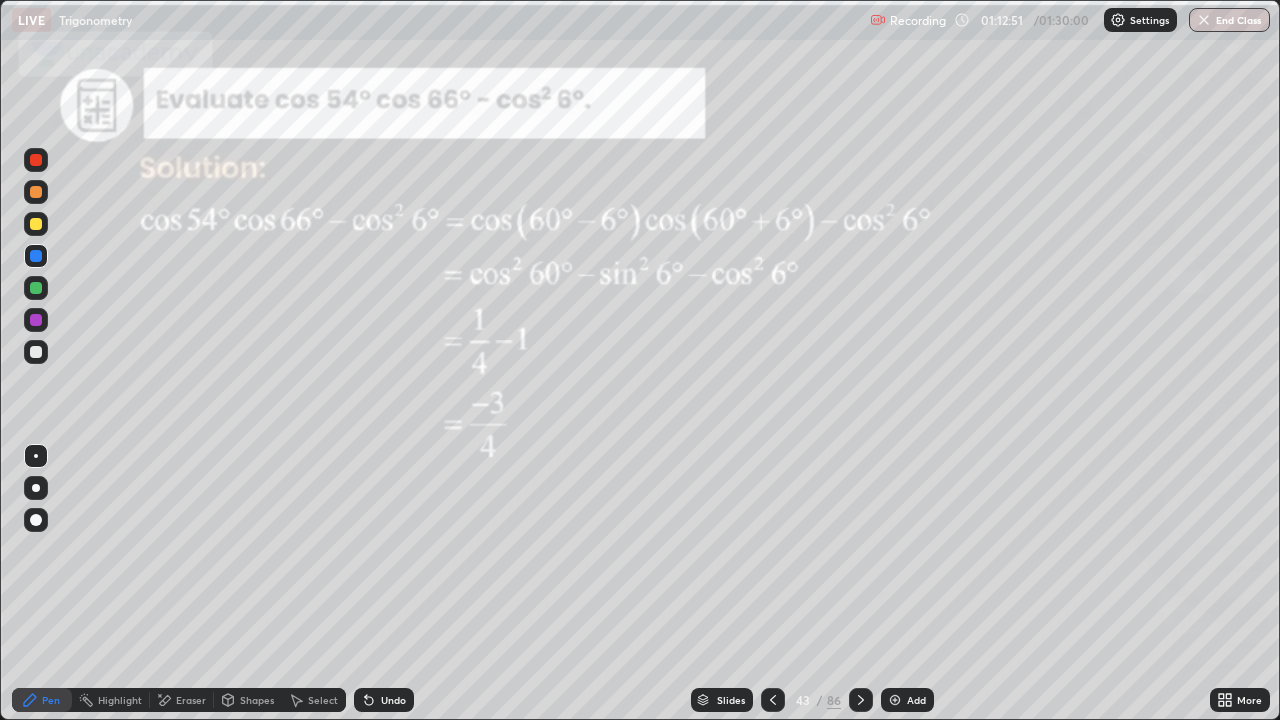 click 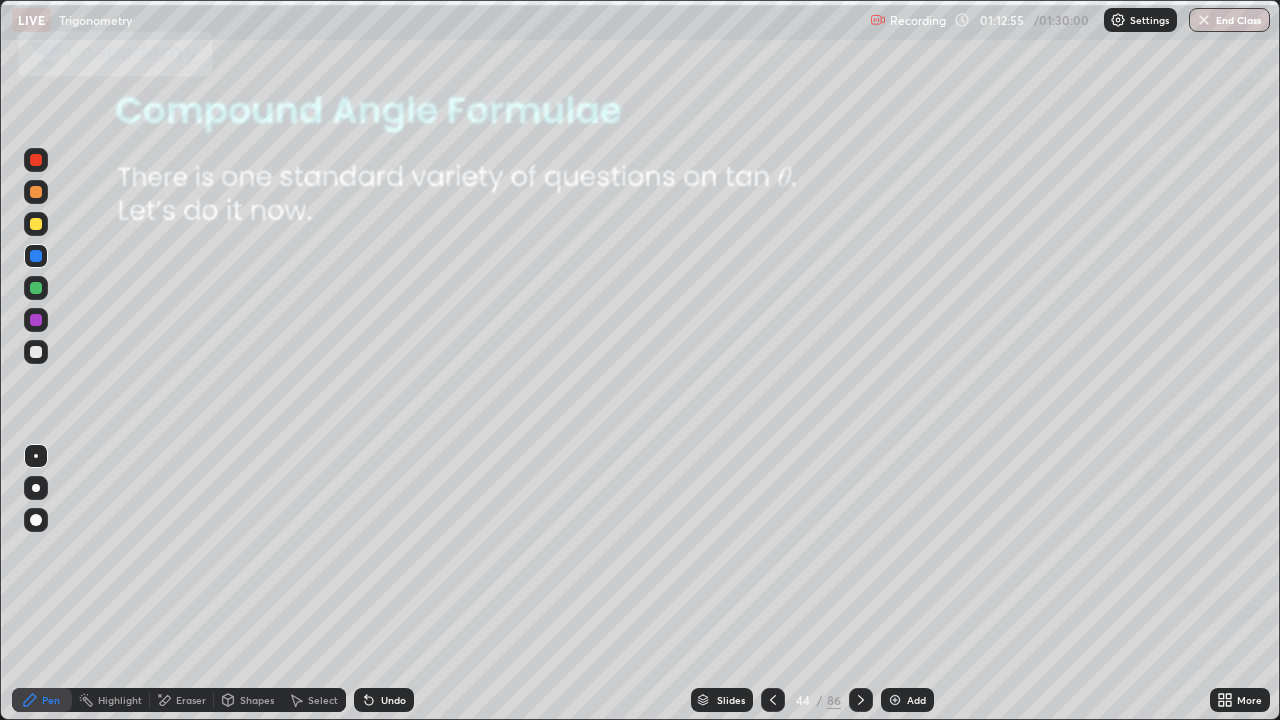 click 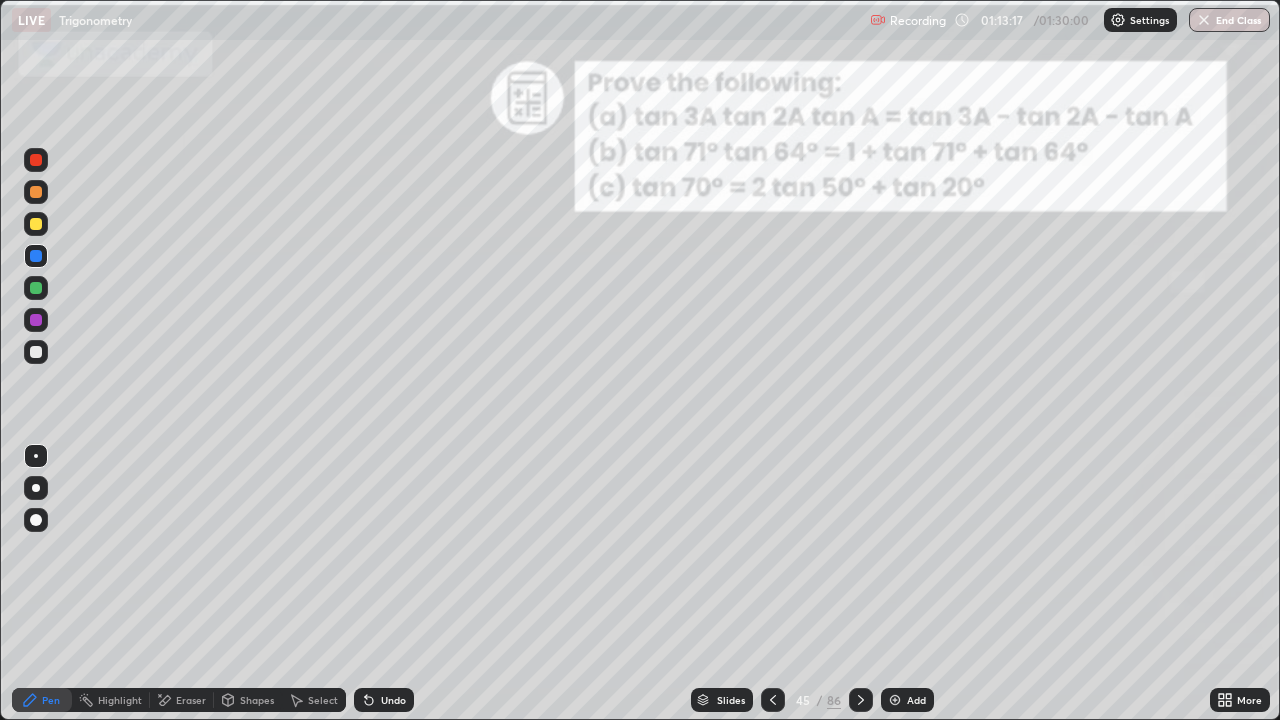 click at bounding box center [36, 160] 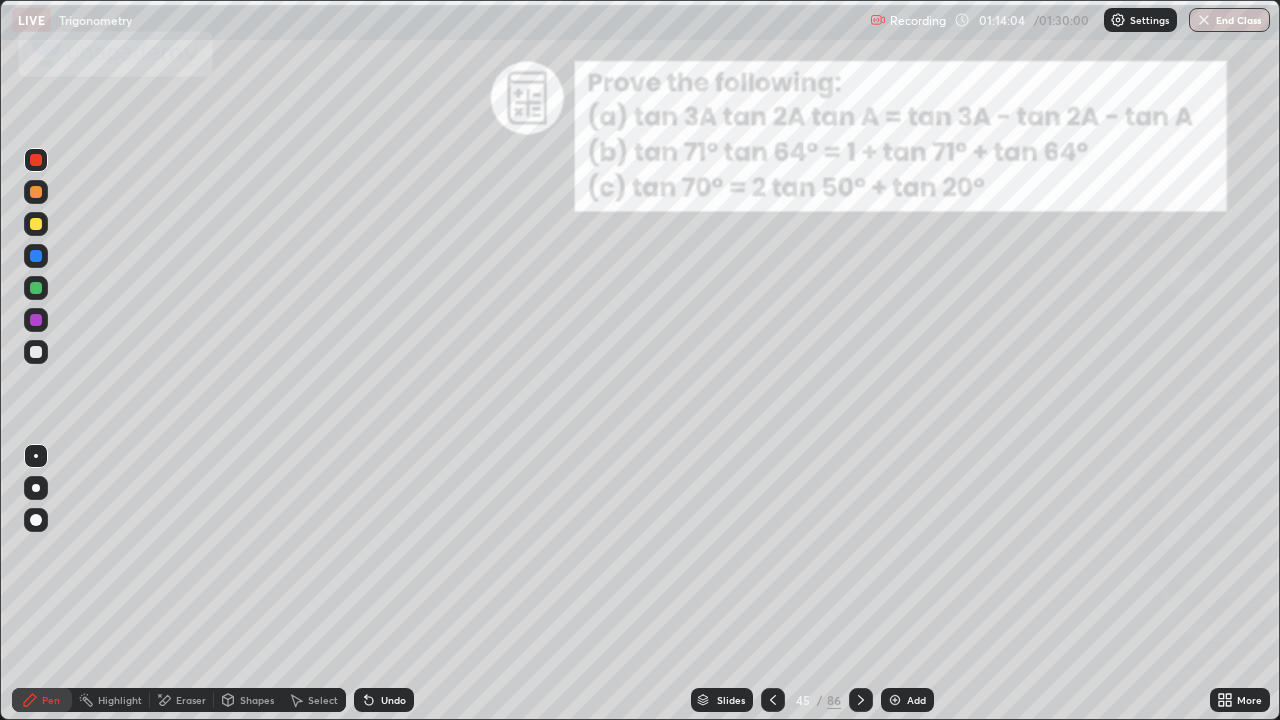 click at bounding box center [36, 224] 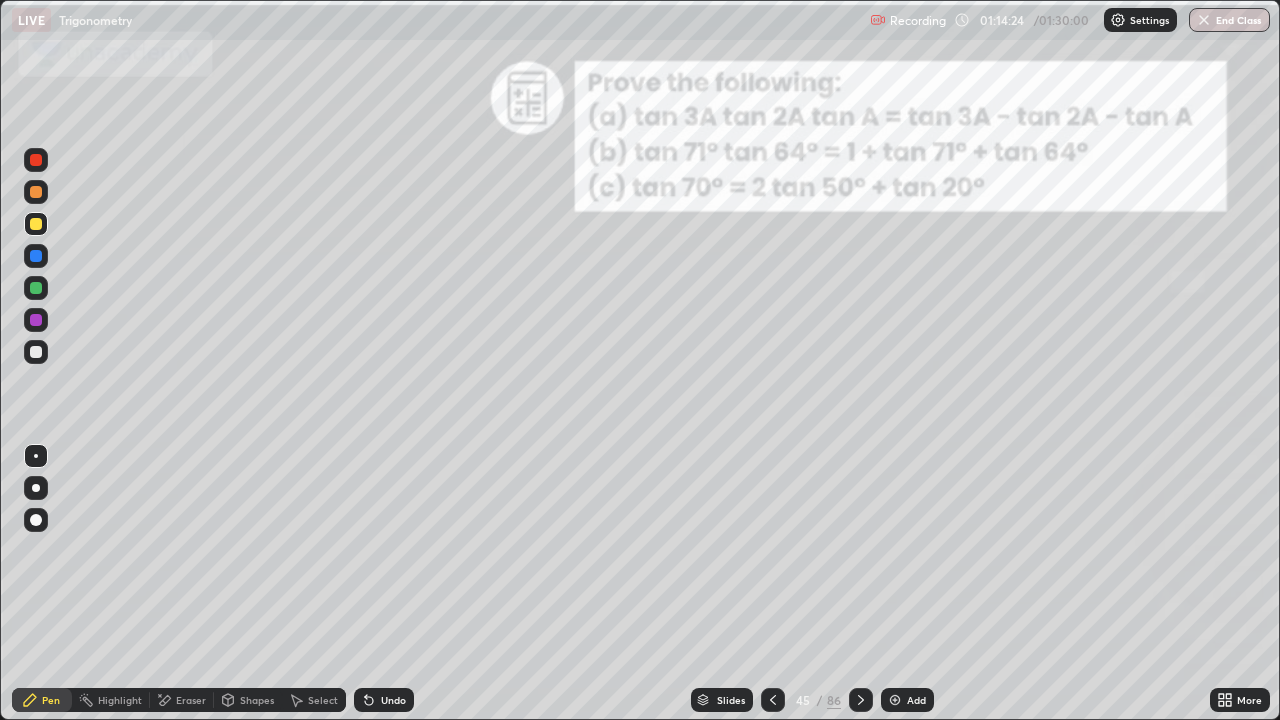 click at bounding box center (36, 256) 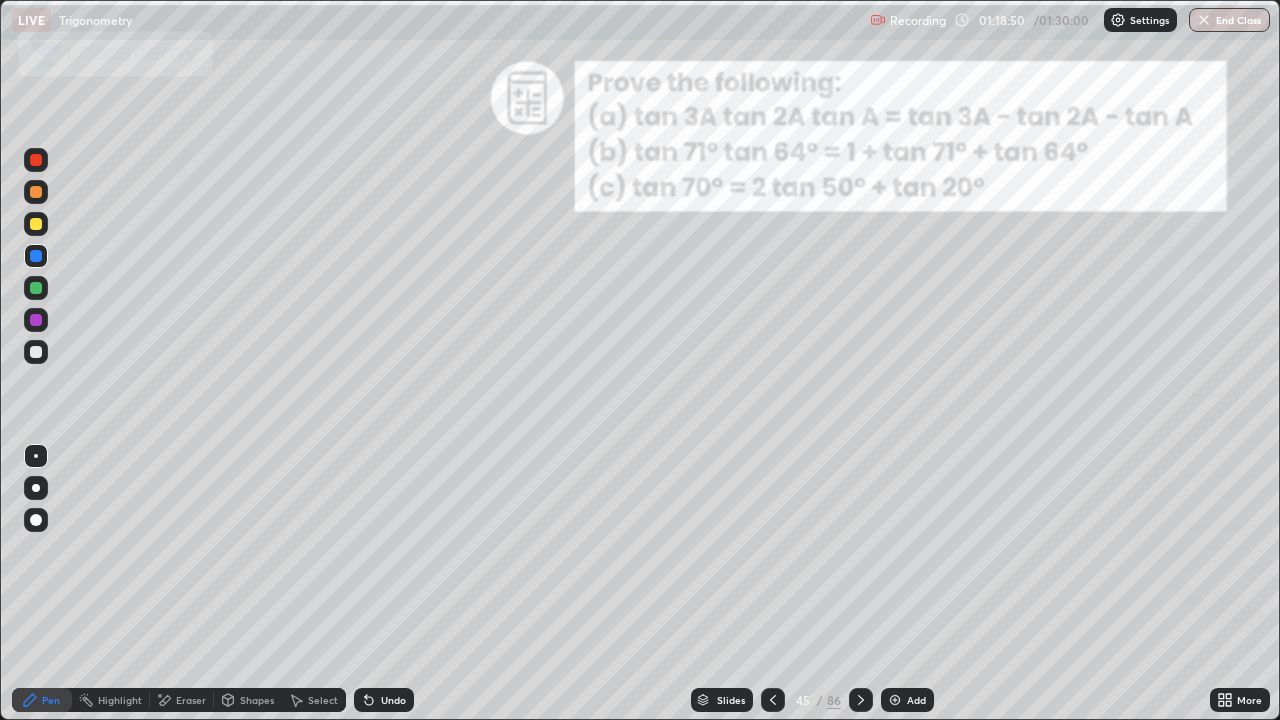 click on "Eraser" at bounding box center (182, 700) 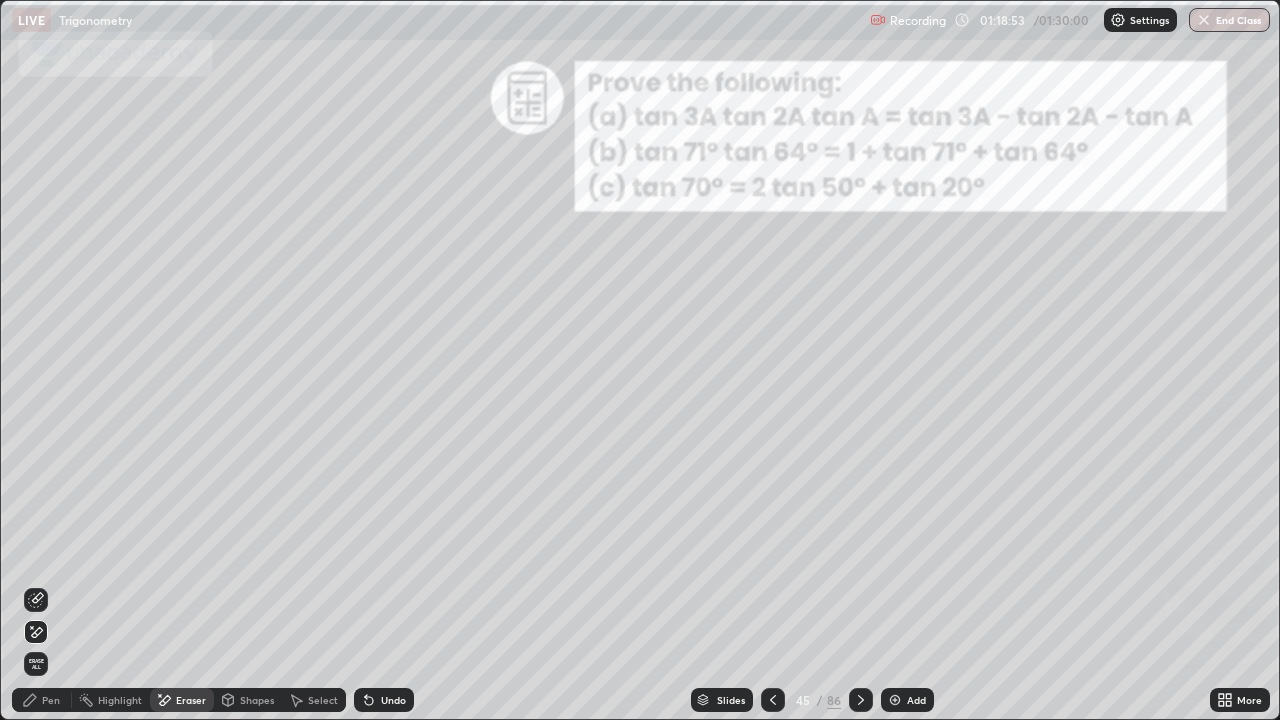 click on "Pen" at bounding box center (42, 700) 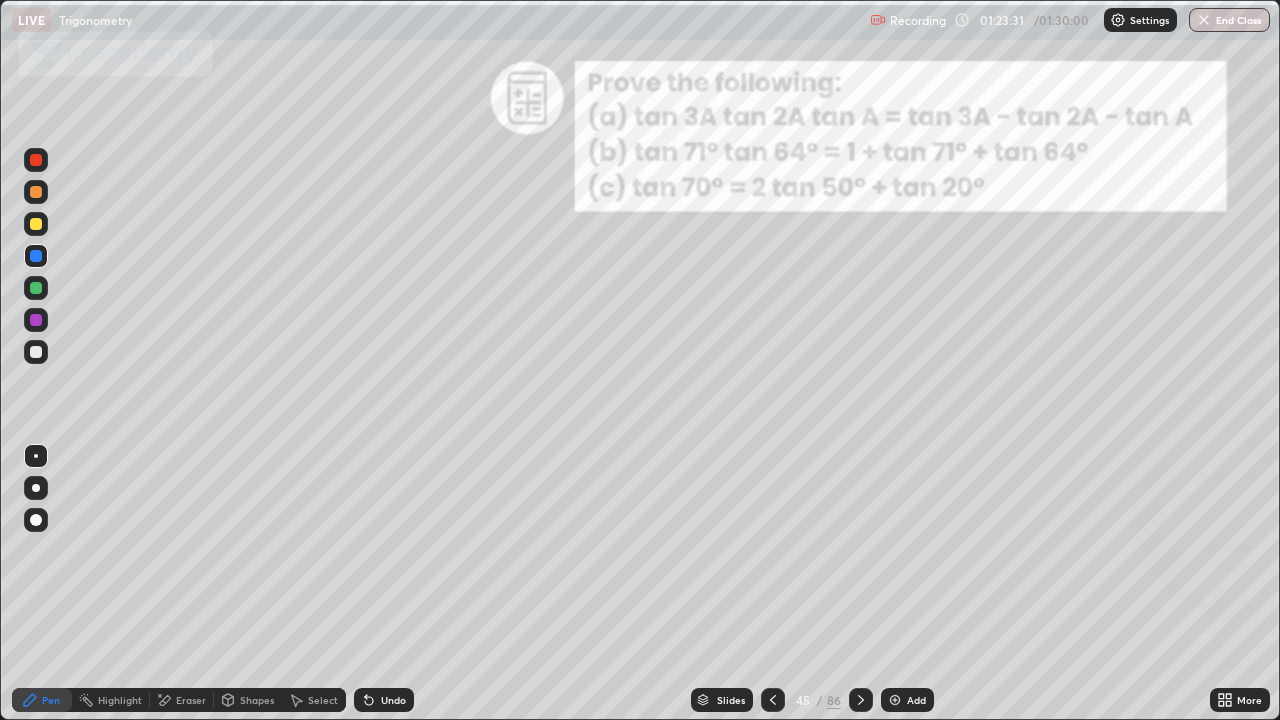 click on "Slides" at bounding box center [731, 700] 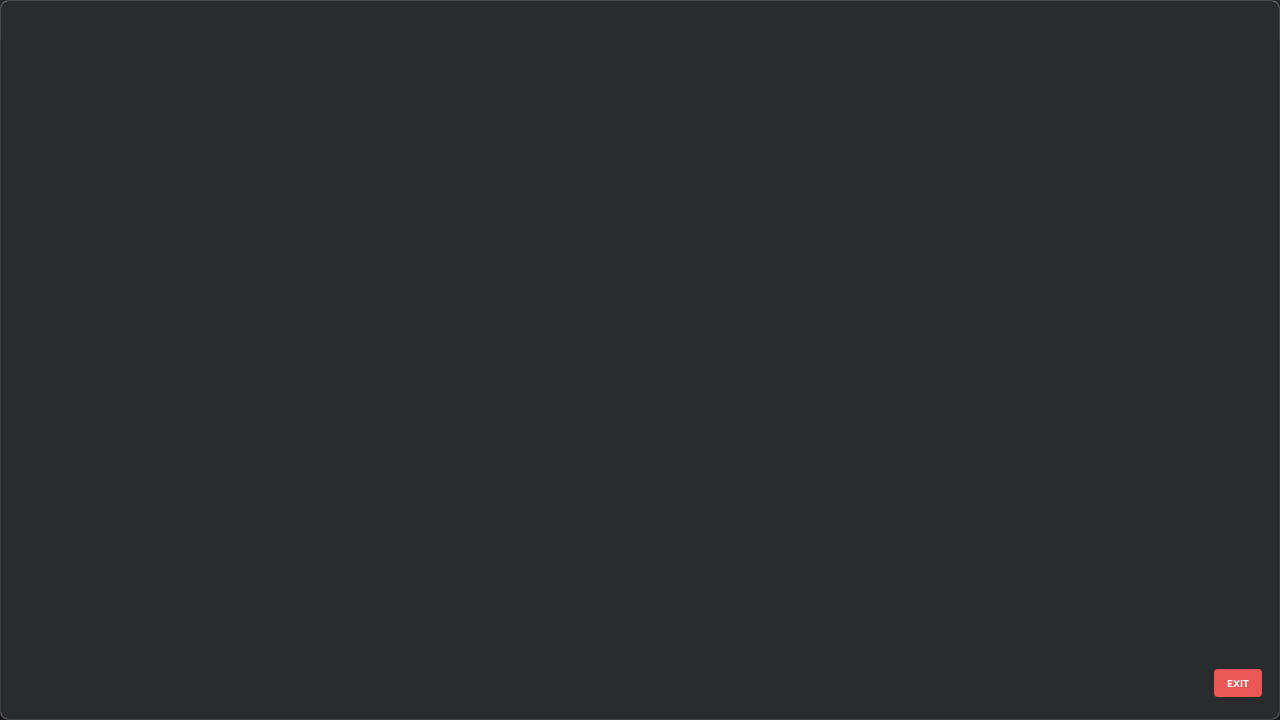 scroll, scrollTop: 2651, scrollLeft: 0, axis: vertical 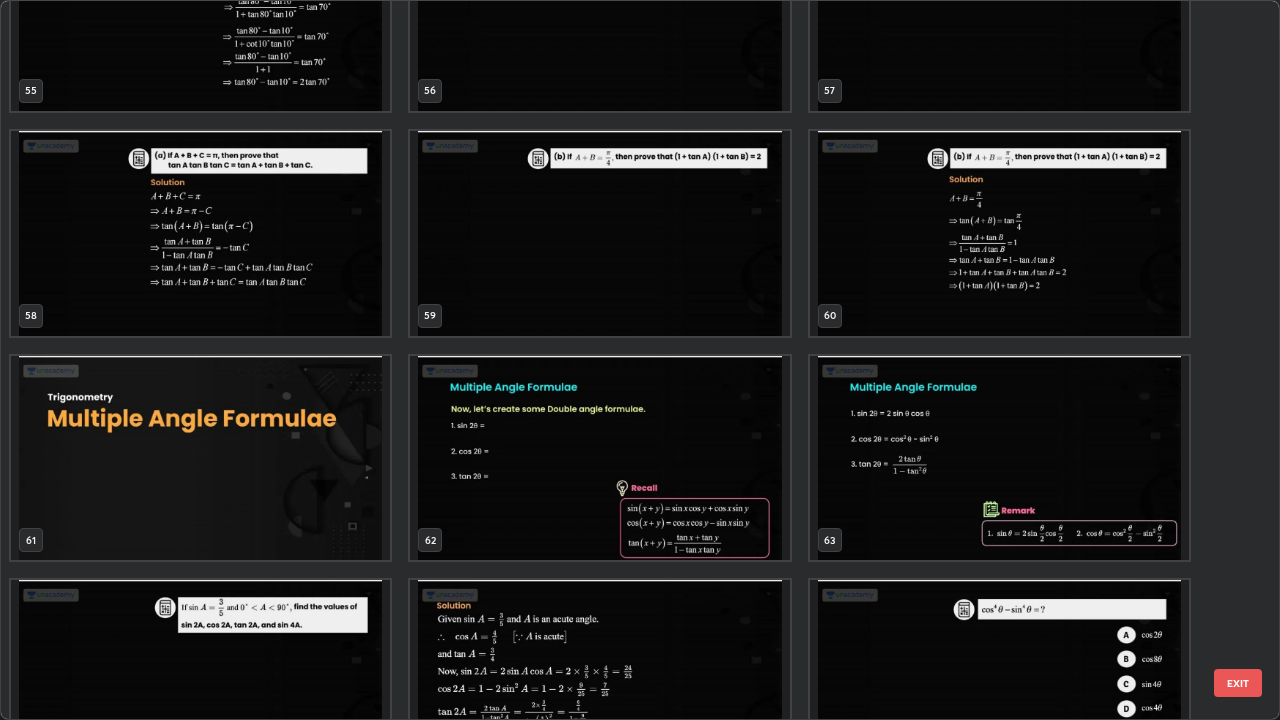 click at bounding box center (200, 458) 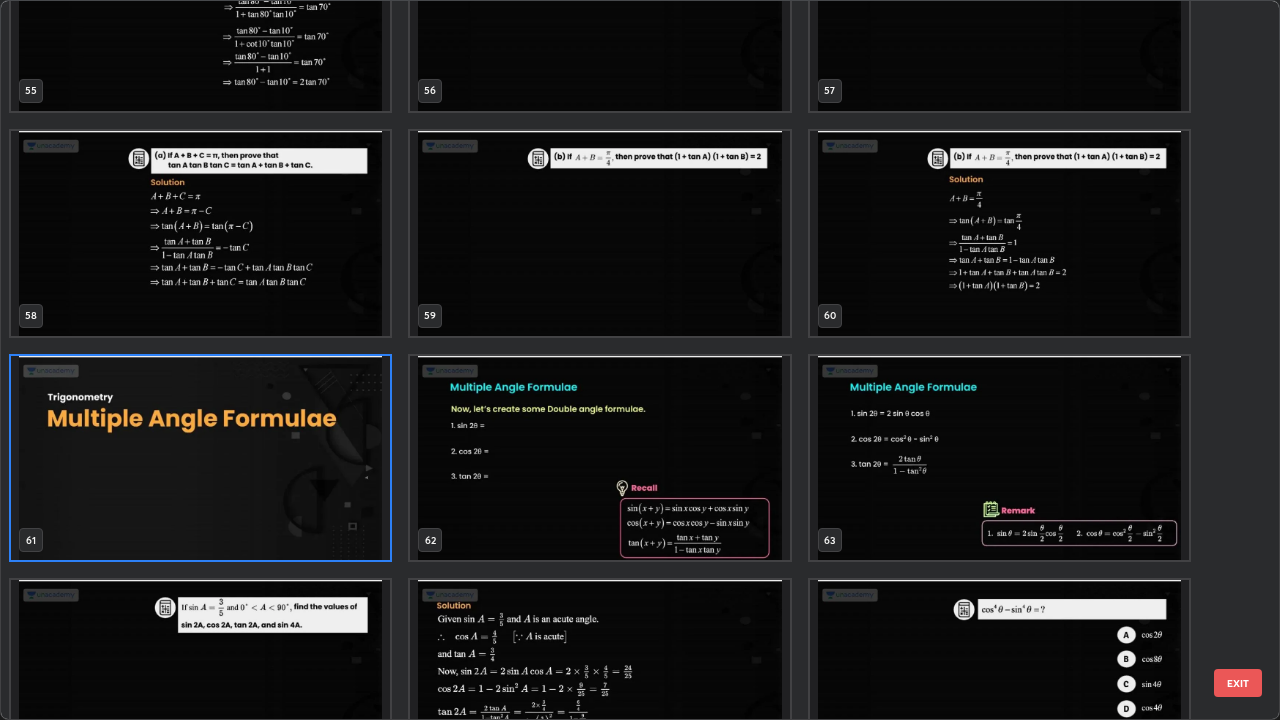 click at bounding box center (200, 458) 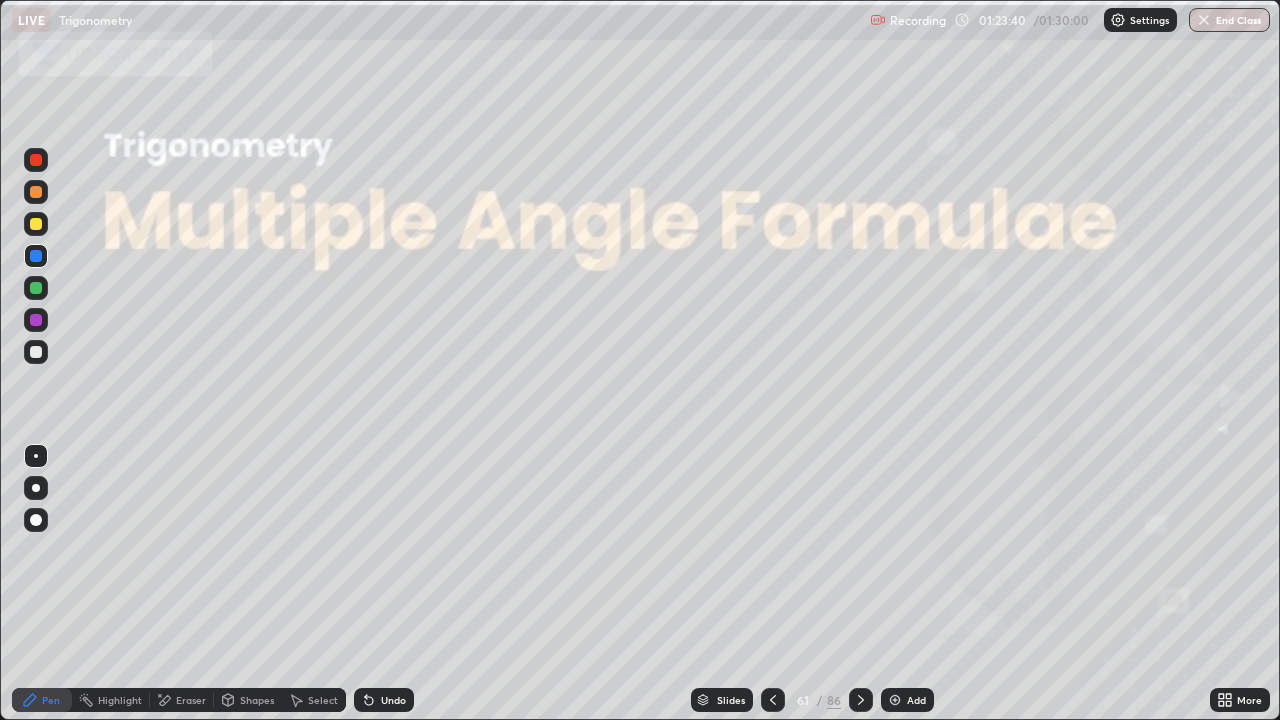 click at bounding box center [200, 458] 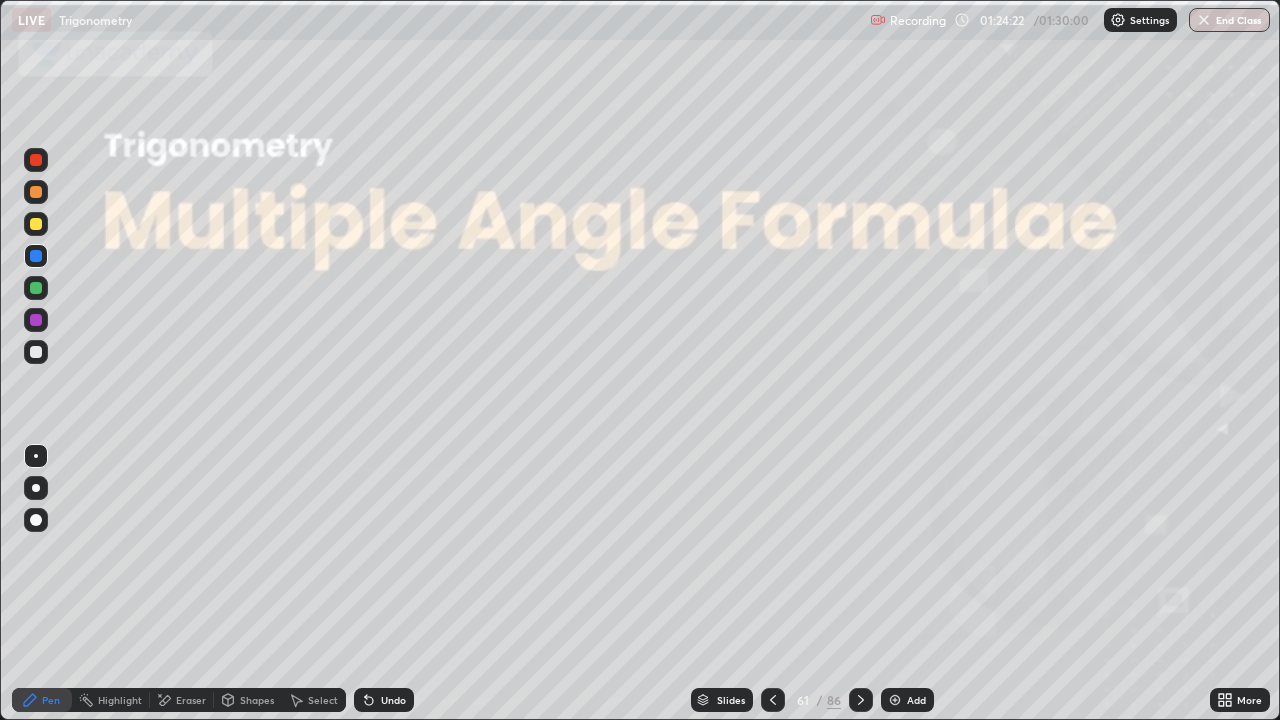 click 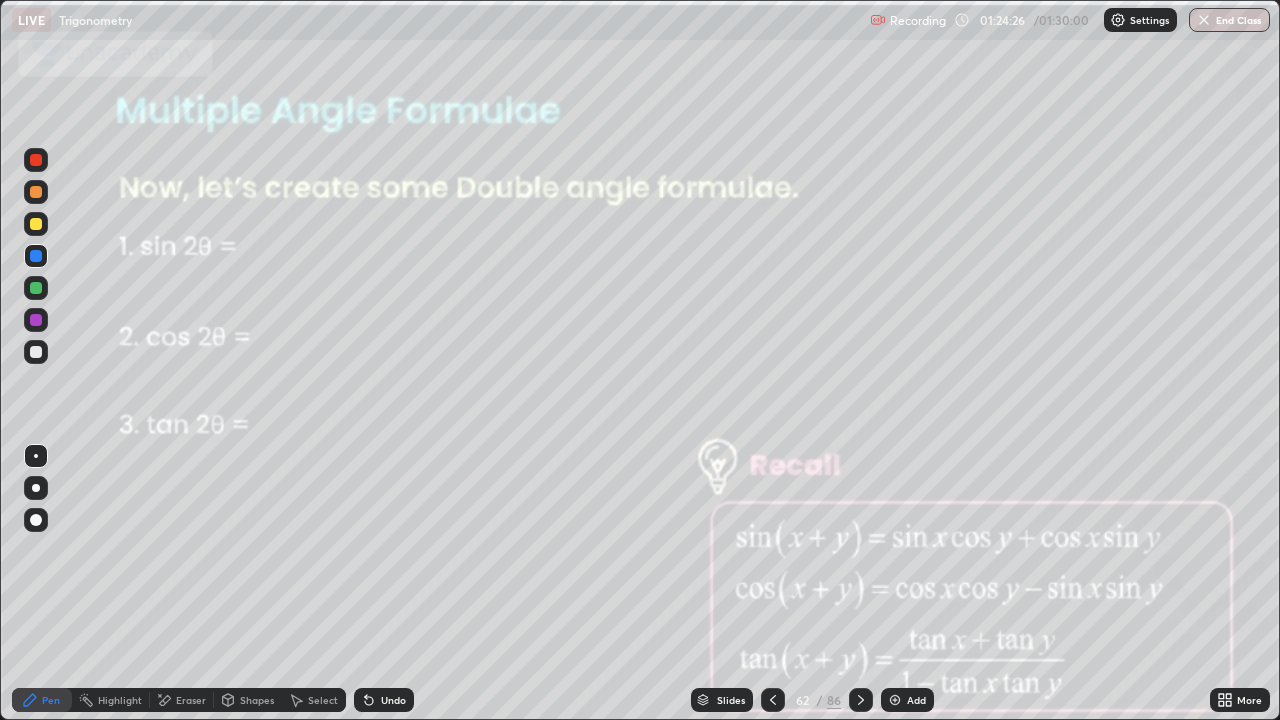 click at bounding box center (36, 160) 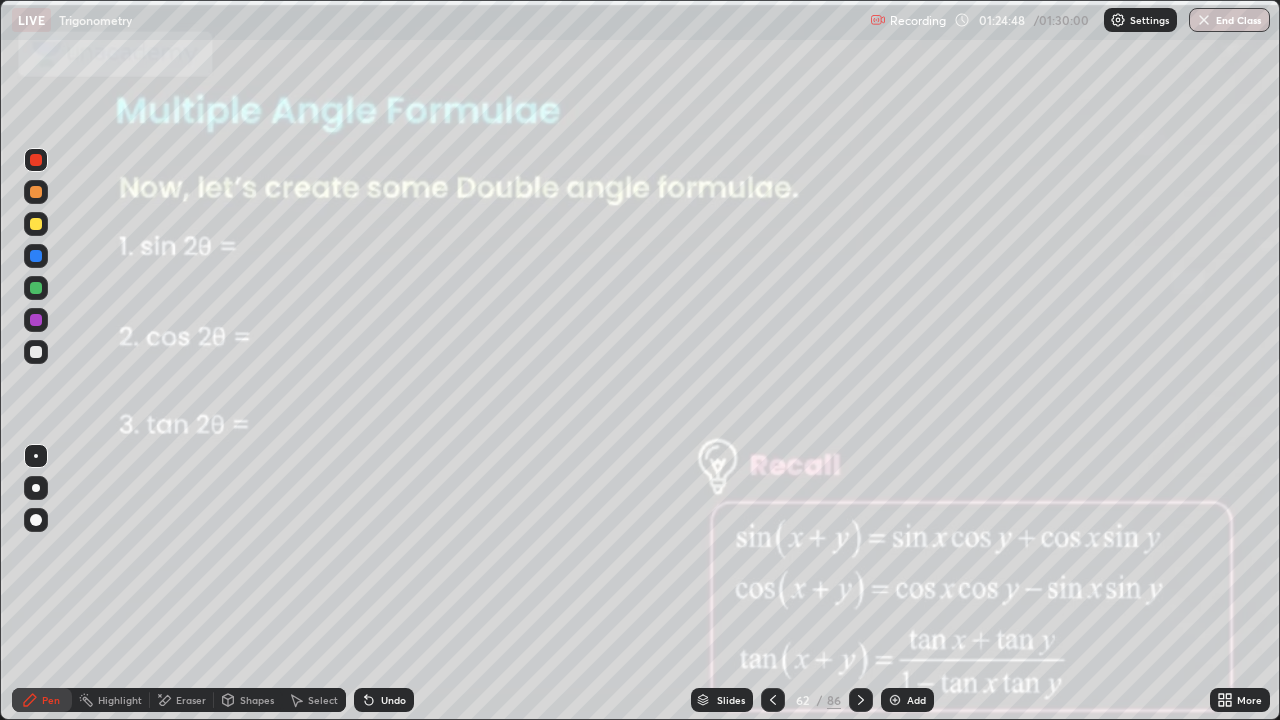click at bounding box center (36, 224) 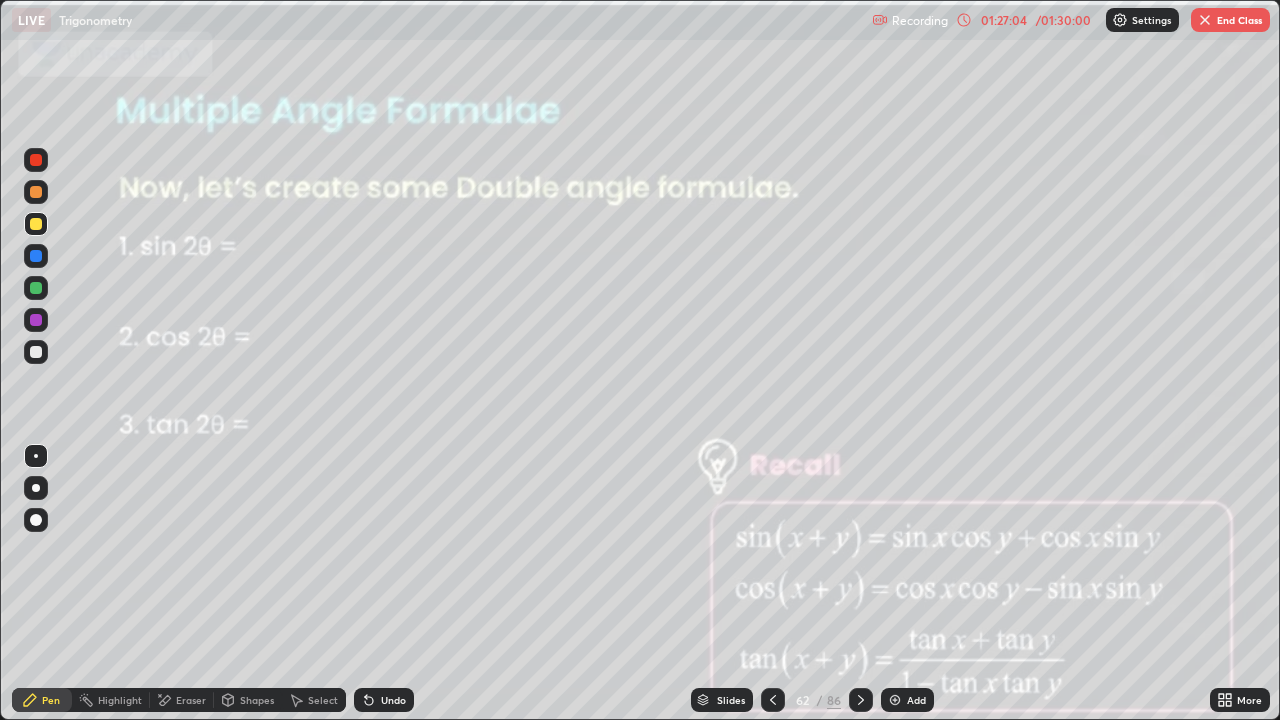 click on "Slides" at bounding box center [722, 700] 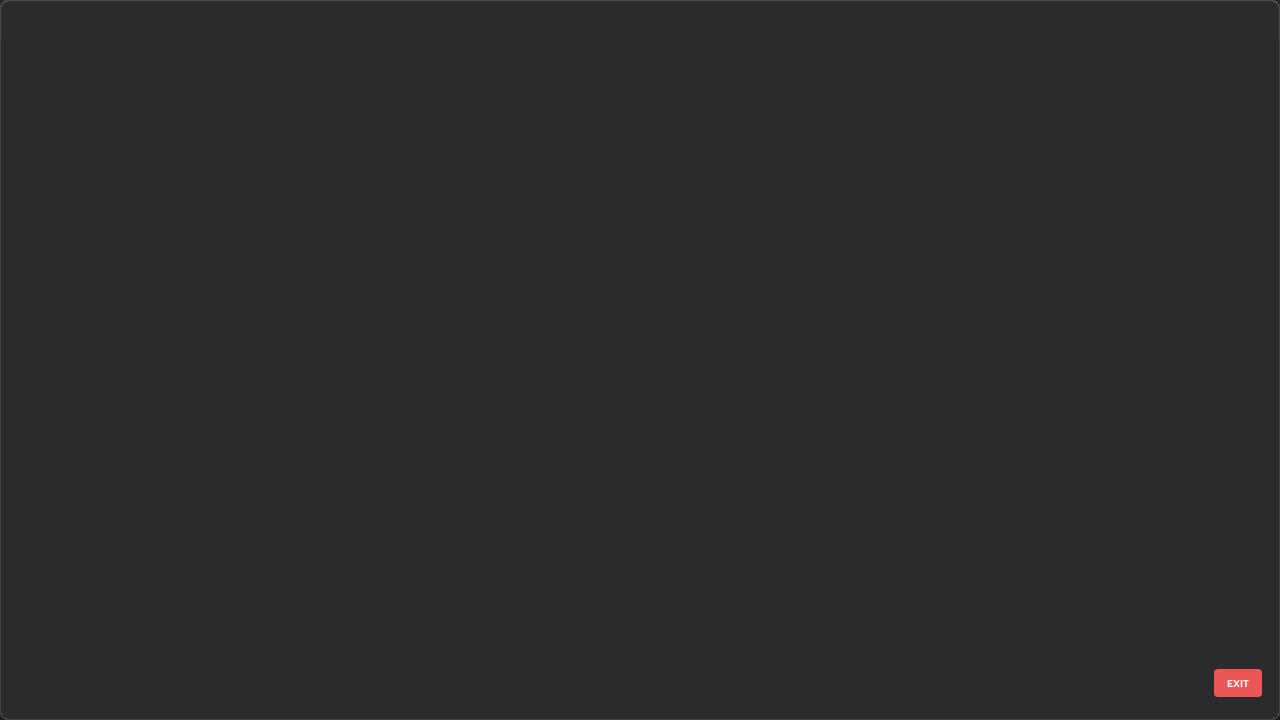 scroll, scrollTop: 3999, scrollLeft: 0, axis: vertical 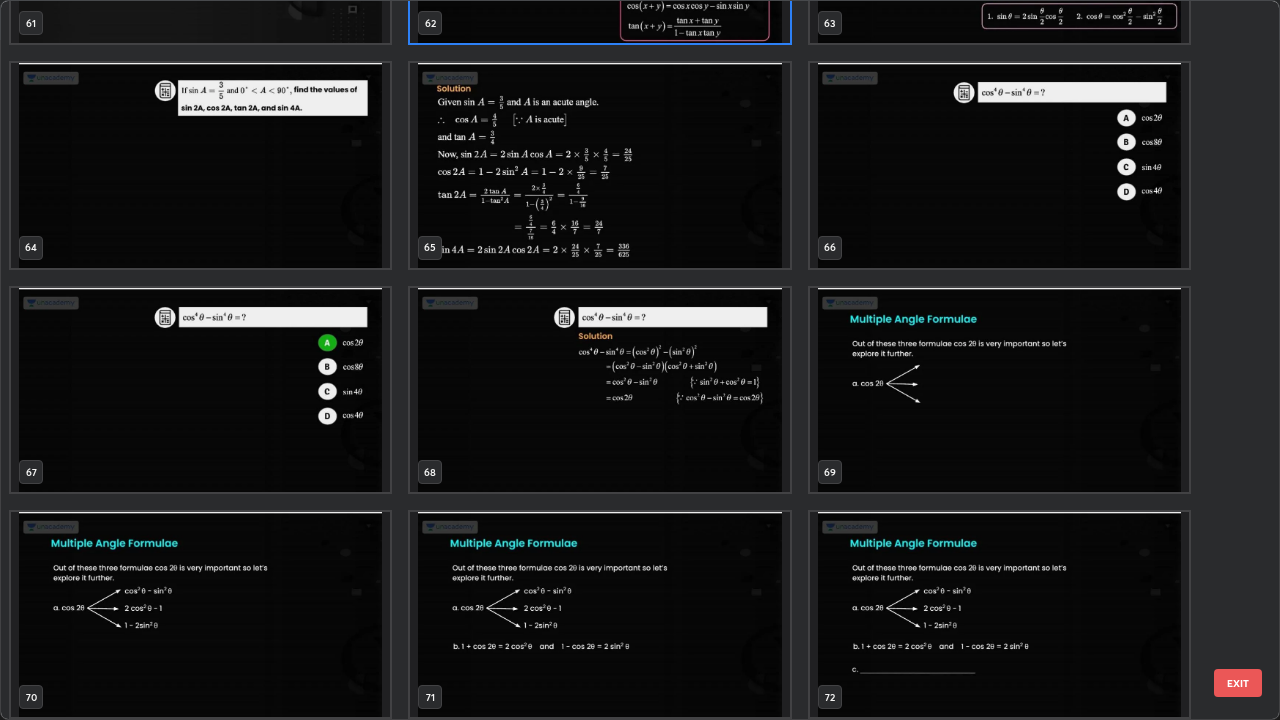 click on "EXIT" at bounding box center [1238, 683] 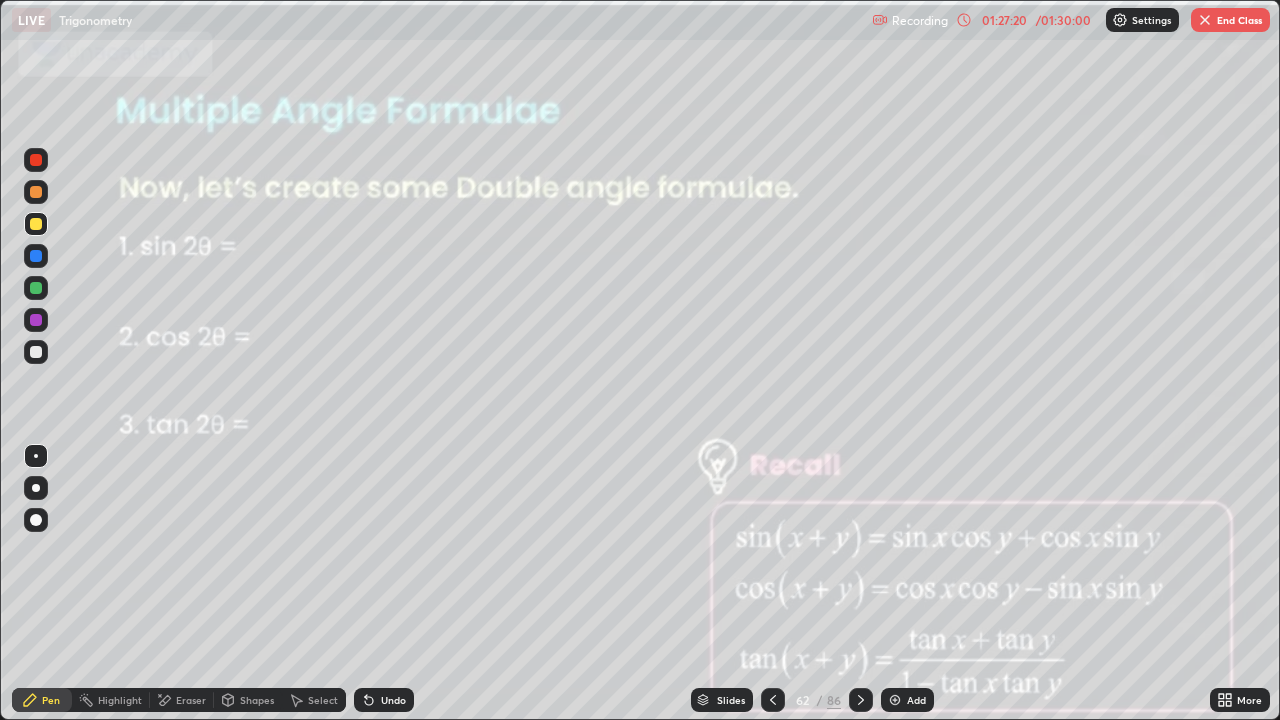 click on "End Class" at bounding box center [1230, 20] 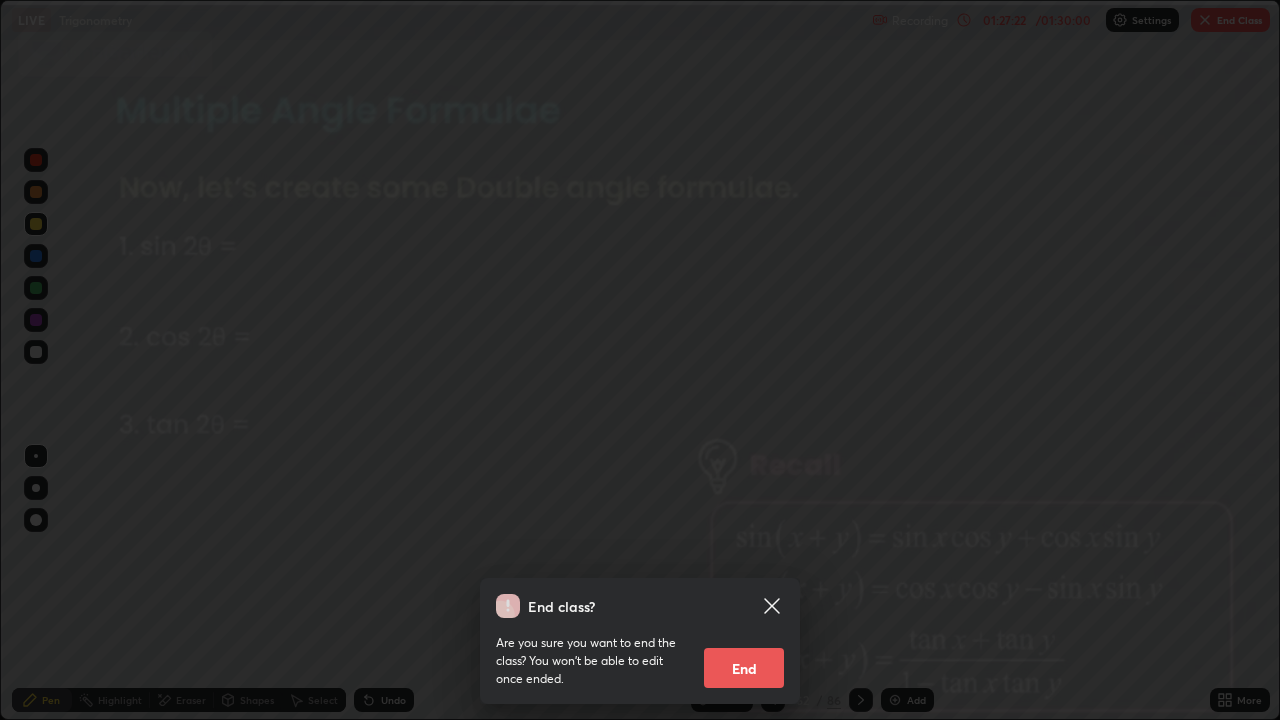 click on "End" at bounding box center [744, 668] 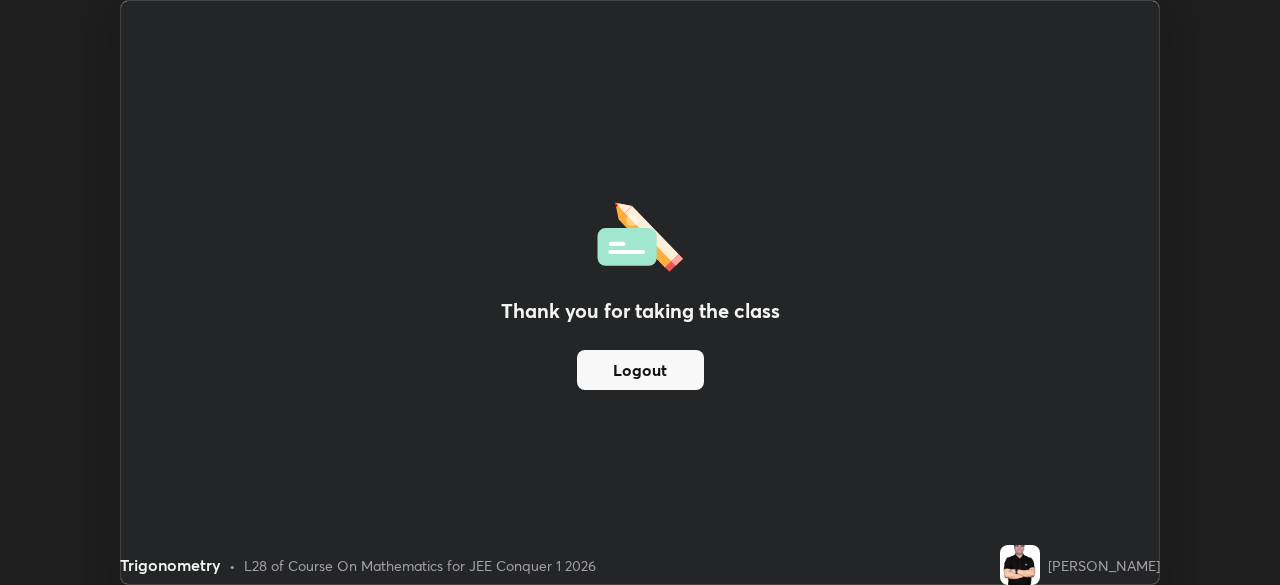 scroll, scrollTop: 585, scrollLeft: 1280, axis: both 